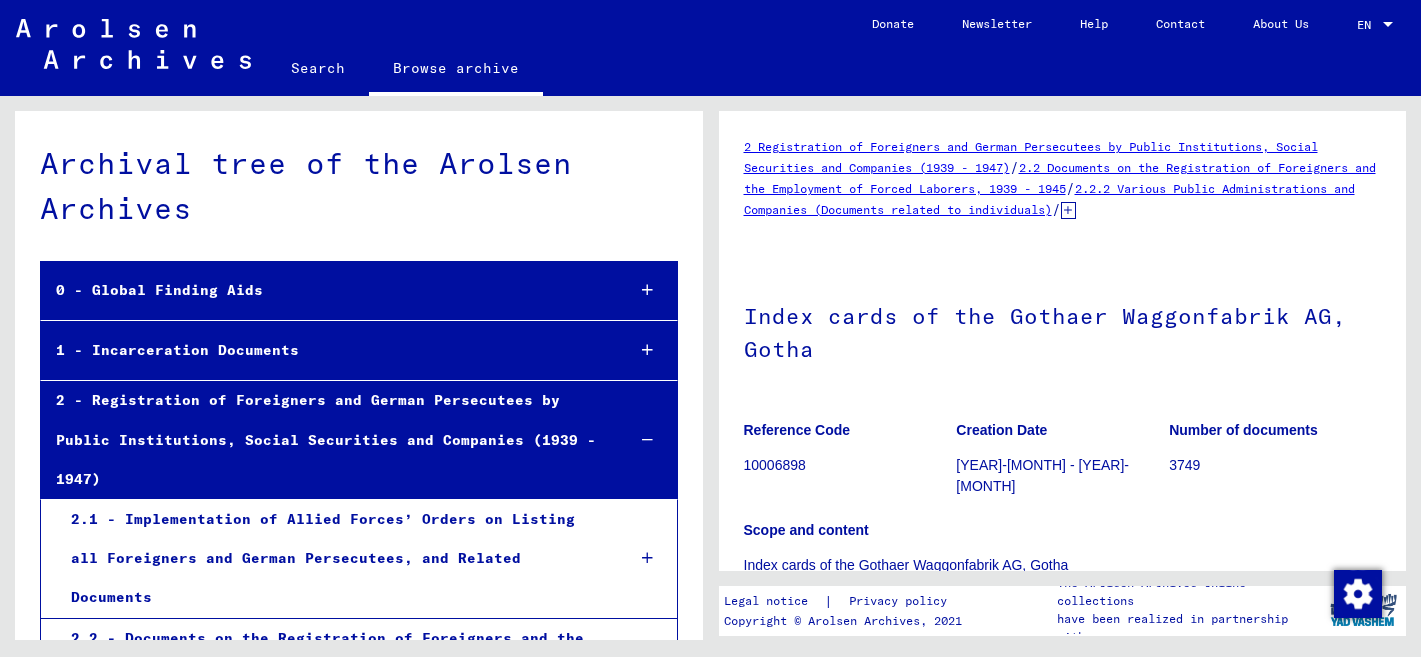 scroll, scrollTop: 0, scrollLeft: 0, axis: both 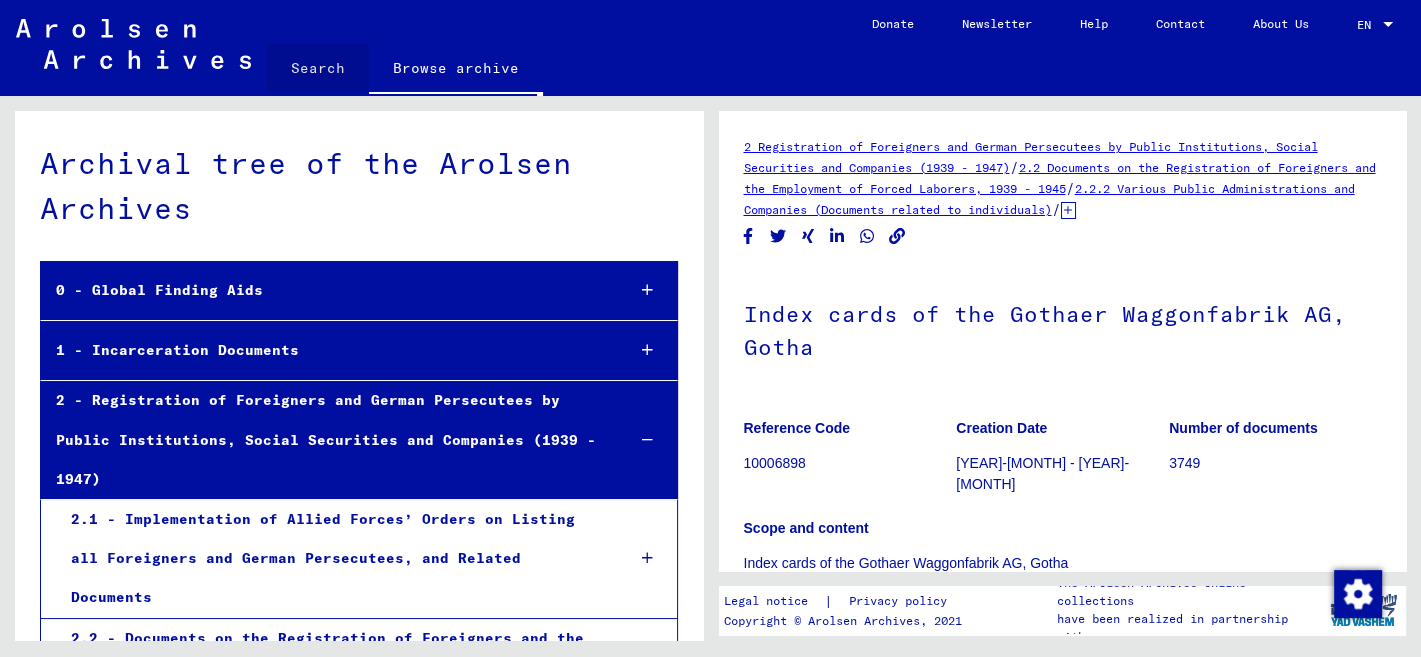 click on "Search" 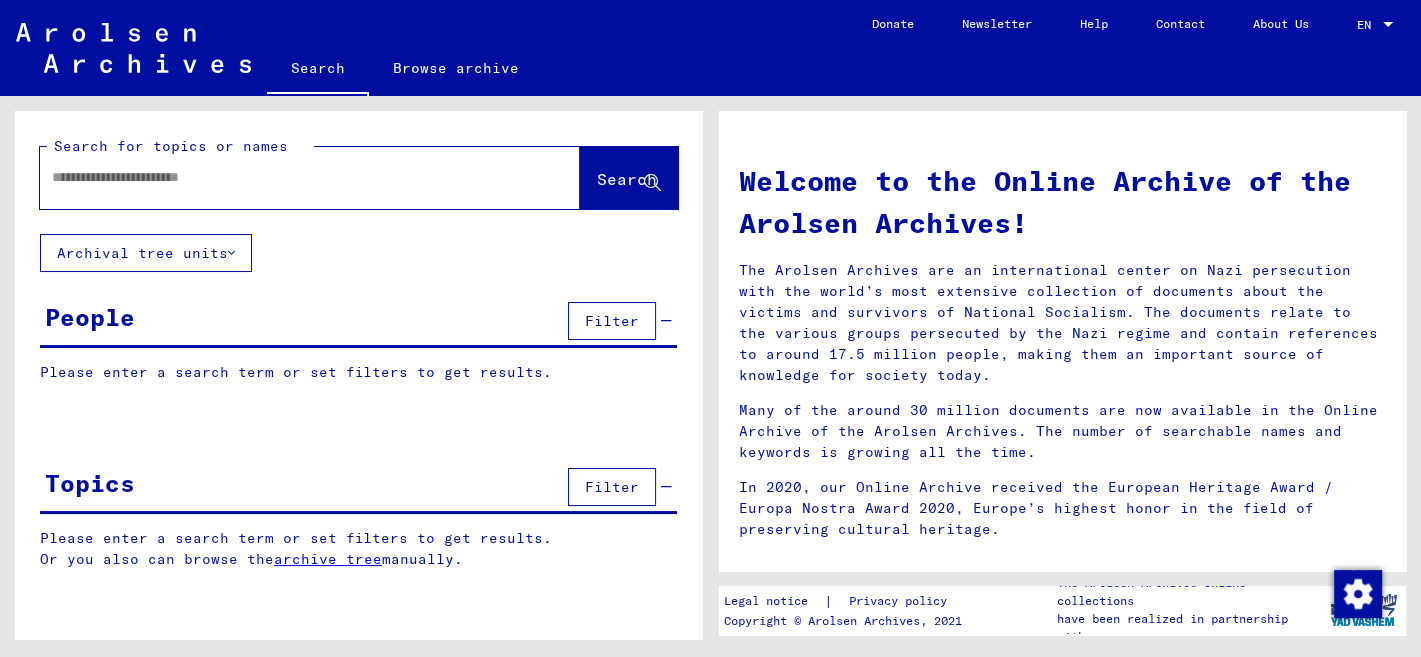click at bounding box center [286, 177] 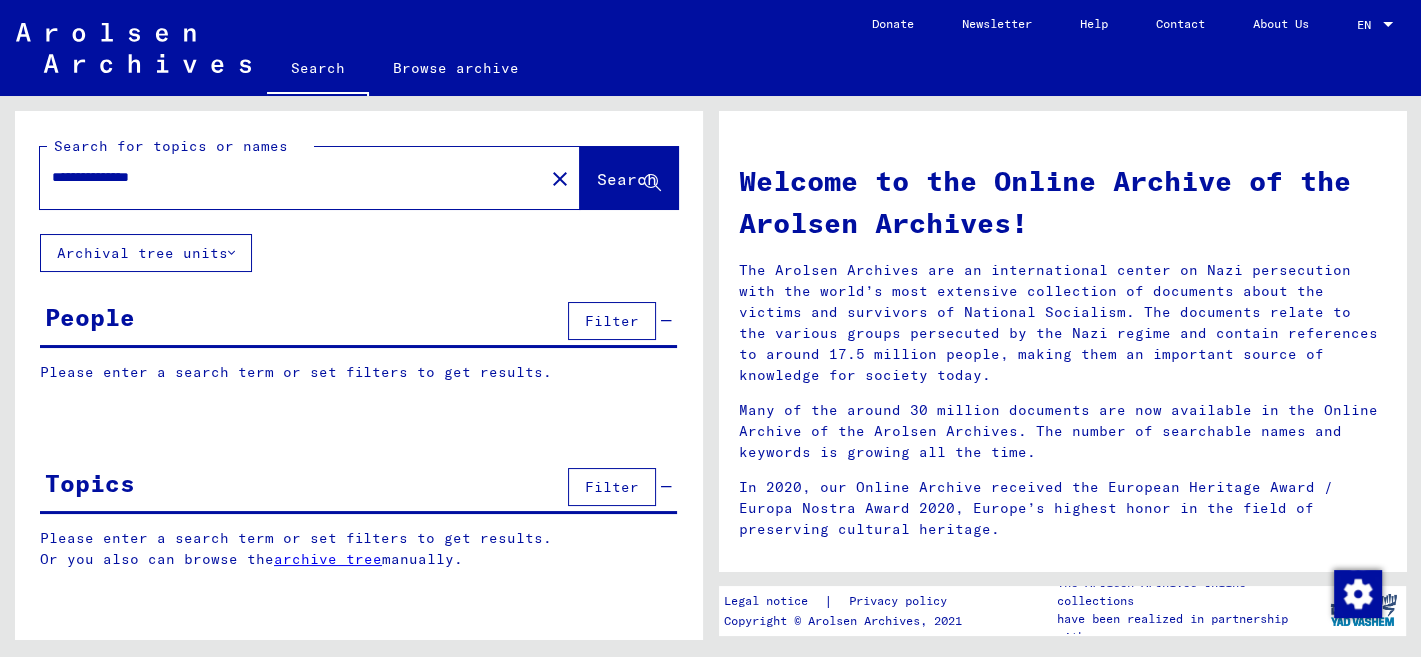 type on "**********" 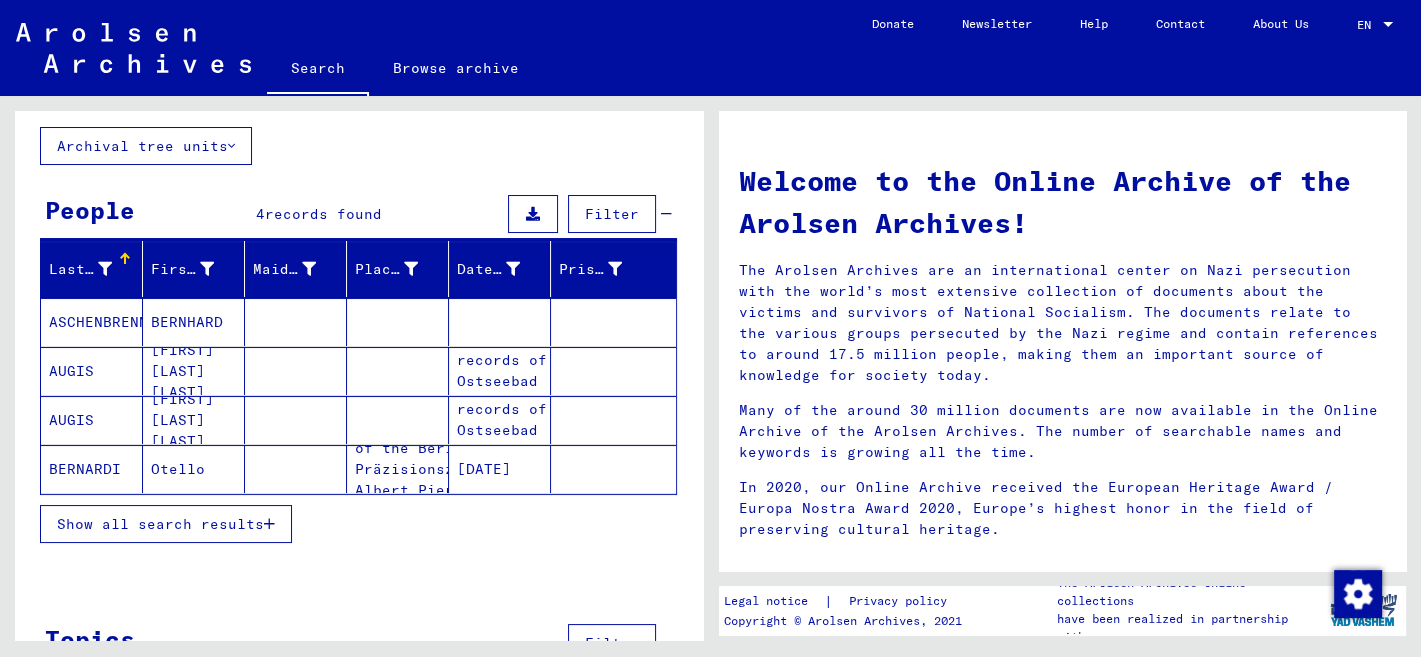 scroll, scrollTop: 169, scrollLeft: 0, axis: vertical 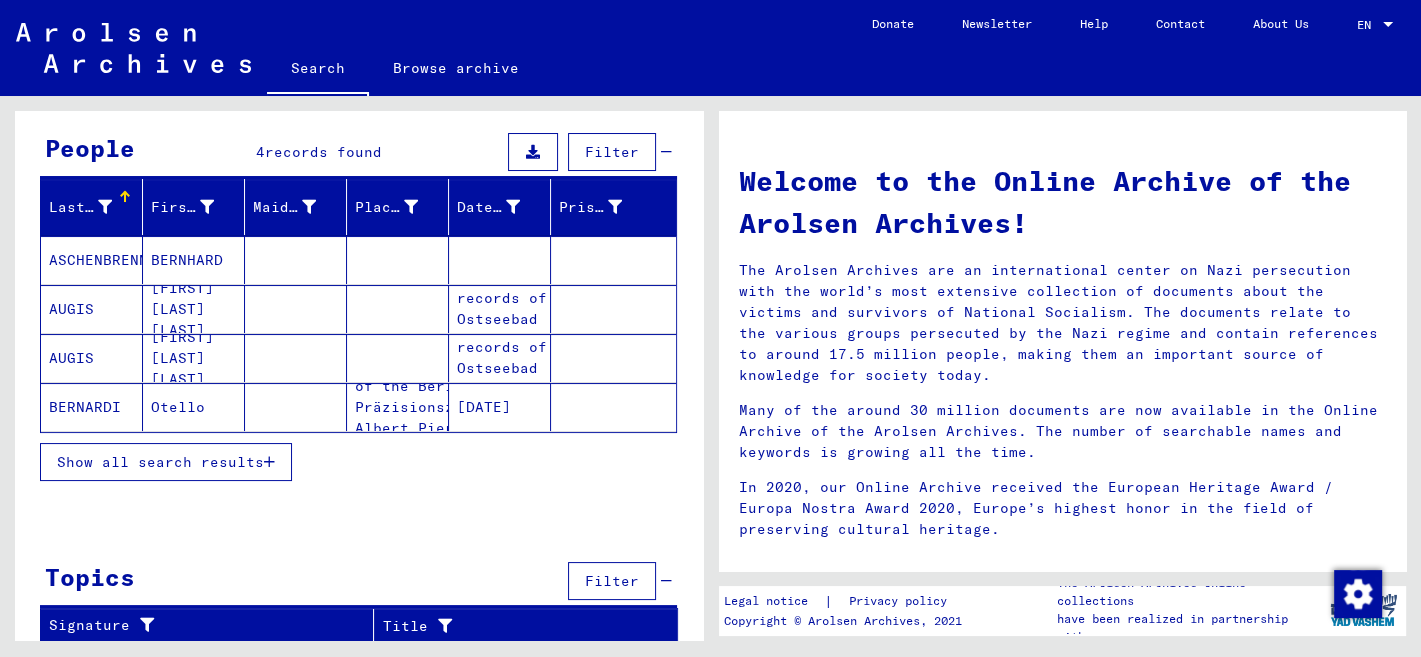 click on "Show all search results" at bounding box center [160, 462] 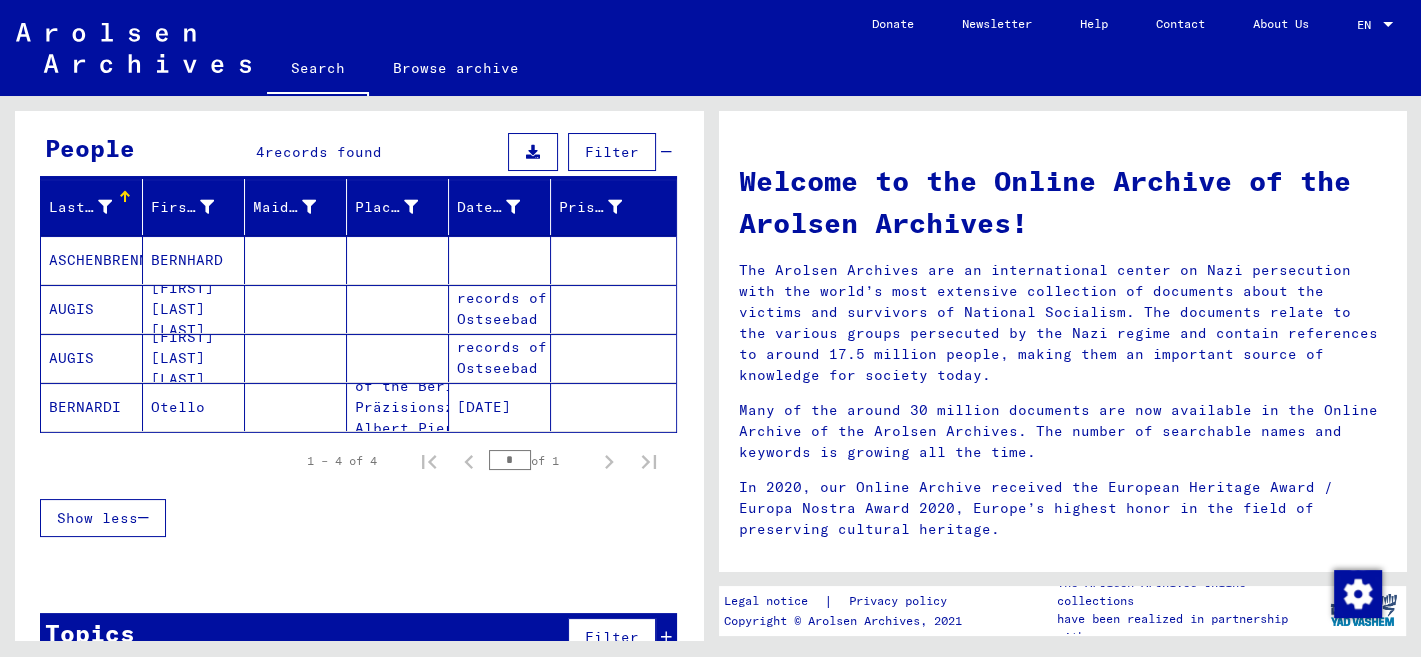 click on "BERNARDI" 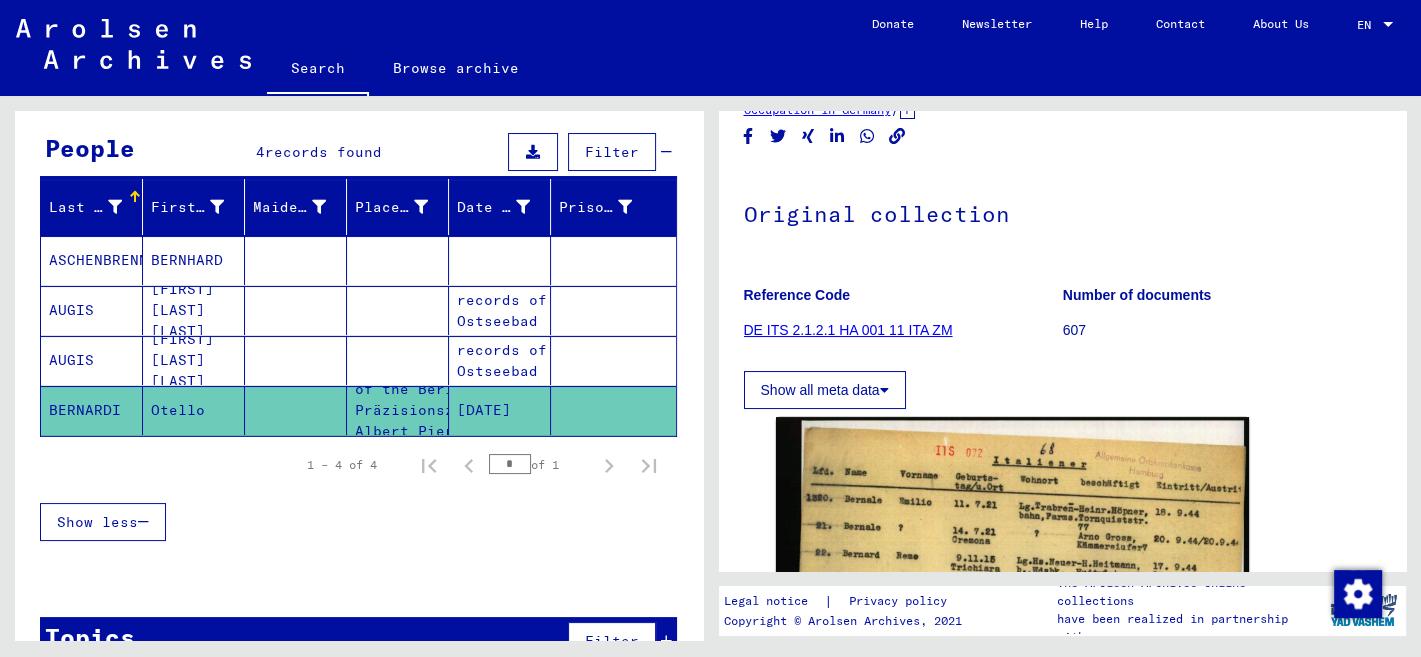 scroll, scrollTop: 0, scrollLeft: 0, axis: both 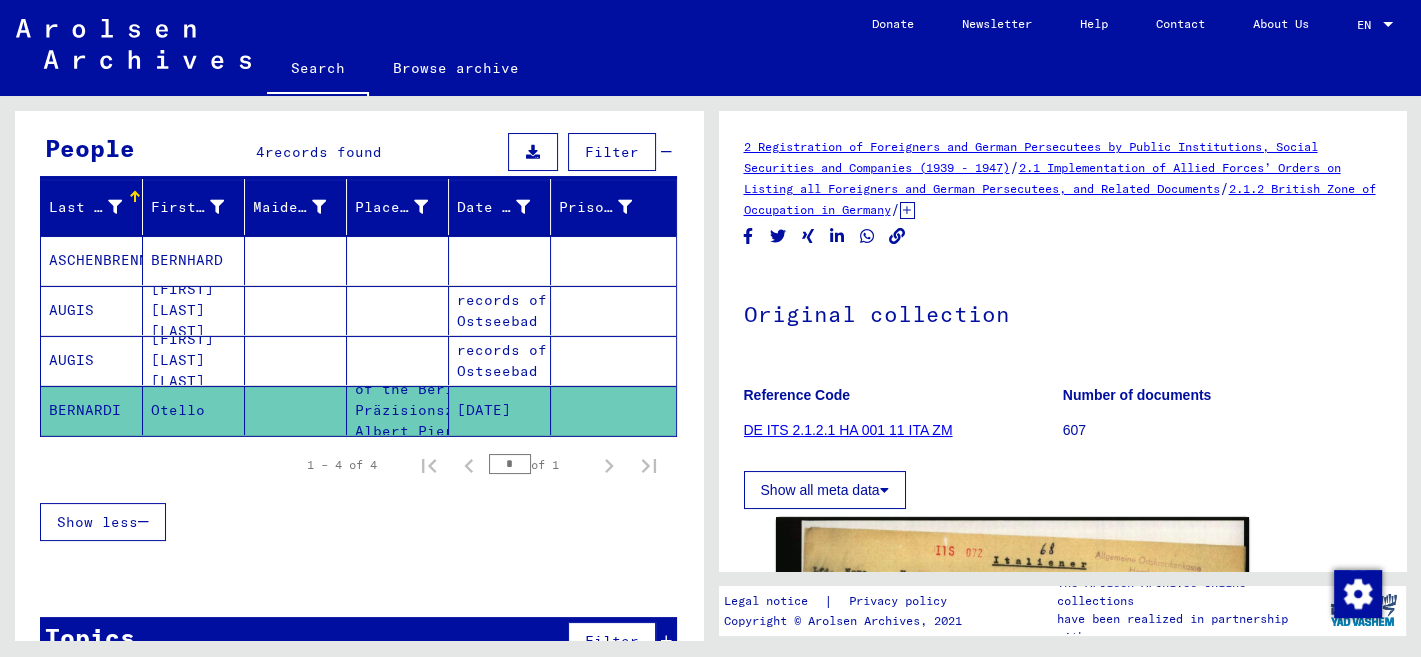 click on "DE ITS 2.1.2.1 HA 001 11 ITA ZM" 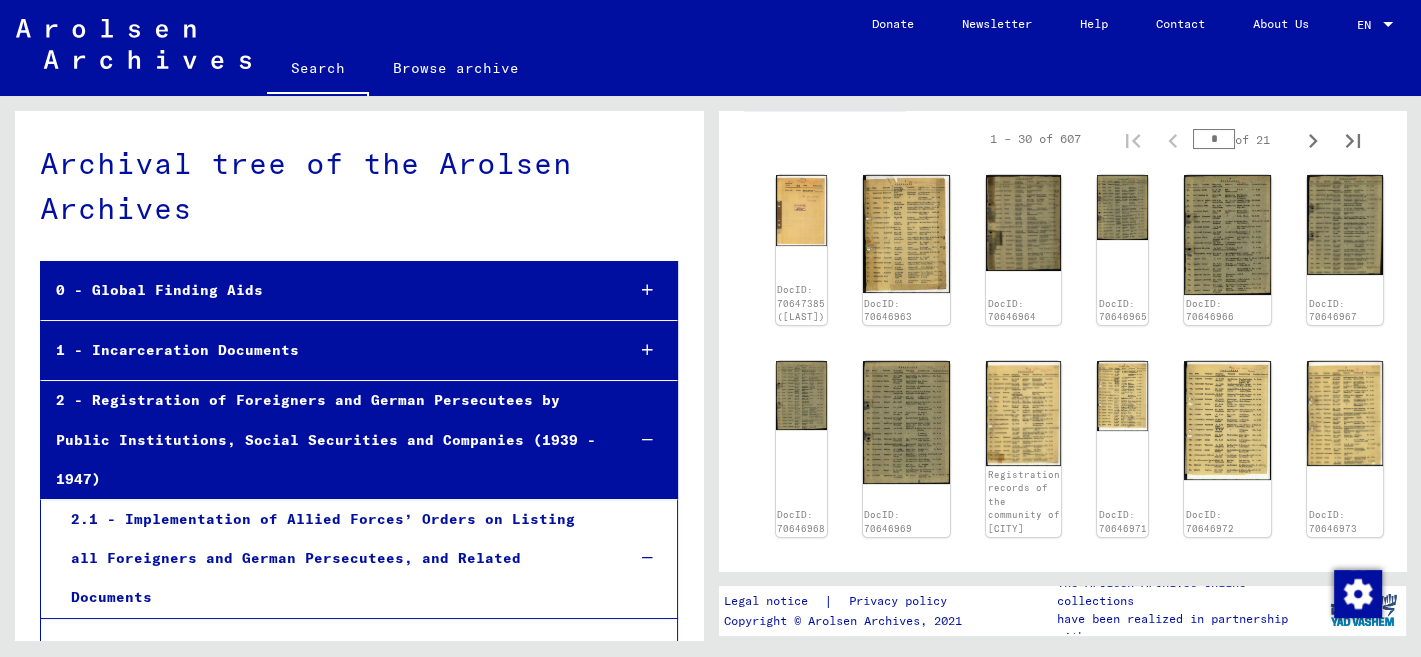 scroll, scrollTop: 423, scrollLeft: 0, axis: vertical 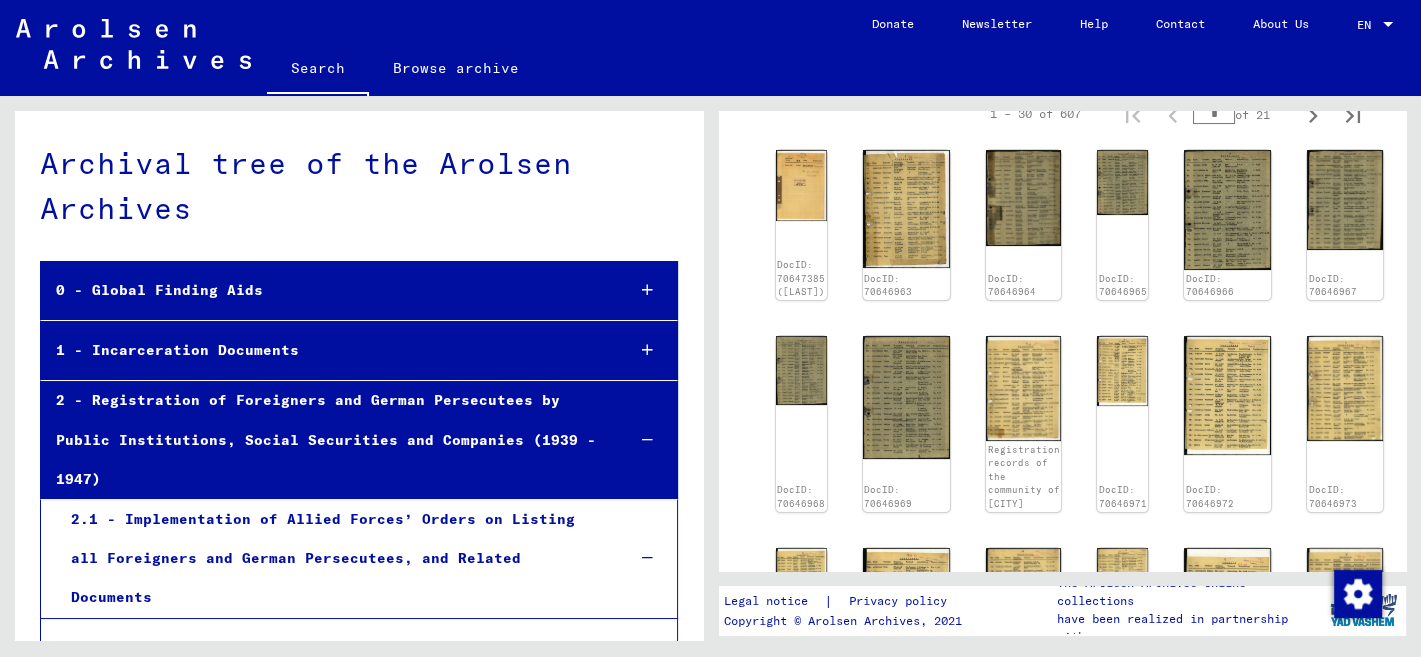 click on "*" at bounding box center (1214, 114) 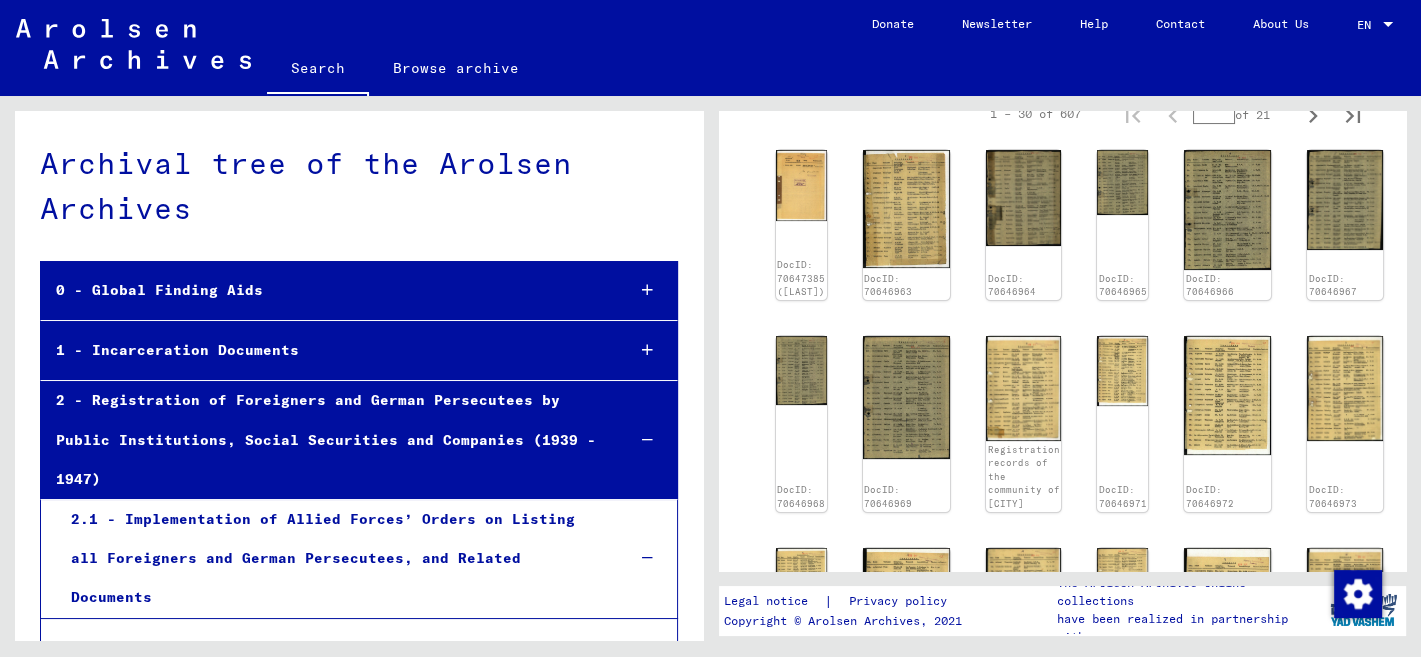 scroll, scrollTop: 416, scrollLeft: 0, axis: vertical 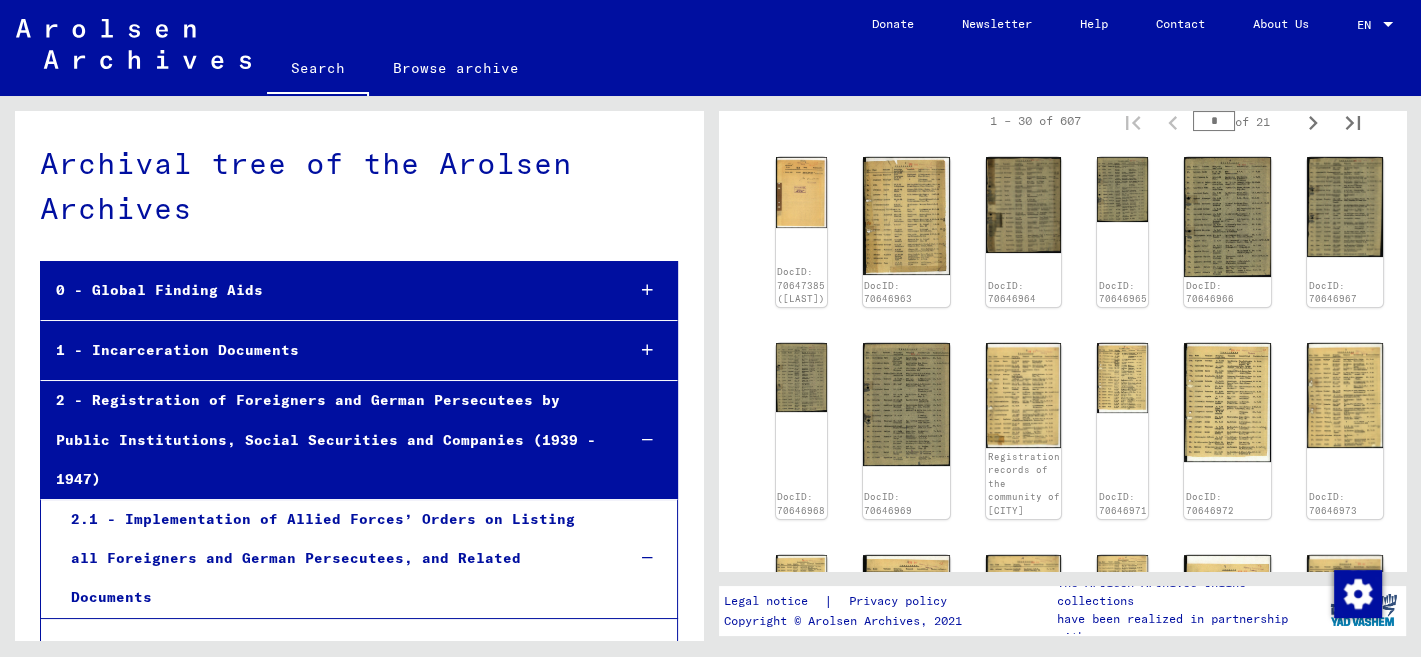 type on "*" 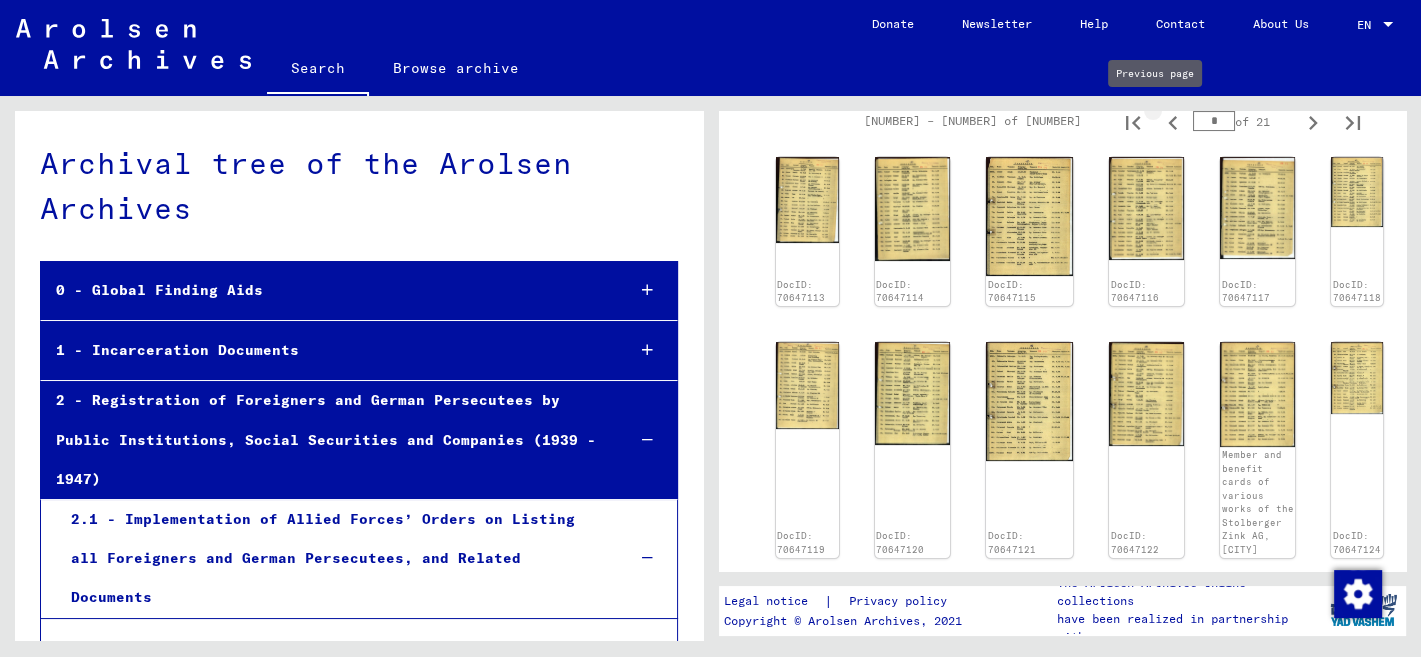 click 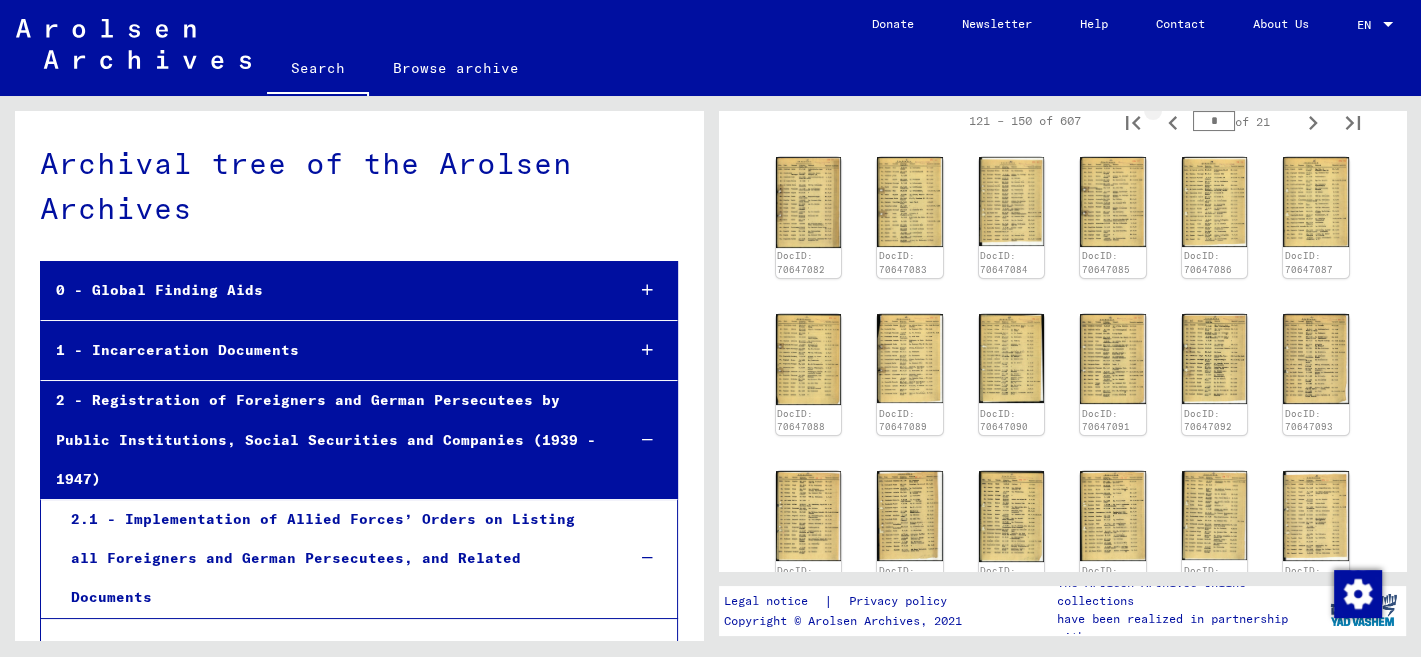 click 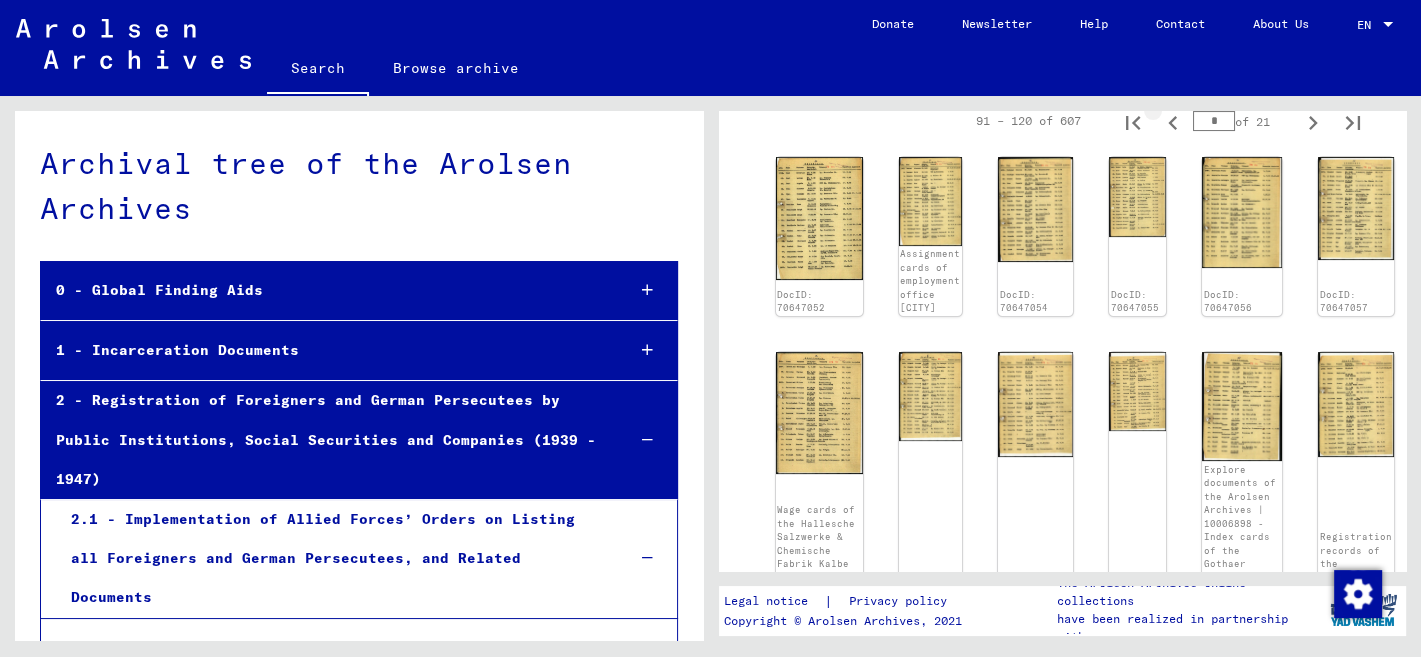 click 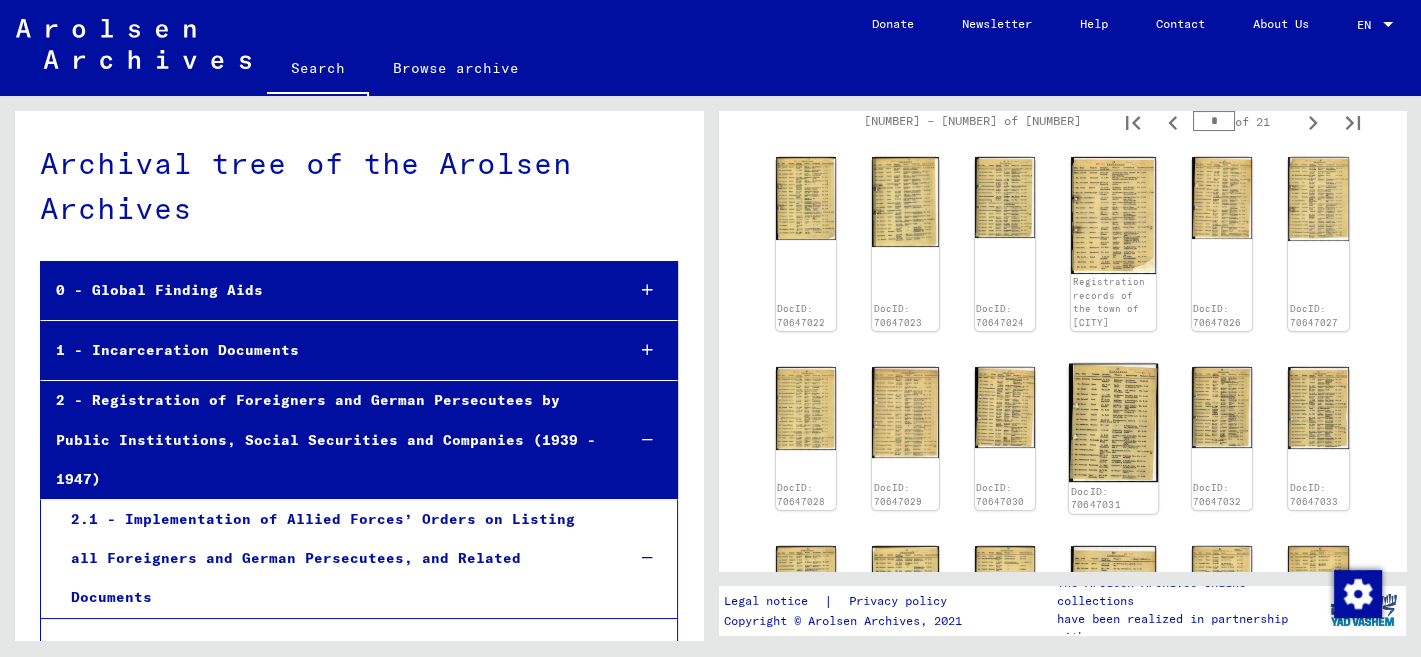 click 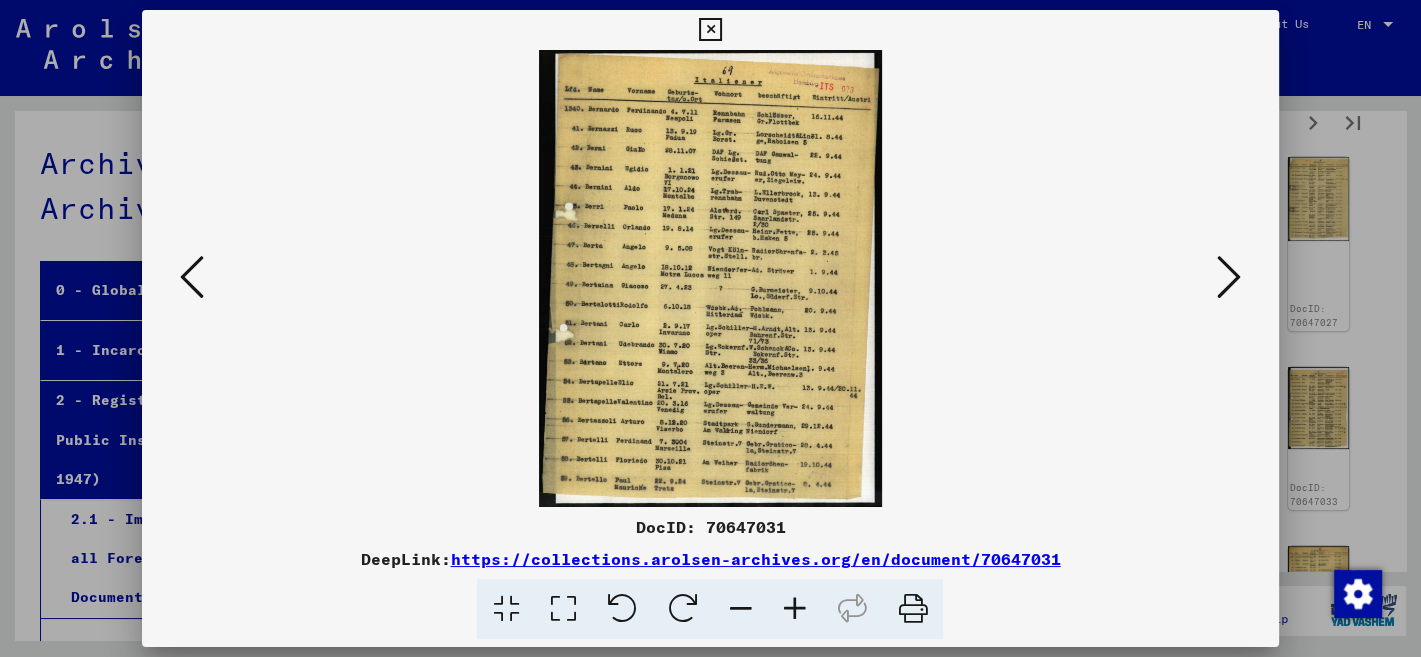 click at bounding box center (794, 609) 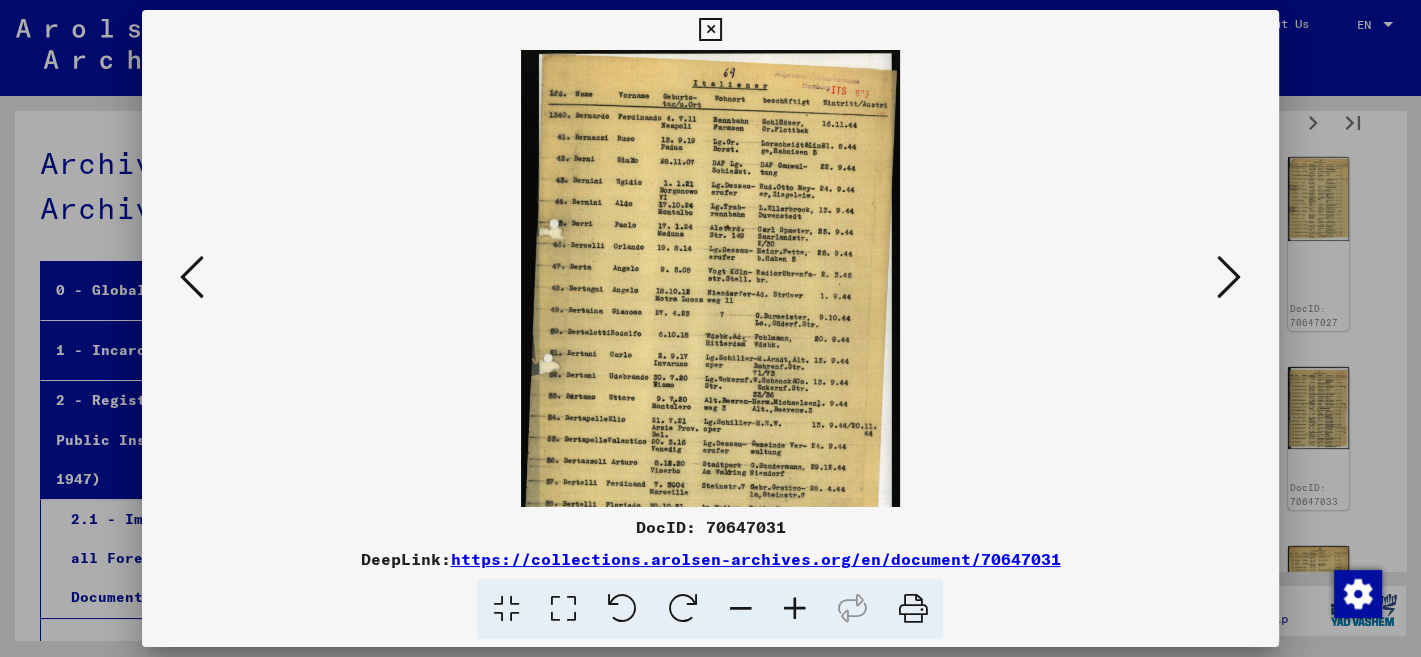 click at bounding box center [794, 609] 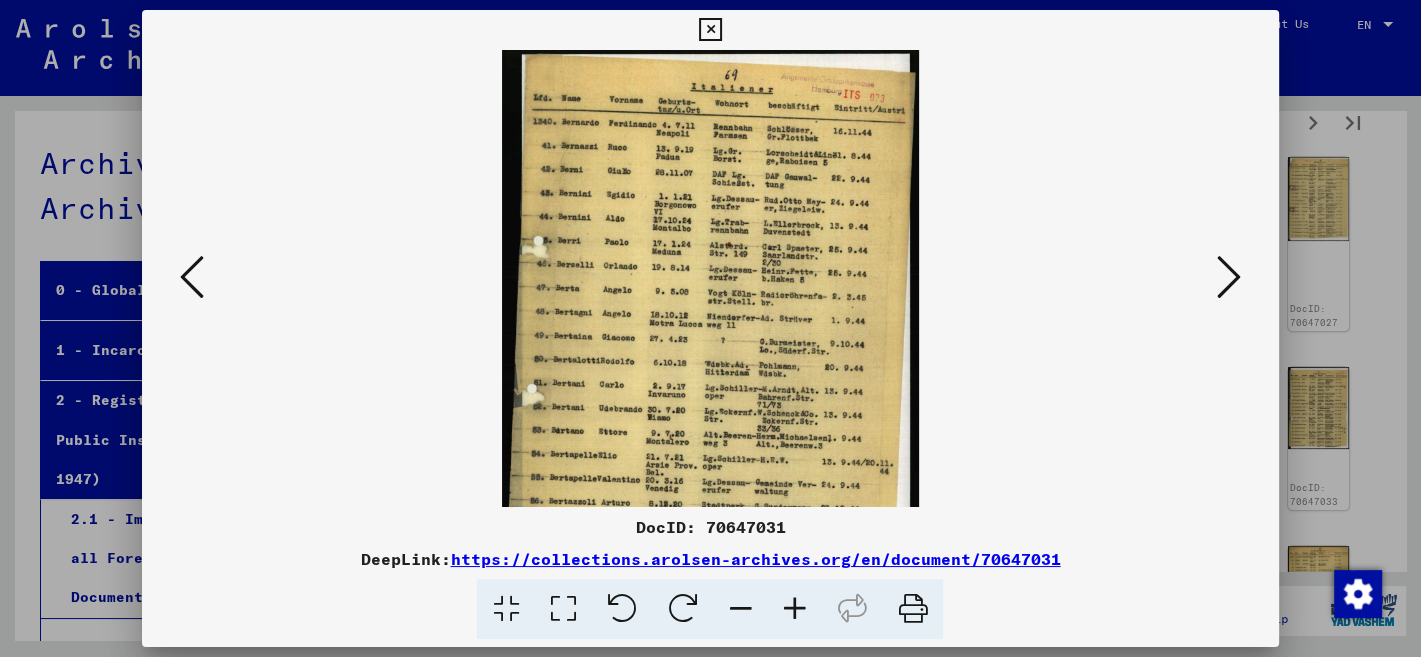 click at bounding box center (794, 609) 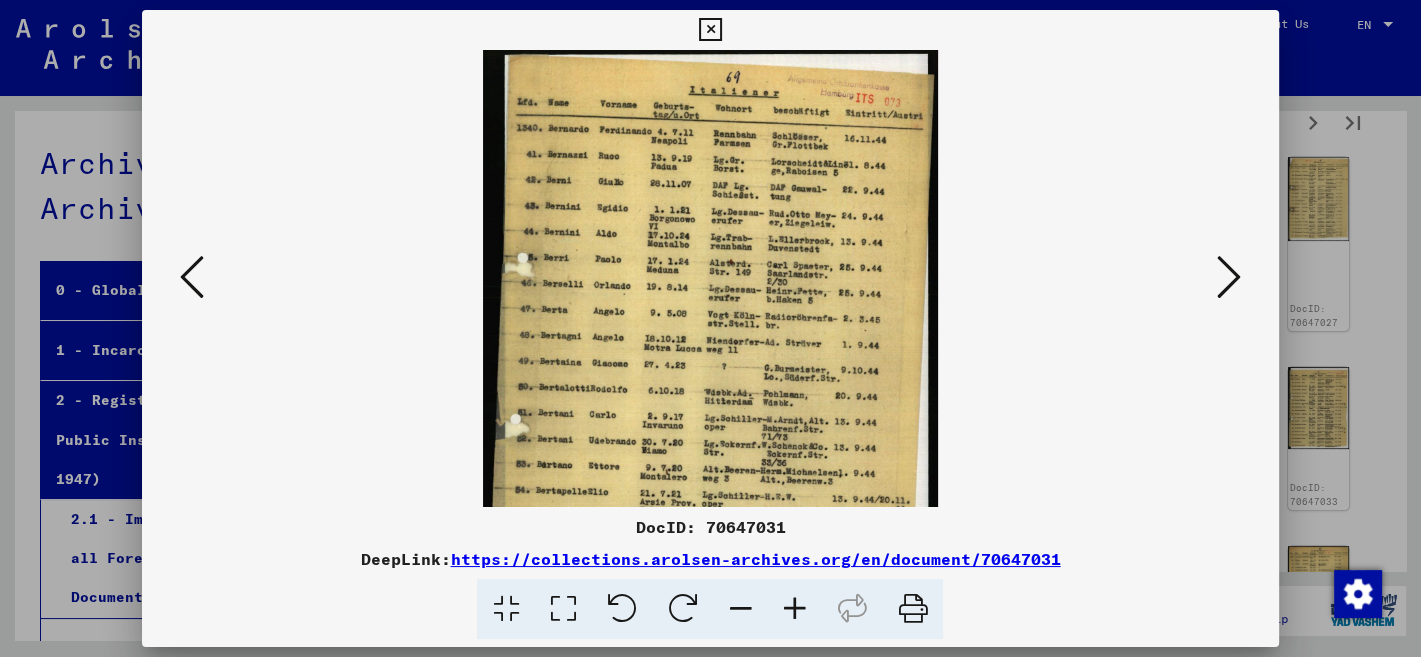 click at bounding box center (794, 609) 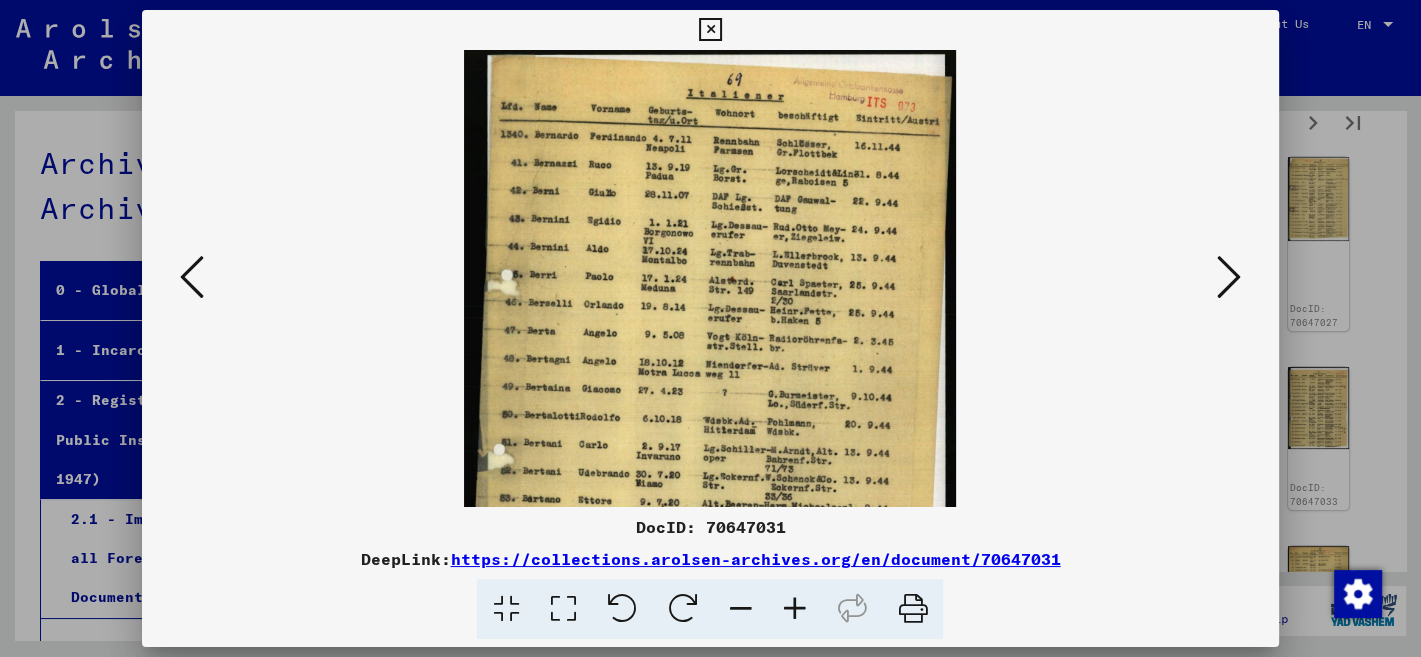 click at bounding box center [794, 609] 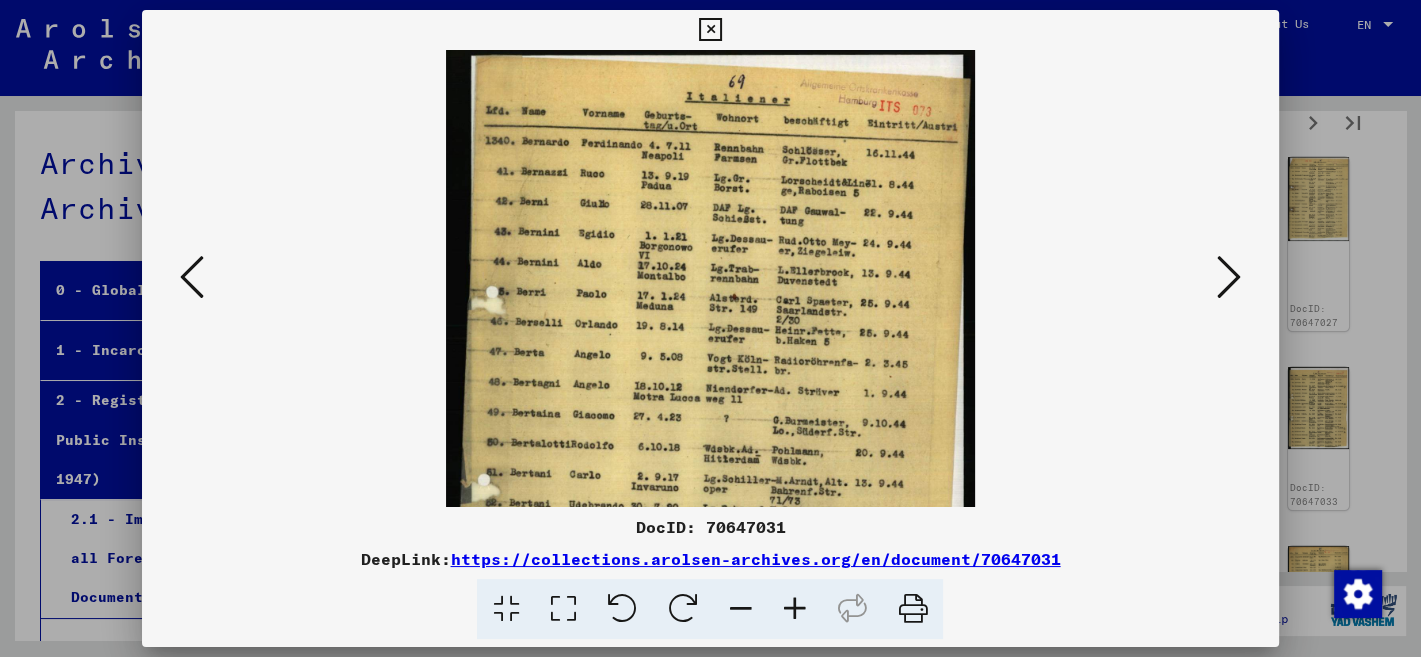 click at bounding box center [794, 609] 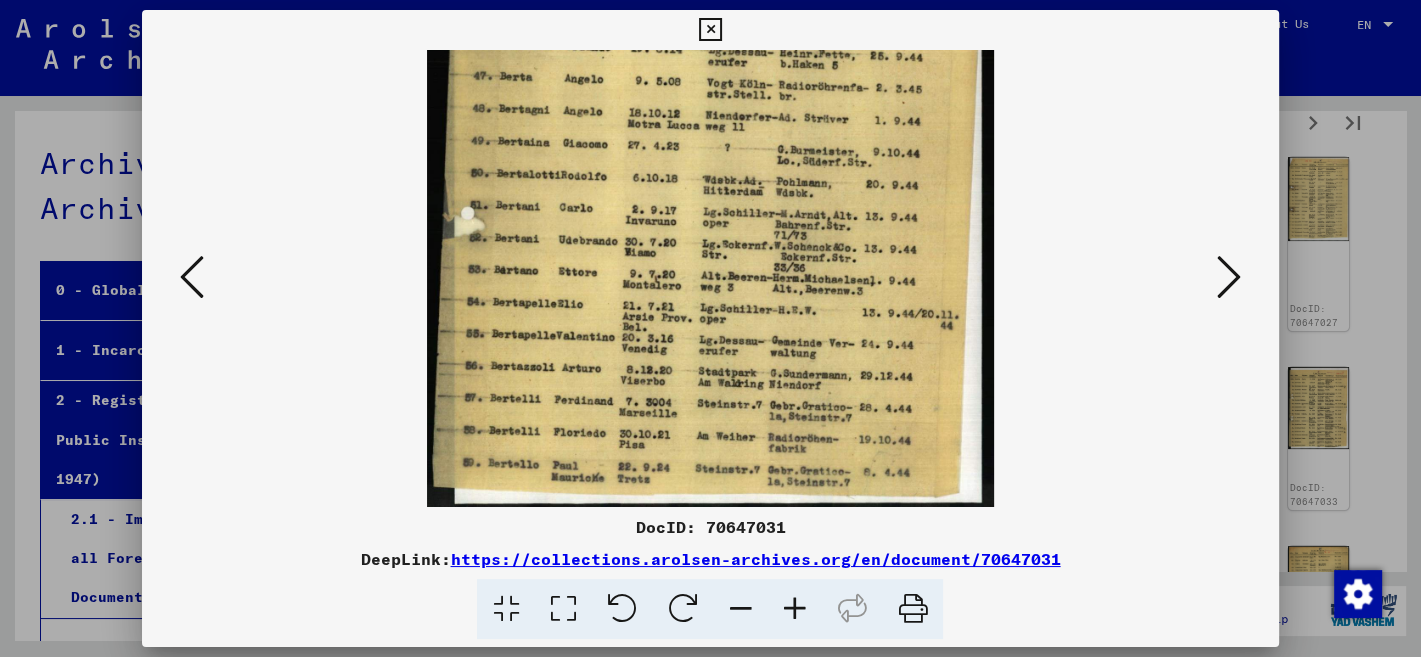 scroll, scrollTop: 300, scrollLeft: 0, axis: vertical 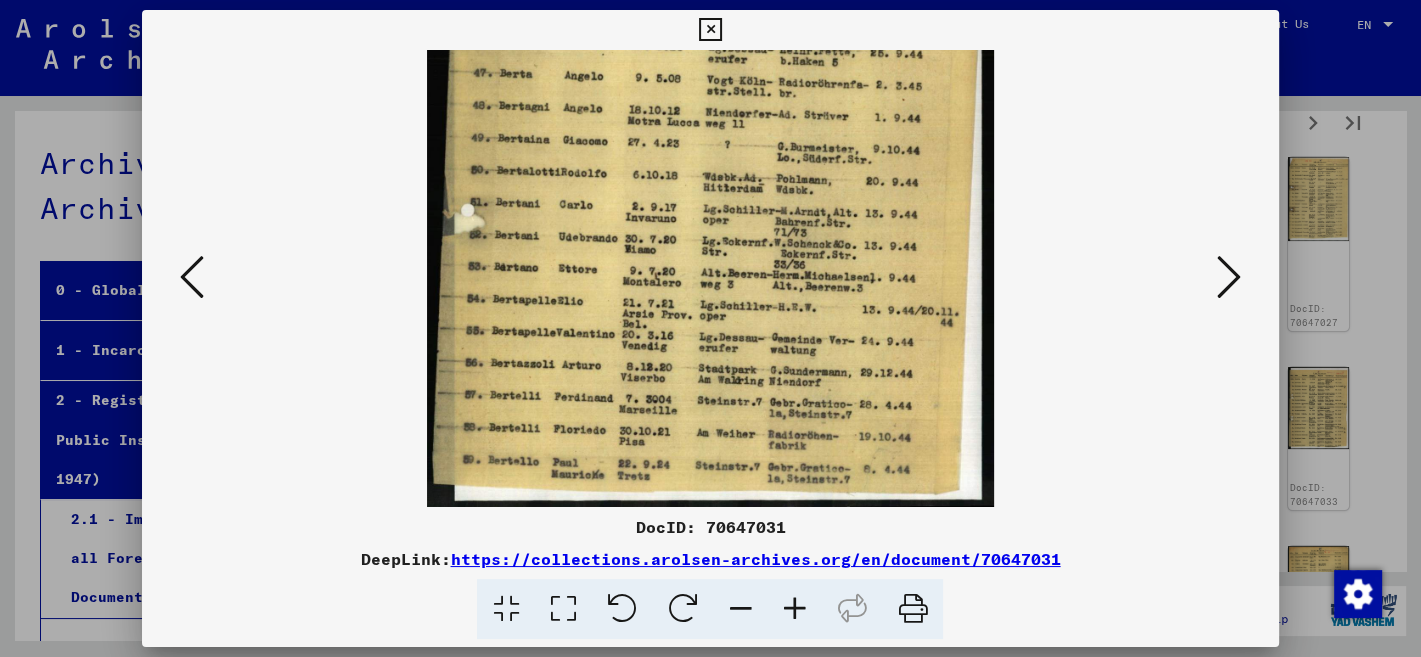 drag, startPoint x: 876, startPoint y: 397, endPoint x: 1006, endPoint y: 94, distance: 329.71048 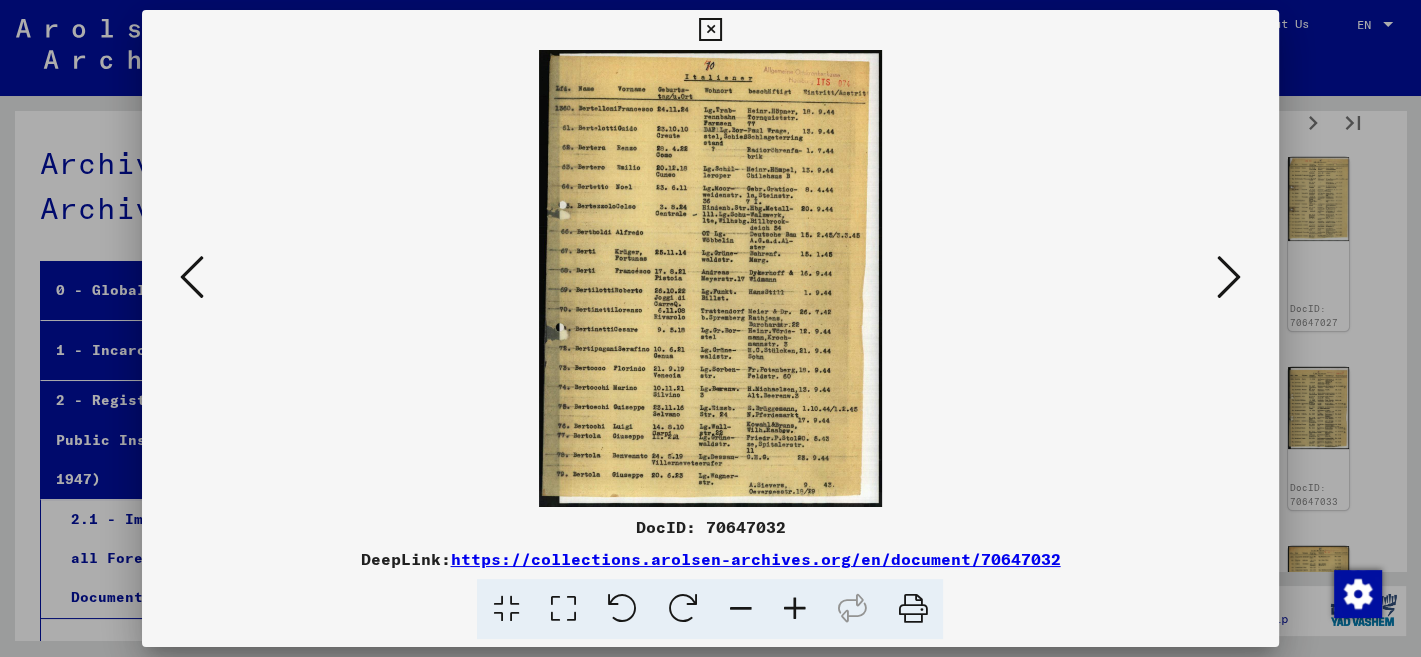 click at bounding box center (794, 609) 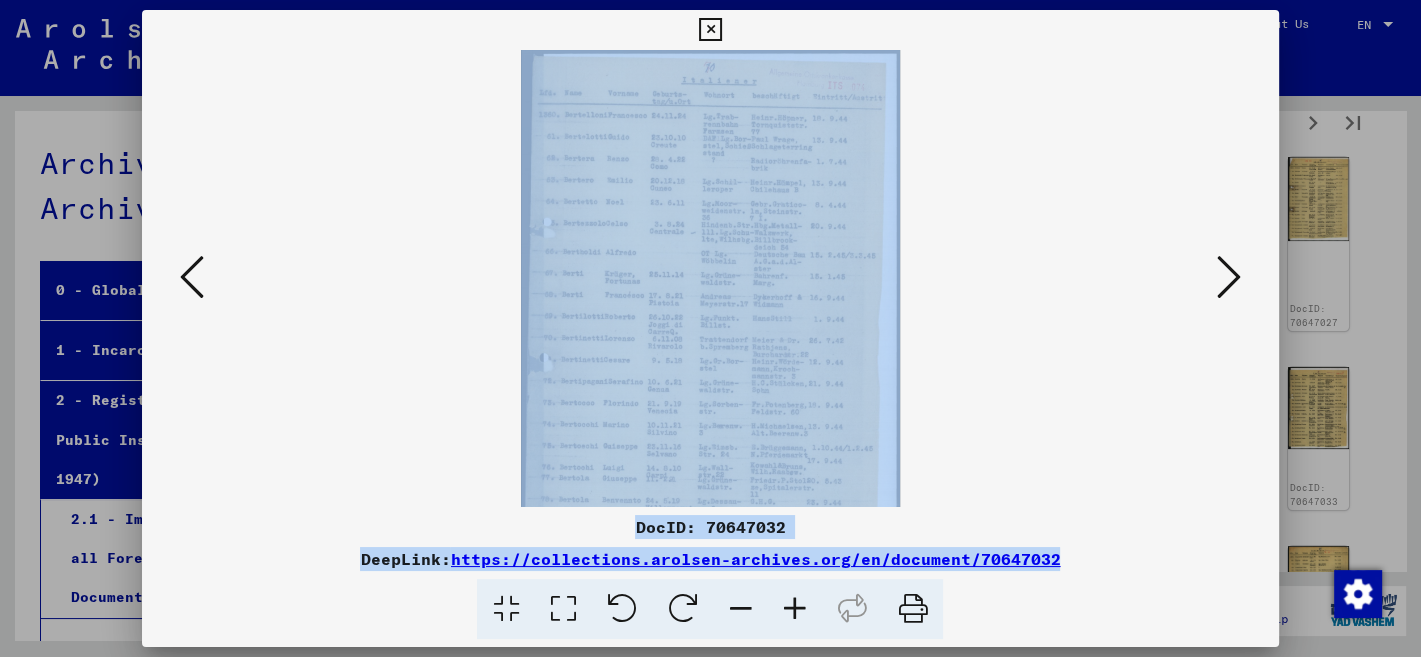 click at bounding box center (794, 609) 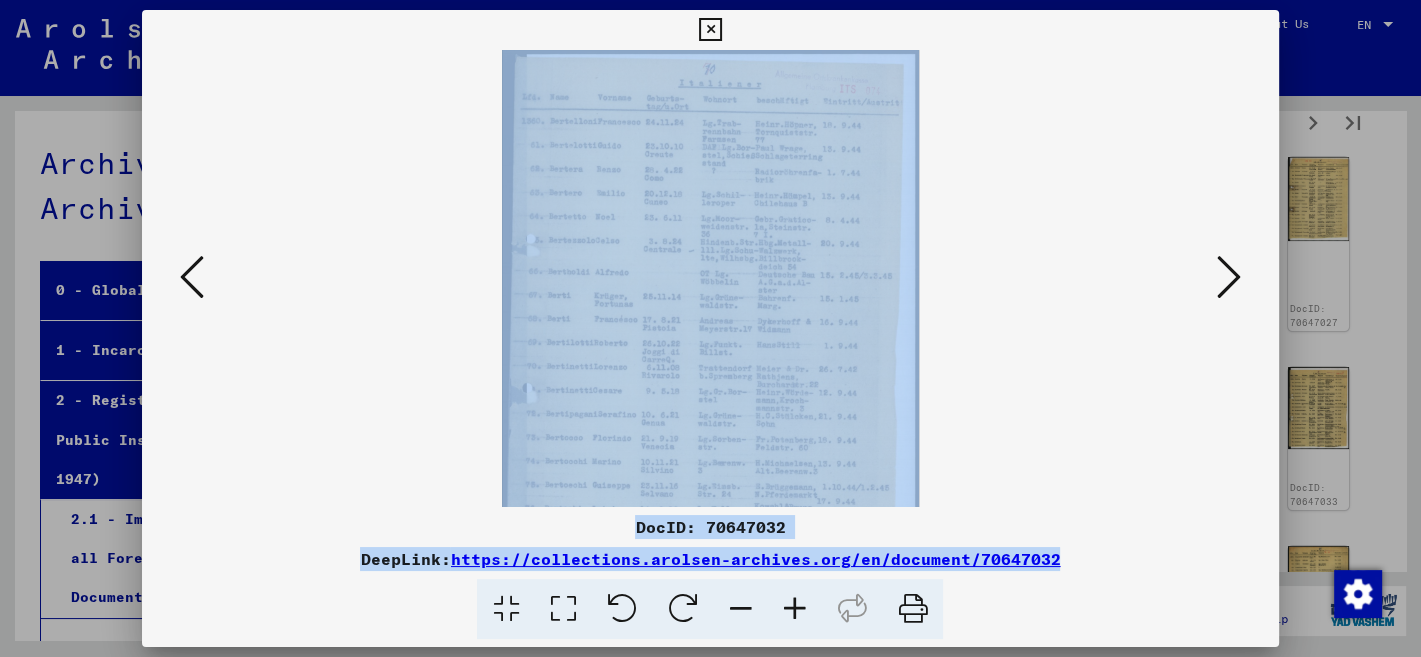 click at bounding box center (794, 609) 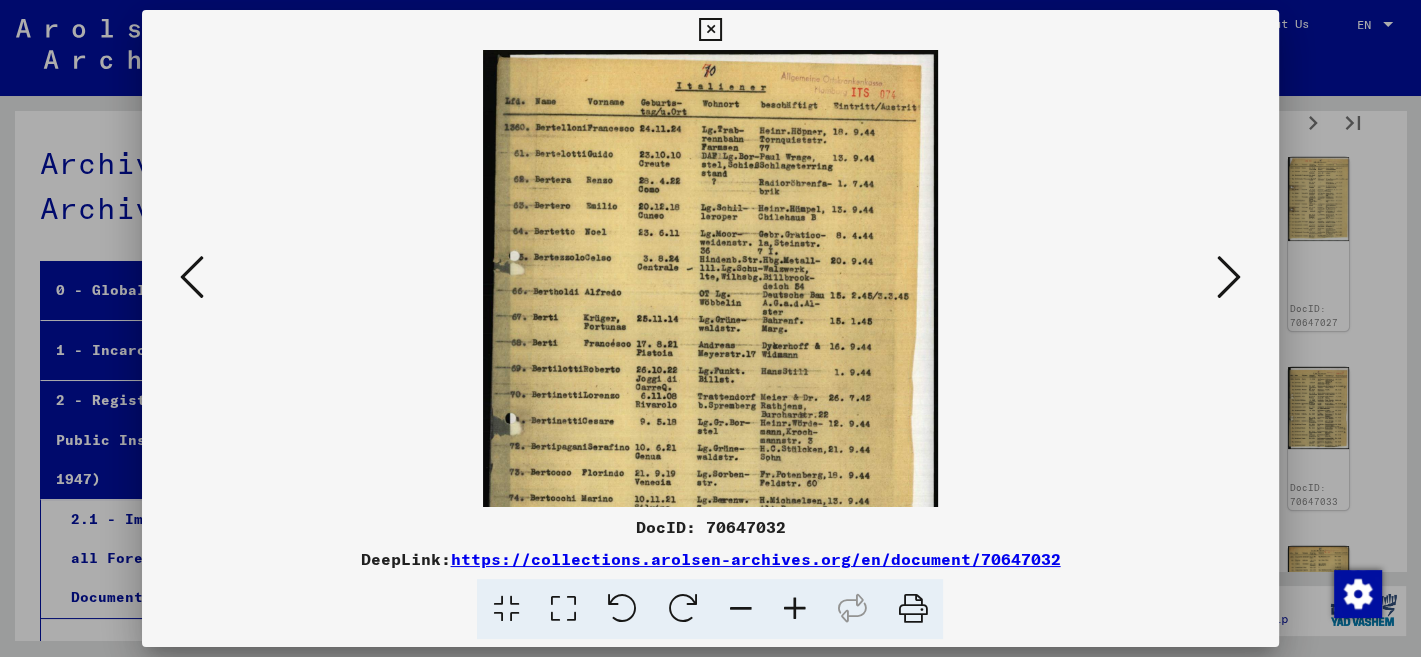click at bounding box center [794, 609] 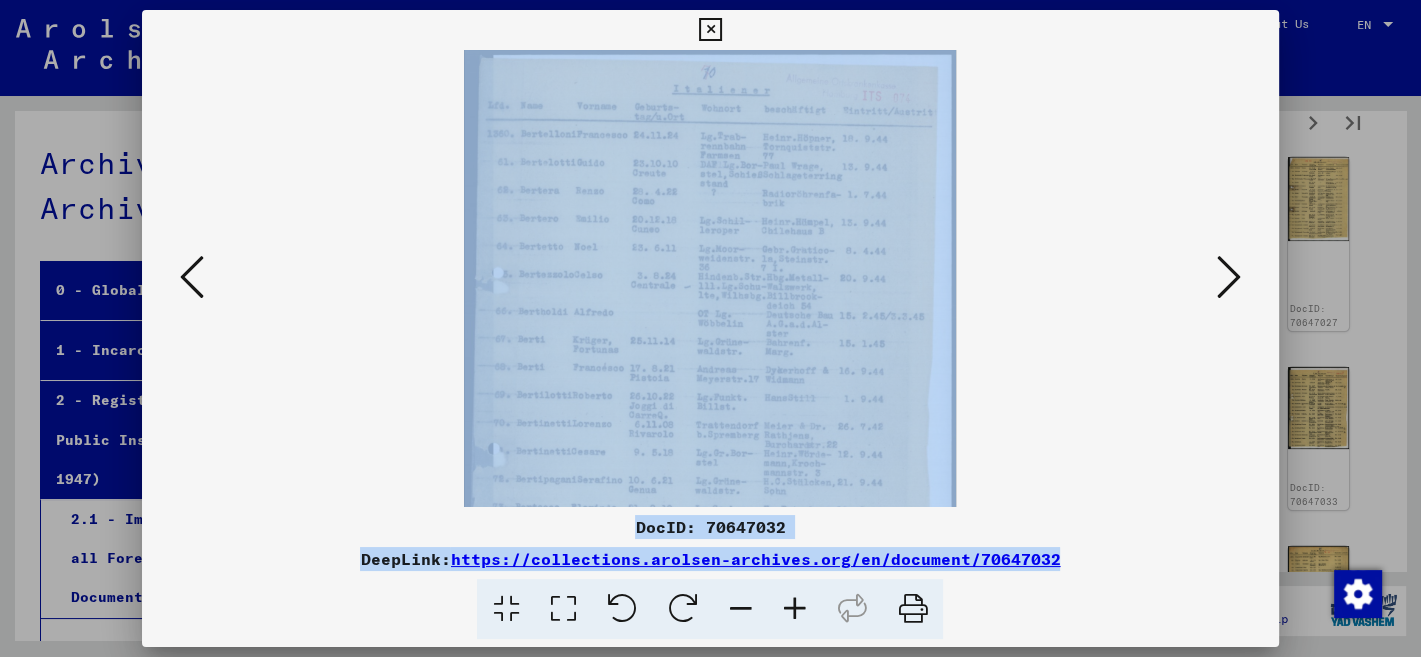 click at bounding box center [794, 609] 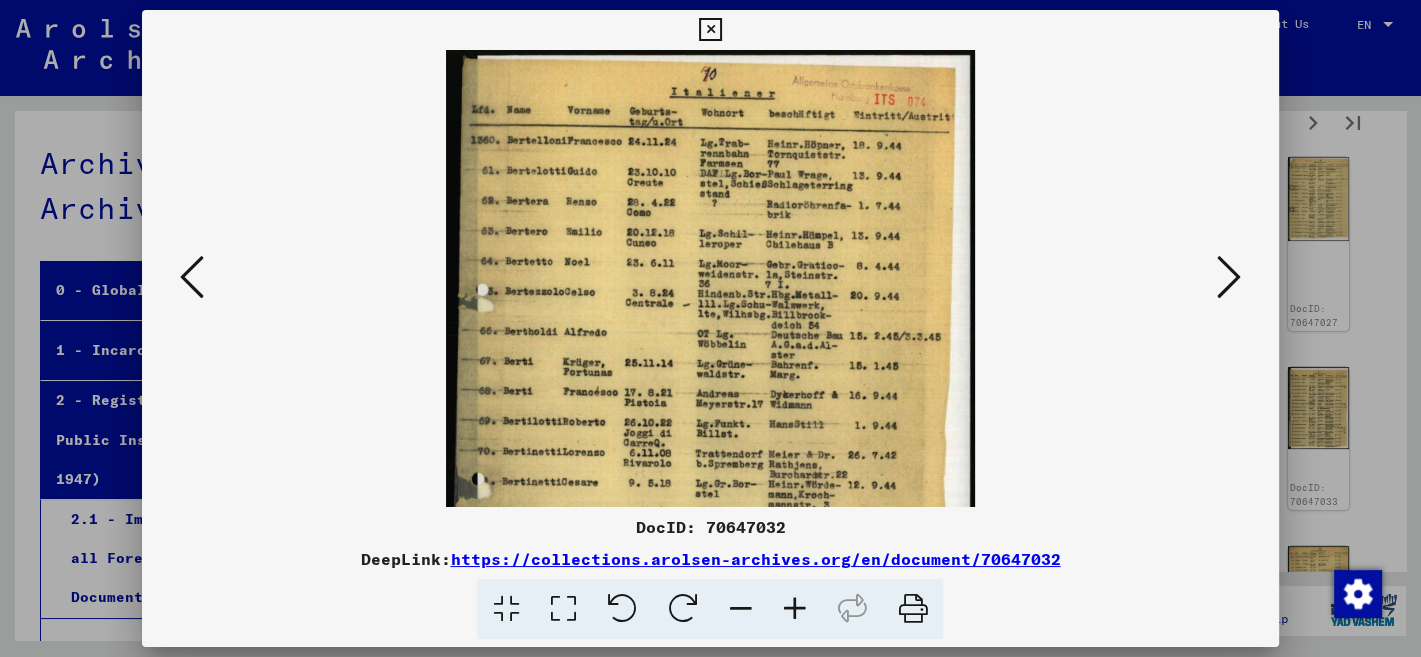 click at bounding box center [794, 609] 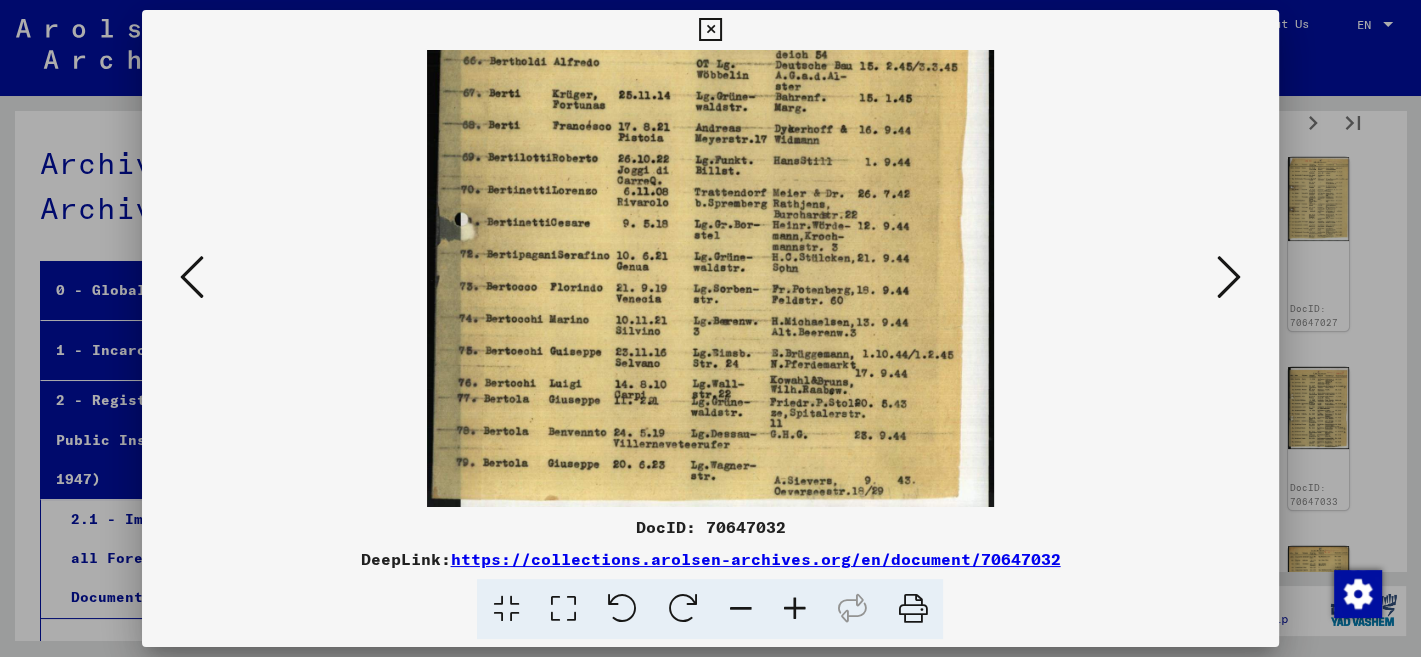 scroll, scrollTop: 300, scrollLeft: 0, axis: vertical 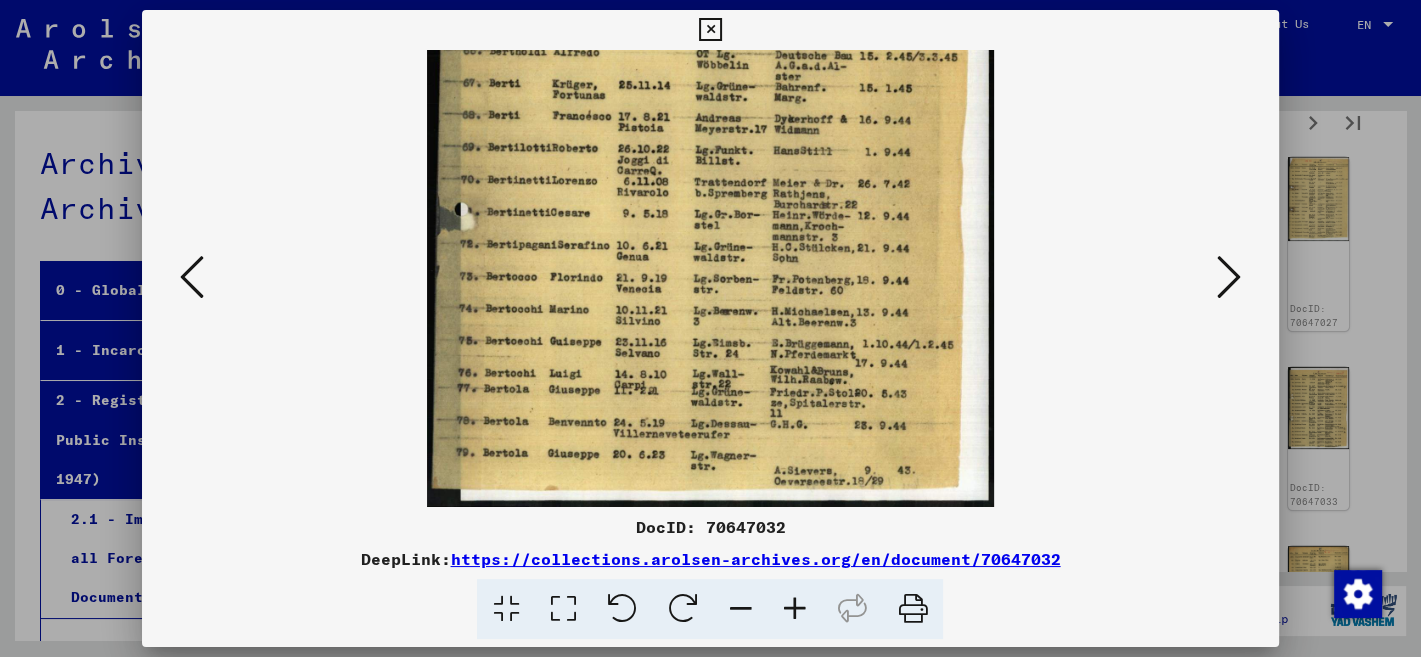 drag, startPoint x: 883, startPoint y: 474, endPoint x: 954, endPoint y: 176, distance: 306.3413 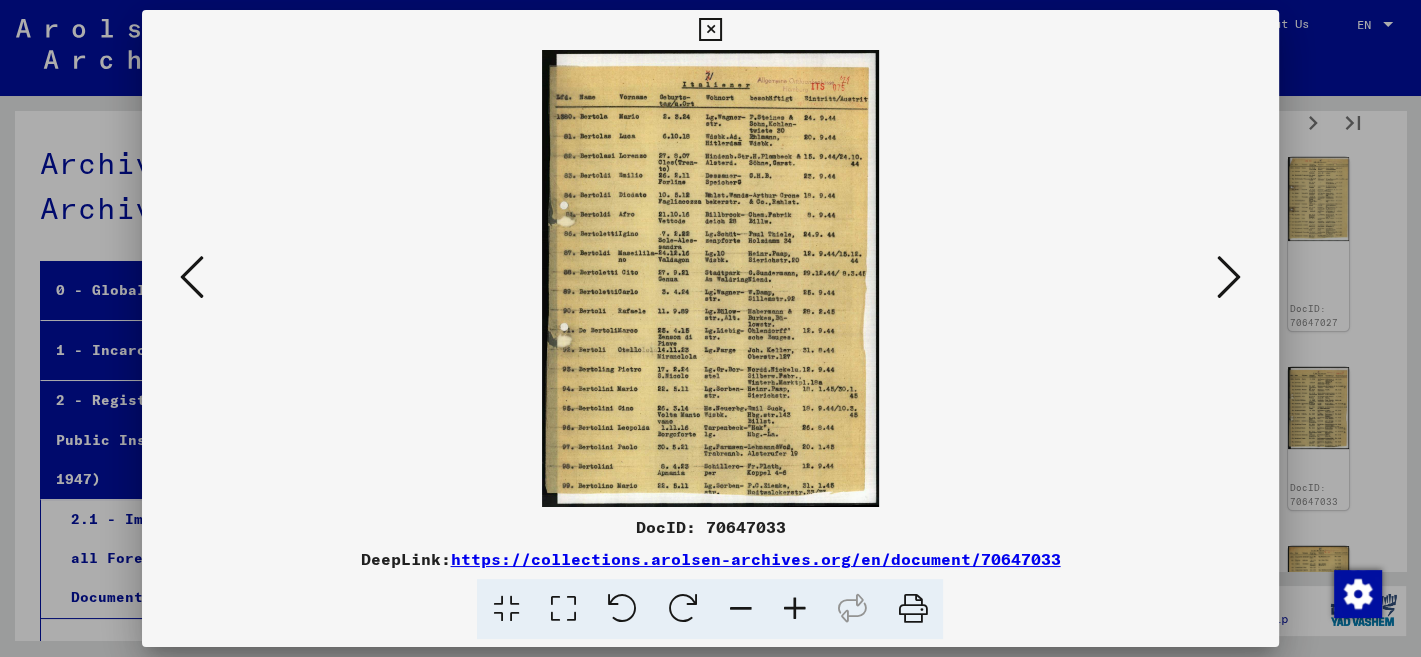 click at bounding box center (794, 609) 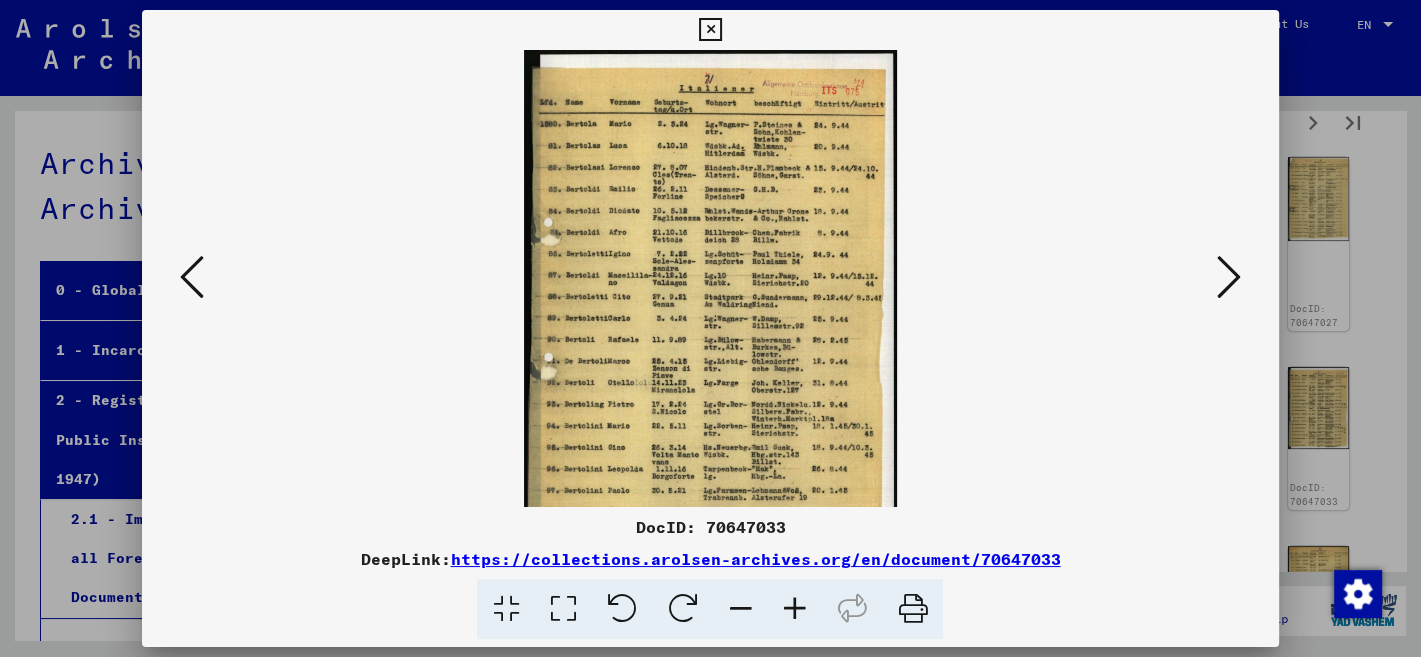 click at bounding box center [794, 609] 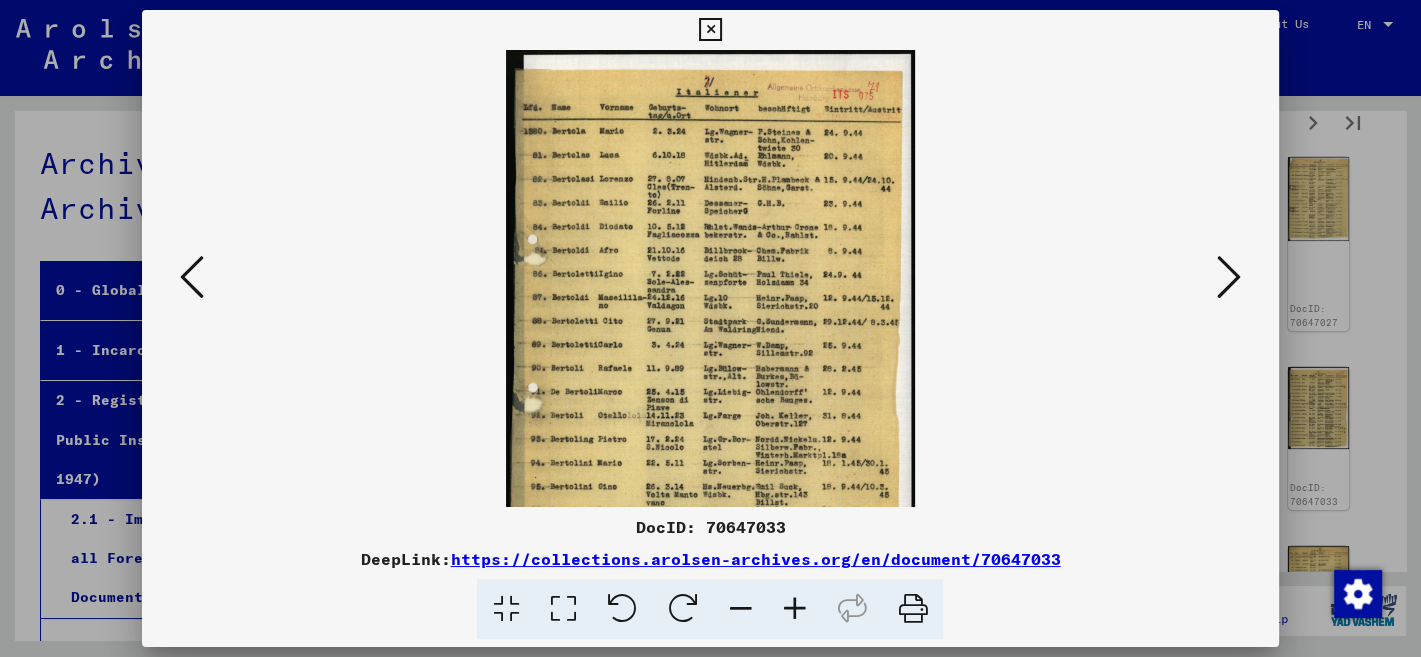 click at bounding box center (794, 609) 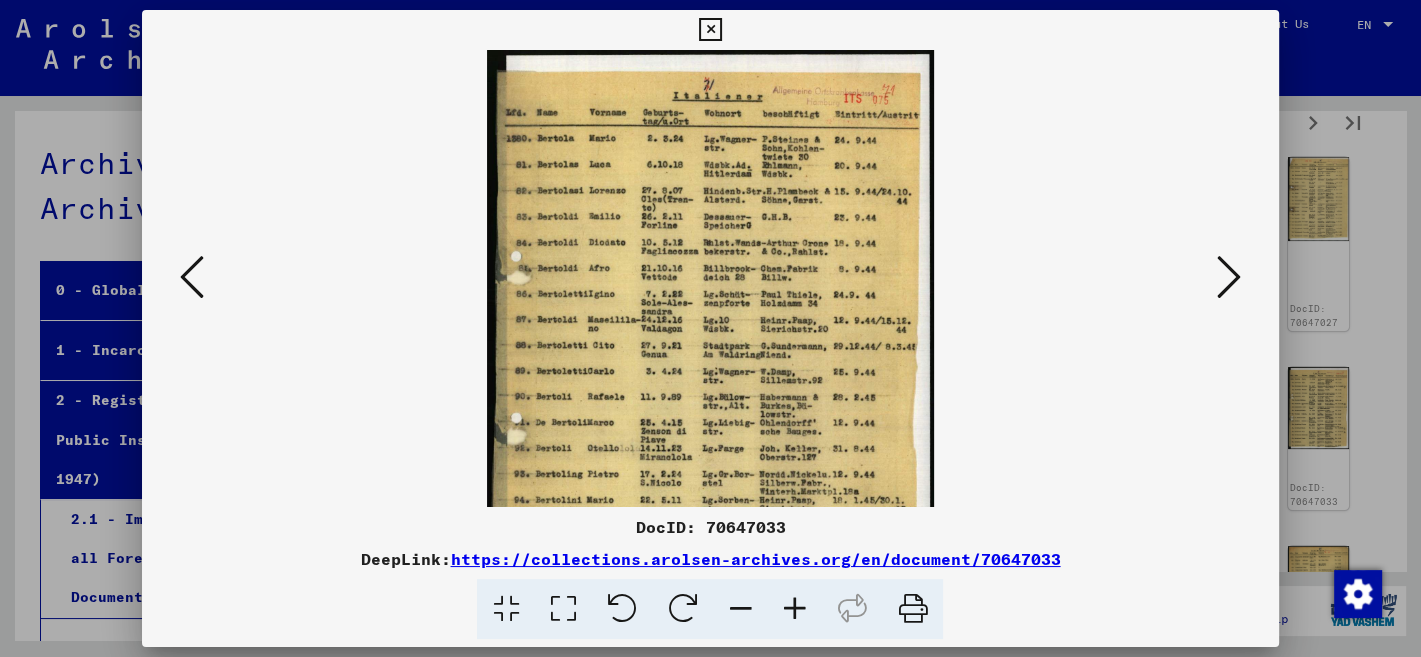 click at bounding box center [794, 609] 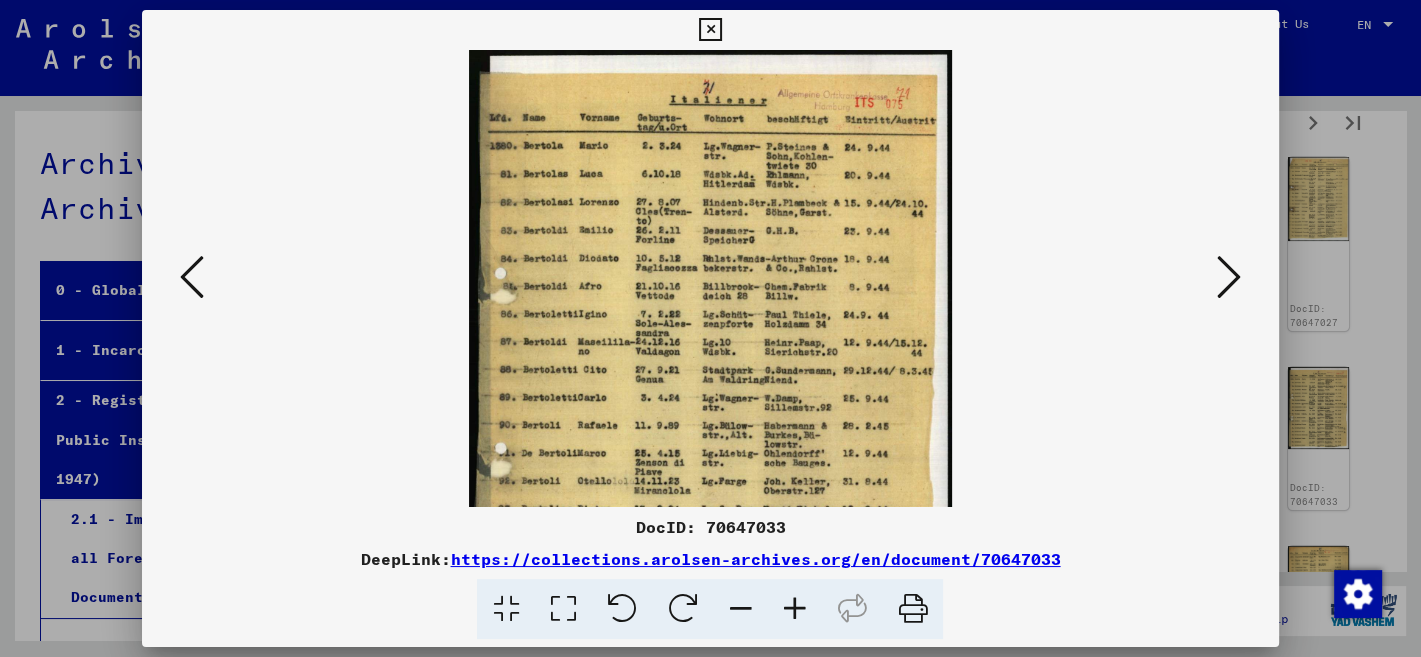 click at bounding box center [794, 609] 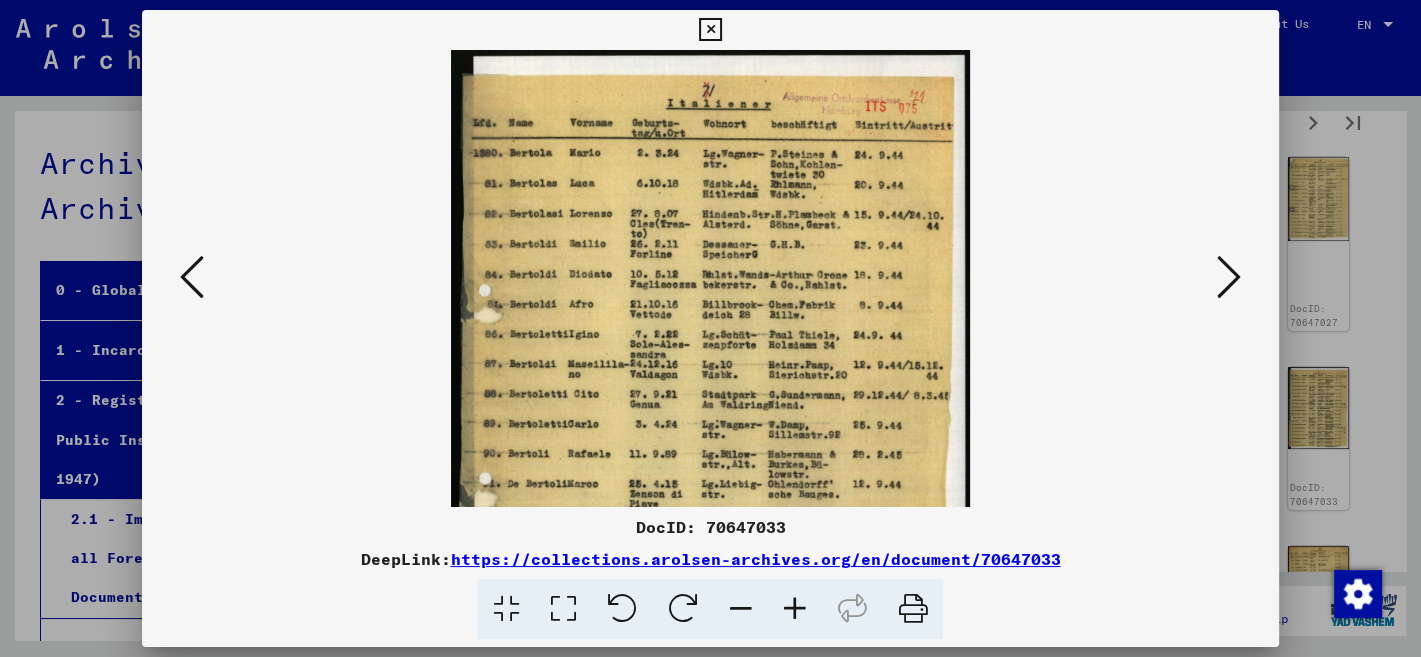 click at bounding box center (794, 609) 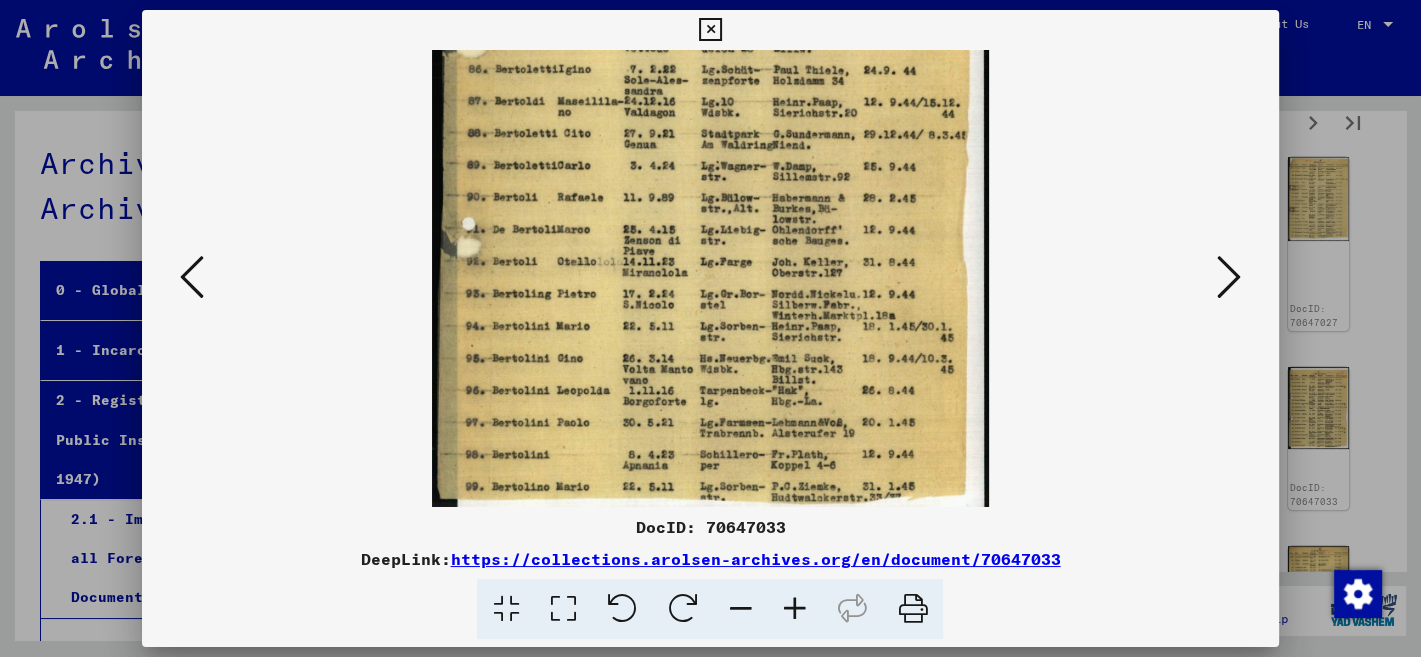 scroll, scrollTop: 300, scrollLeft: 0, axis: vertical 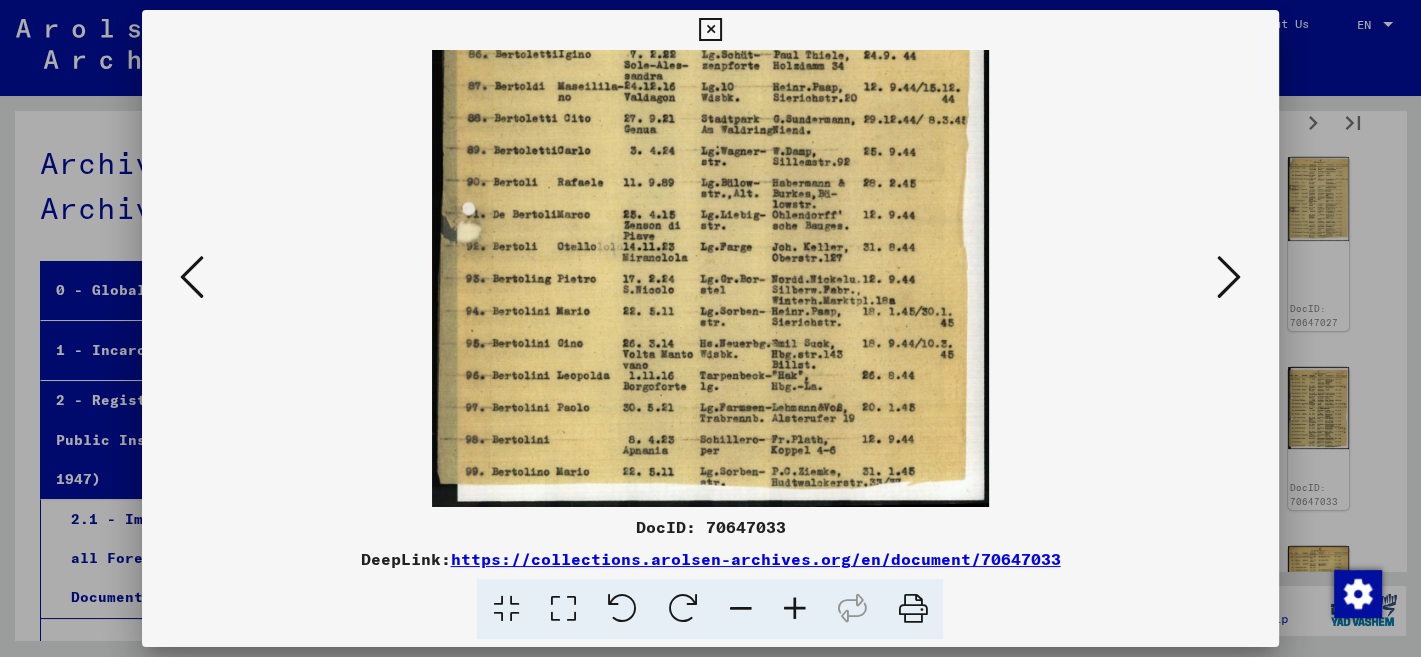 drag, startPoint x: 893, startPoint y: 462, endPoint x: 914, endPoint y: 158, distance: 304.72446 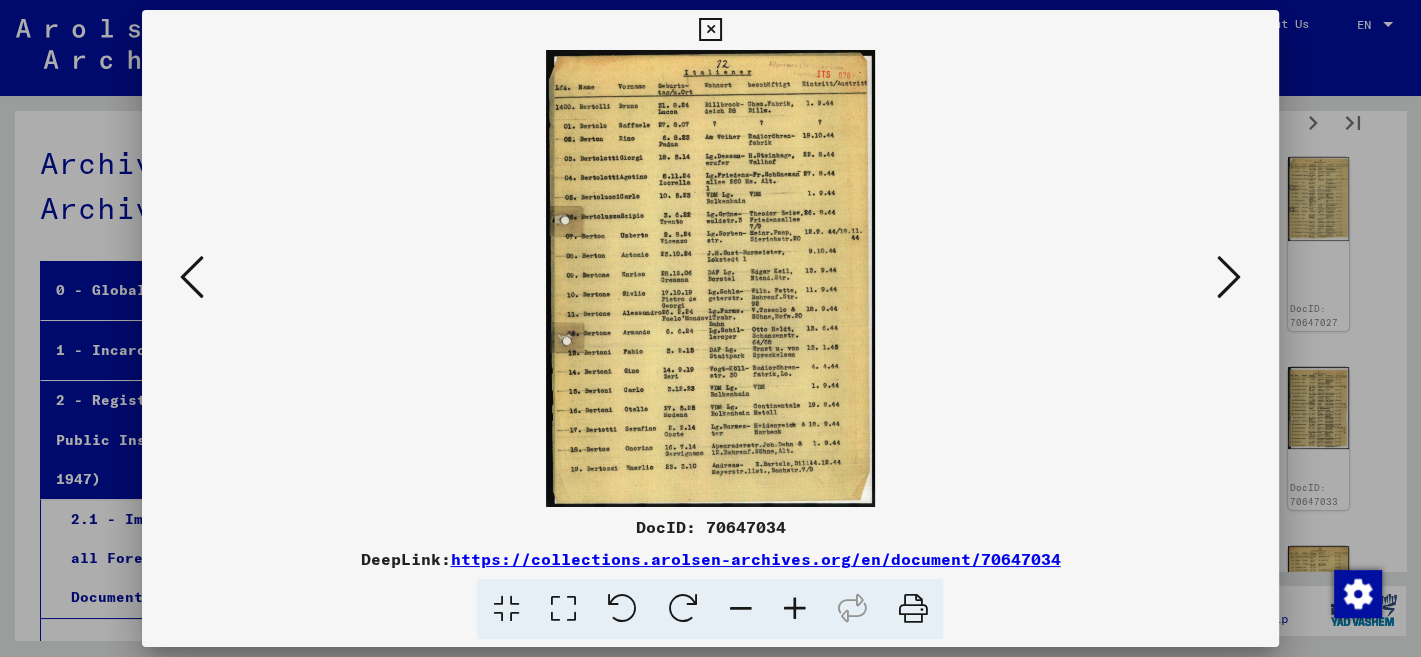 scroll, scrollTop: 0, scrollLeft: 0, axis: both 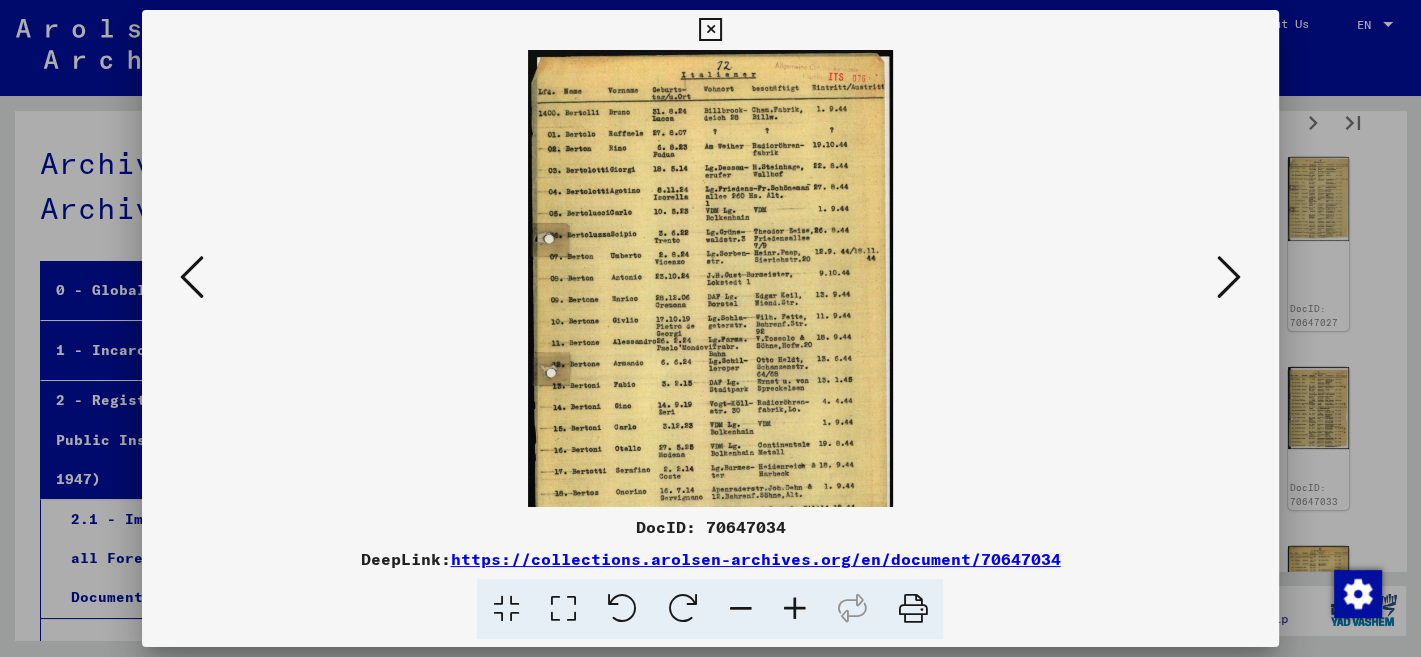 click at bounding box center (794, 609) 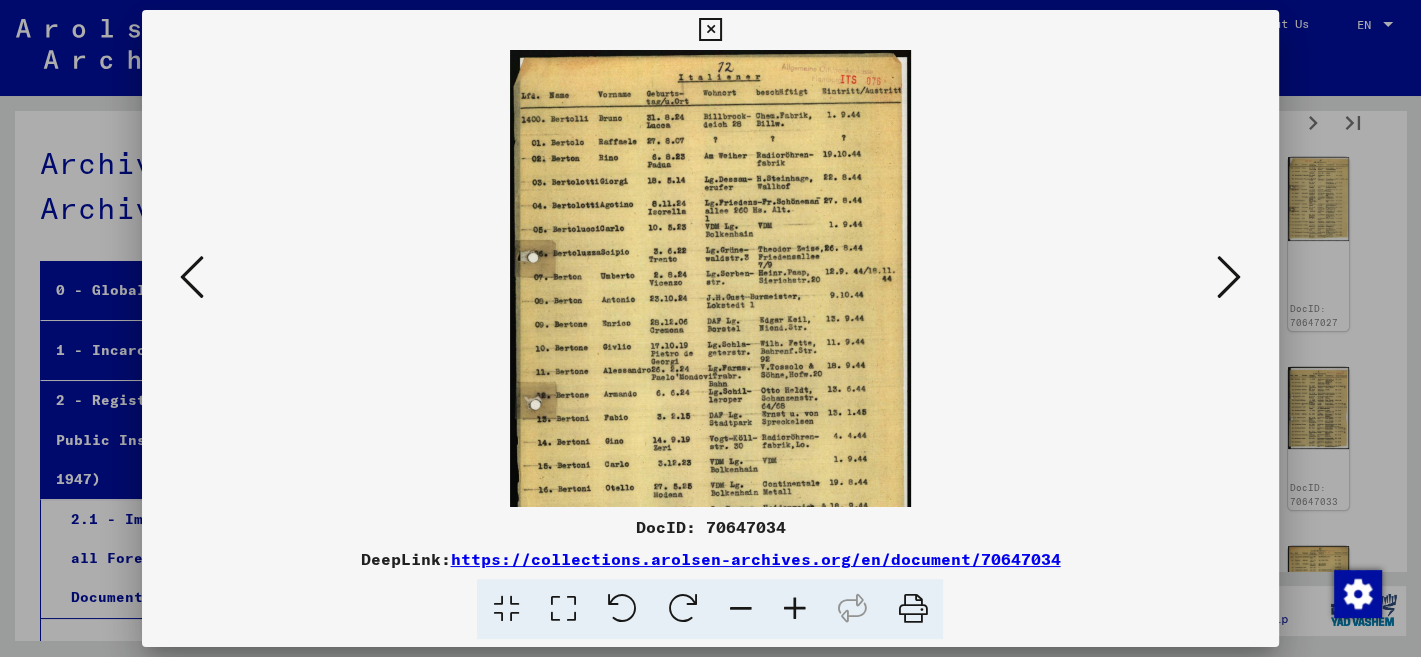 click at bounding box center (794, 609) 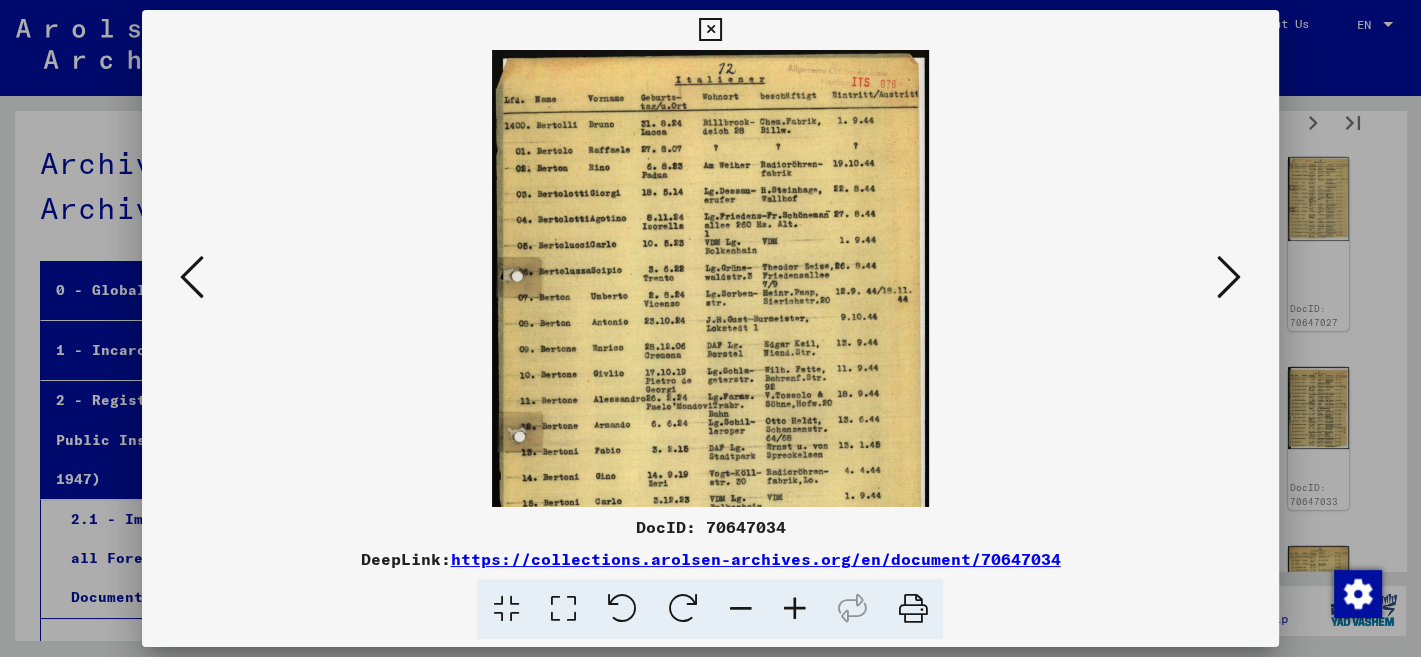 click at bounding box center [794, 609] 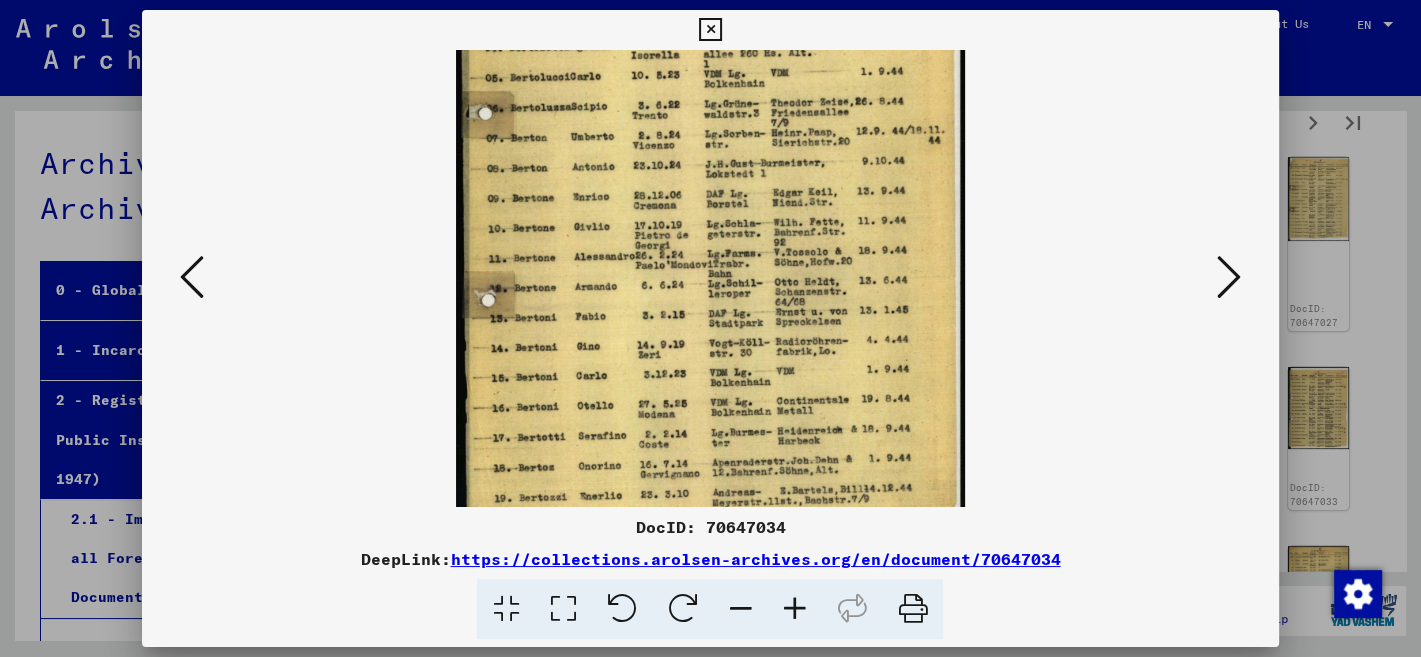 drag, startPoint x: 802, startPoint y: 458, endPoint x: 836, endPoint y: 265, distance: 195.97194 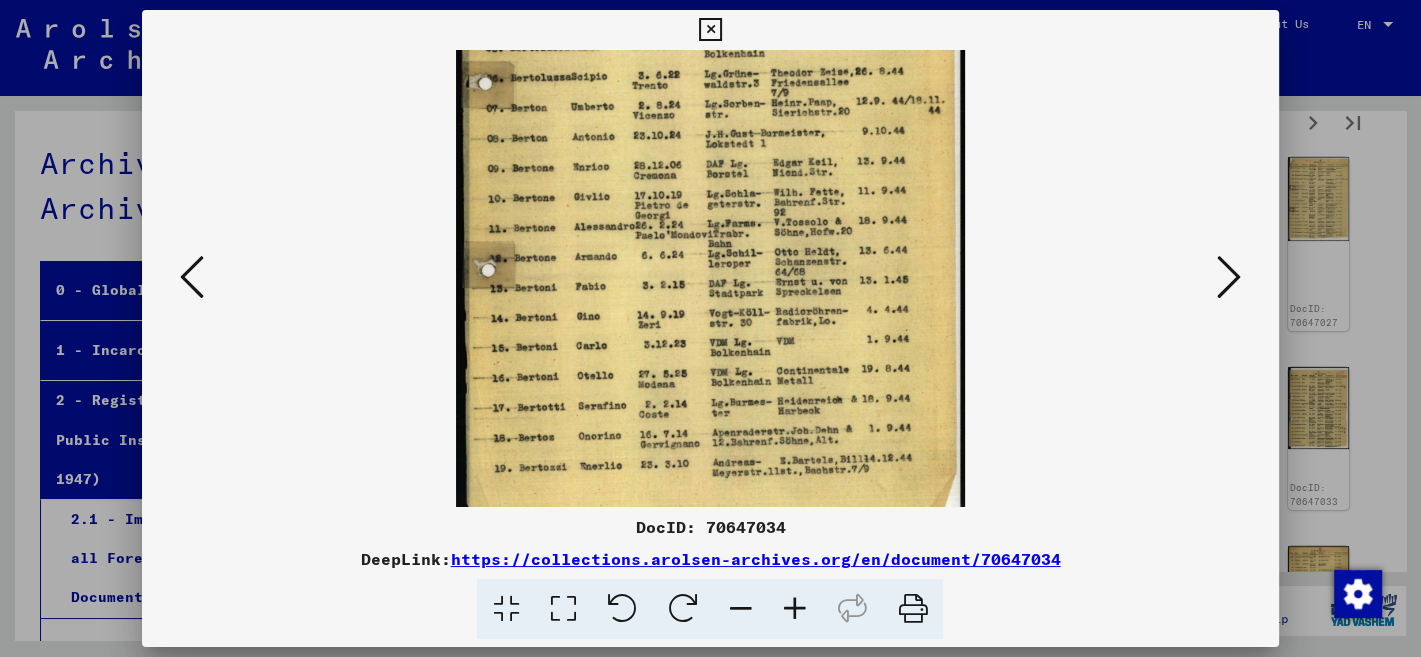 scroll, scrollTop: 250, scrollLeft: 0, axis: vertical 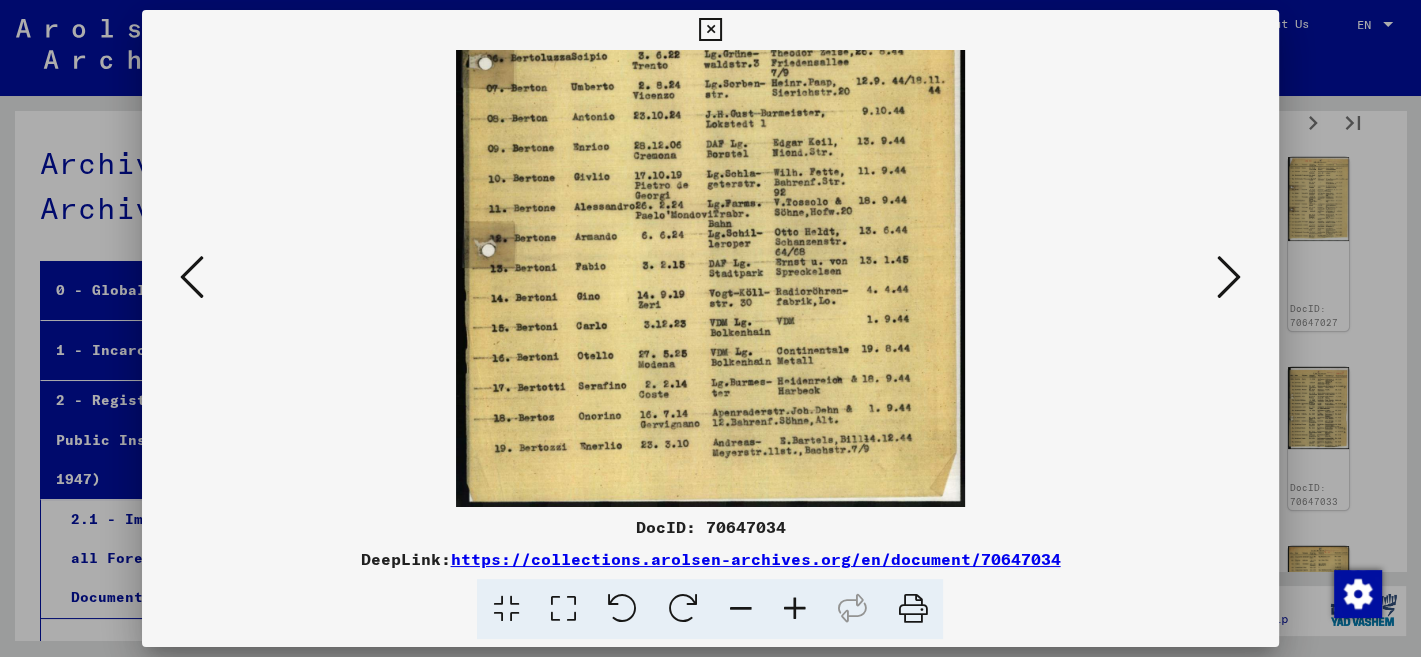 drag, startPoint x: 862, startPoint y: 398, endPoint x: 857, endPoint y: 348, distance: 50.24938 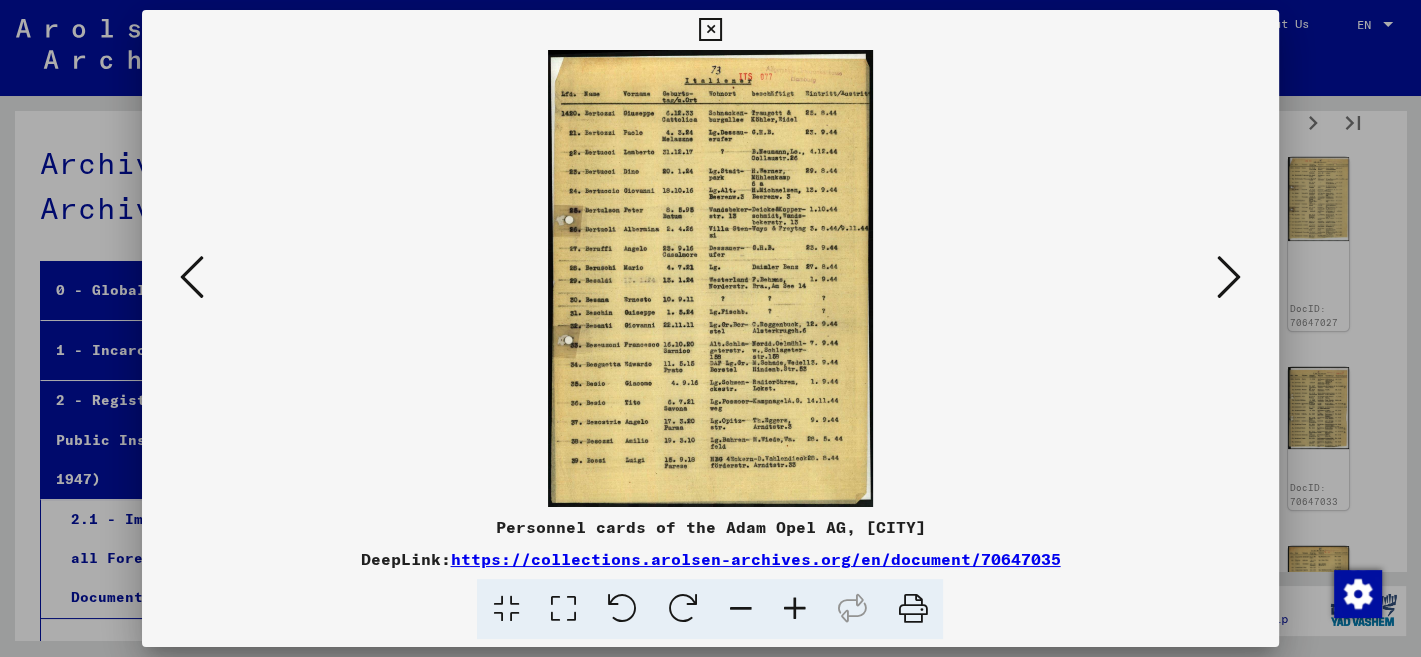 scroll, scrollTop: 0, scrollLeft: 0, axis: both 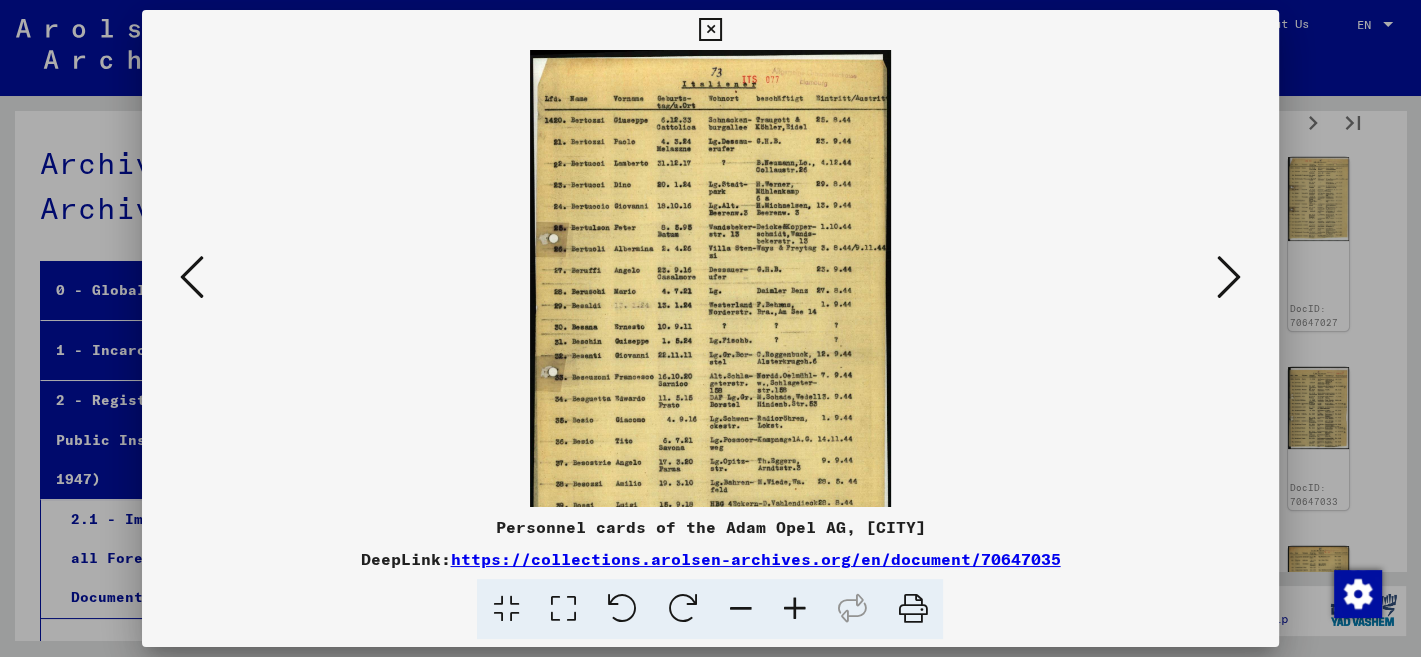 click at bounding box center (794, 609) 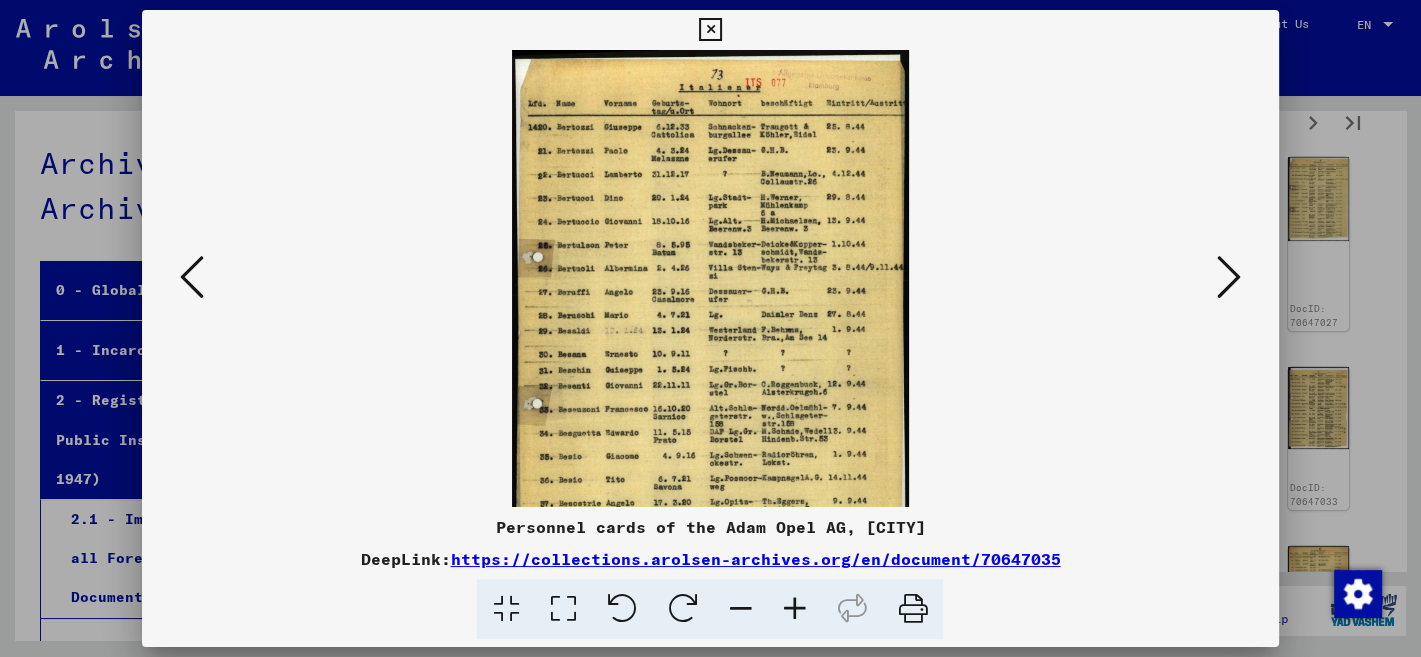 click at bounding box center (794, 609) 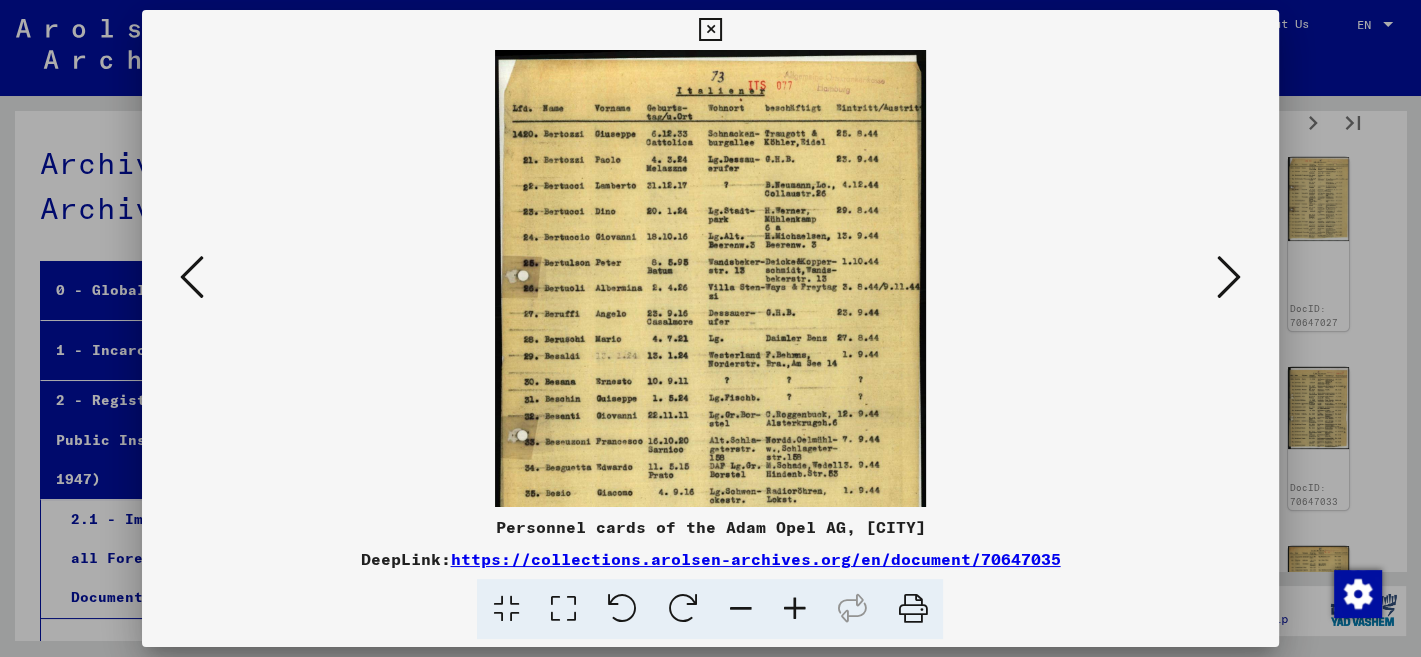 click at bounding box center [794, 609] 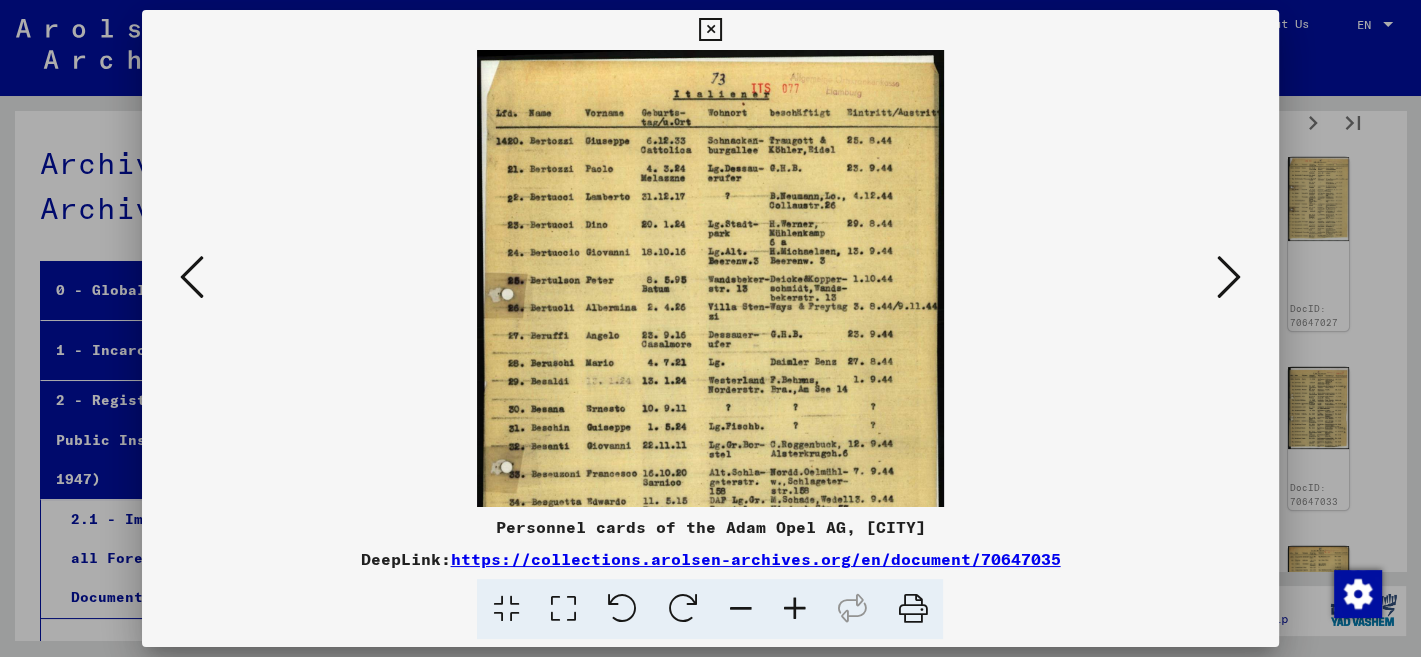 click at bounding box center (794, 609) 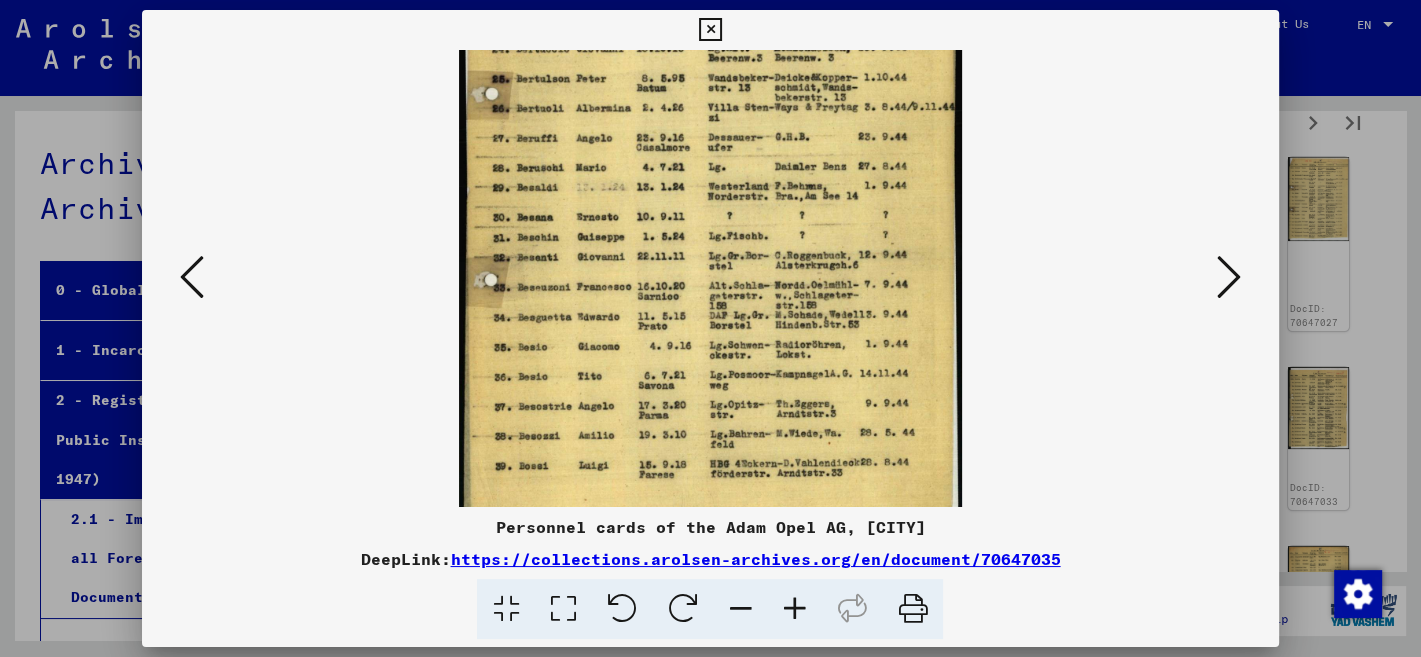 scroll, scrollTop: 239, scrollLeft: 0, axis: vertical 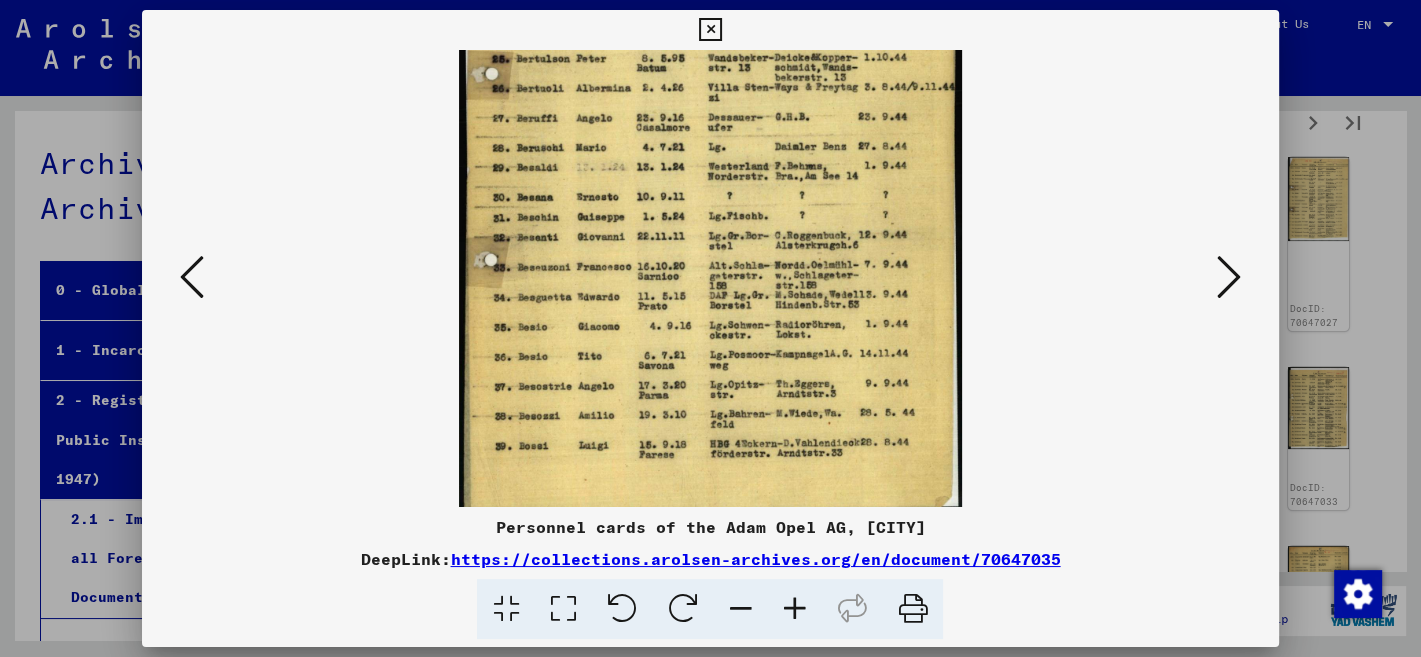 drag, startPoint x: 818, startPoint y: 474, endPoint x: 884, endPoint y: 245, distance: 238.32121 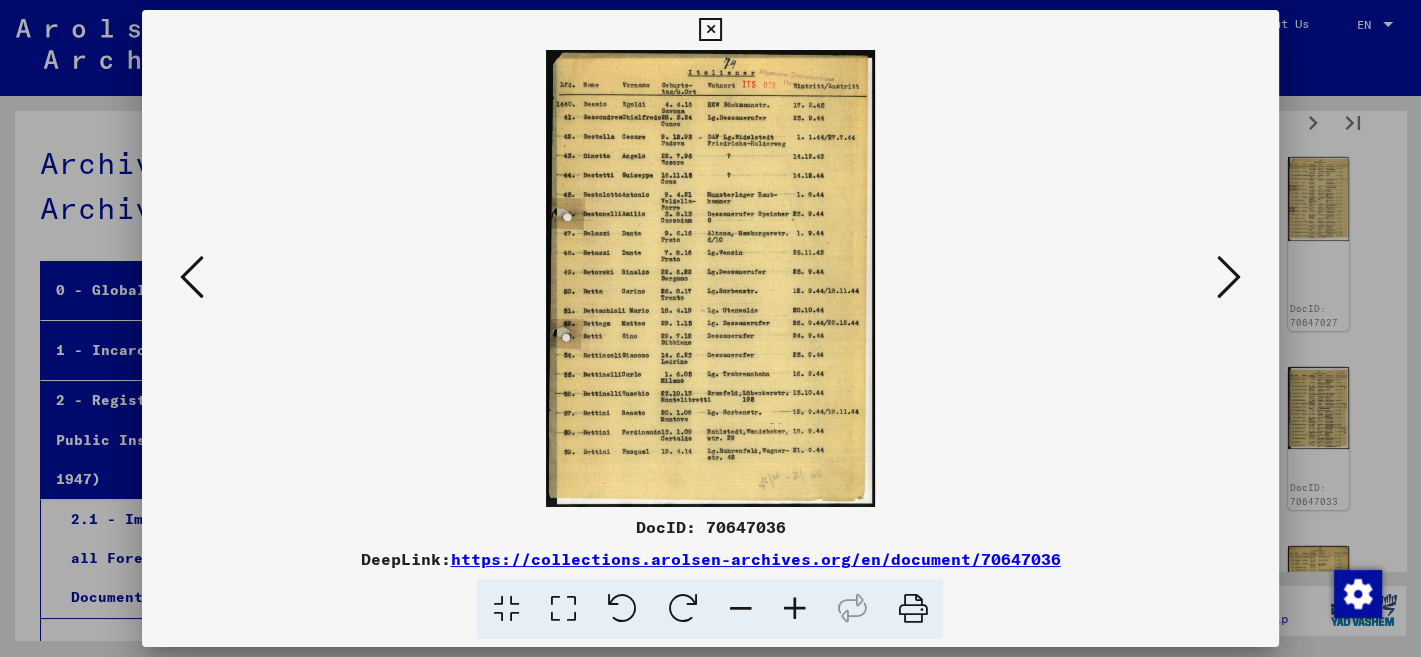 scroll, scrollTop: 0, scrollLeft: 0, axis: both 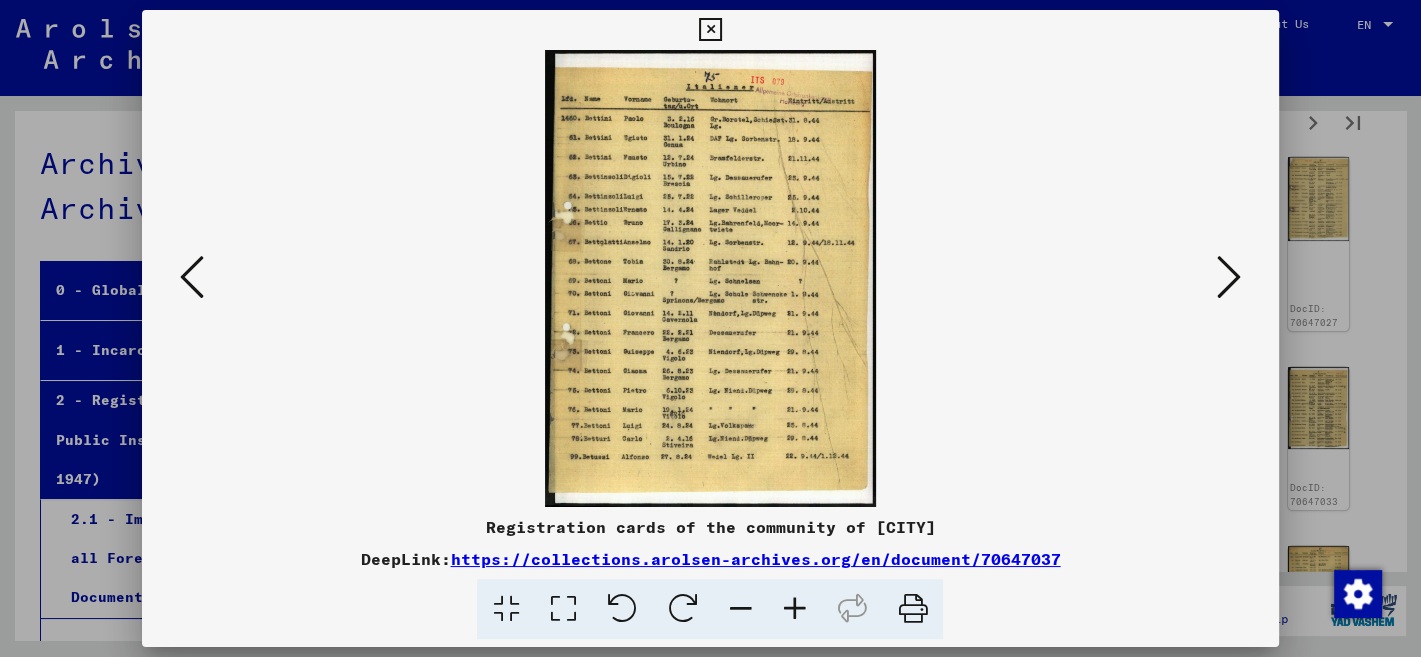 click at bounding box center (794, 609) 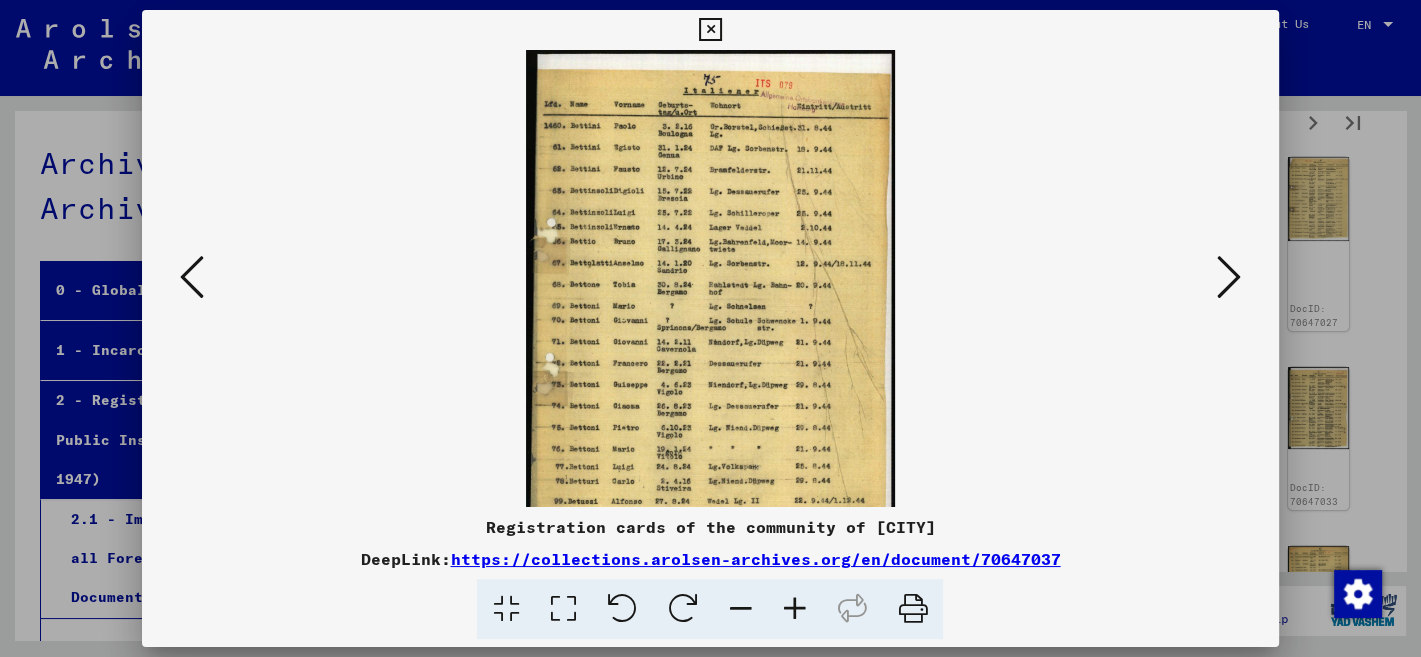 click at bounding box center [794, 609] 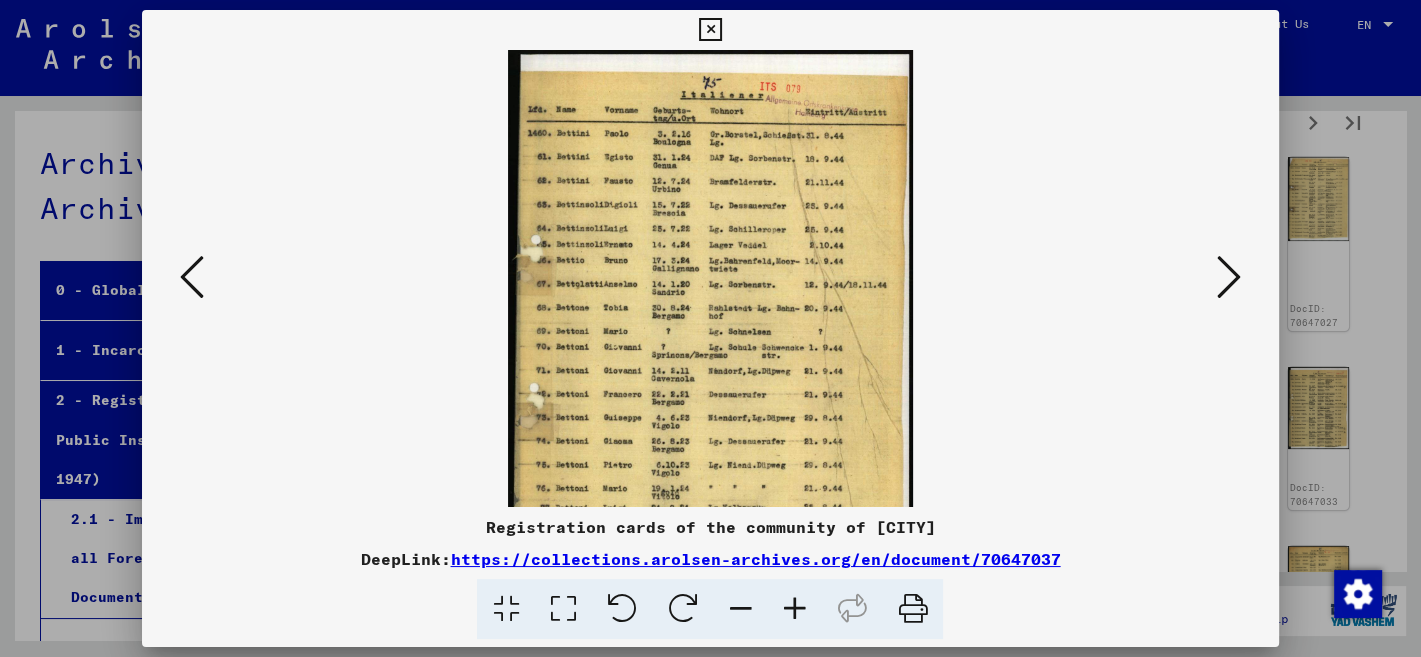click at bounding box center (794, 609) 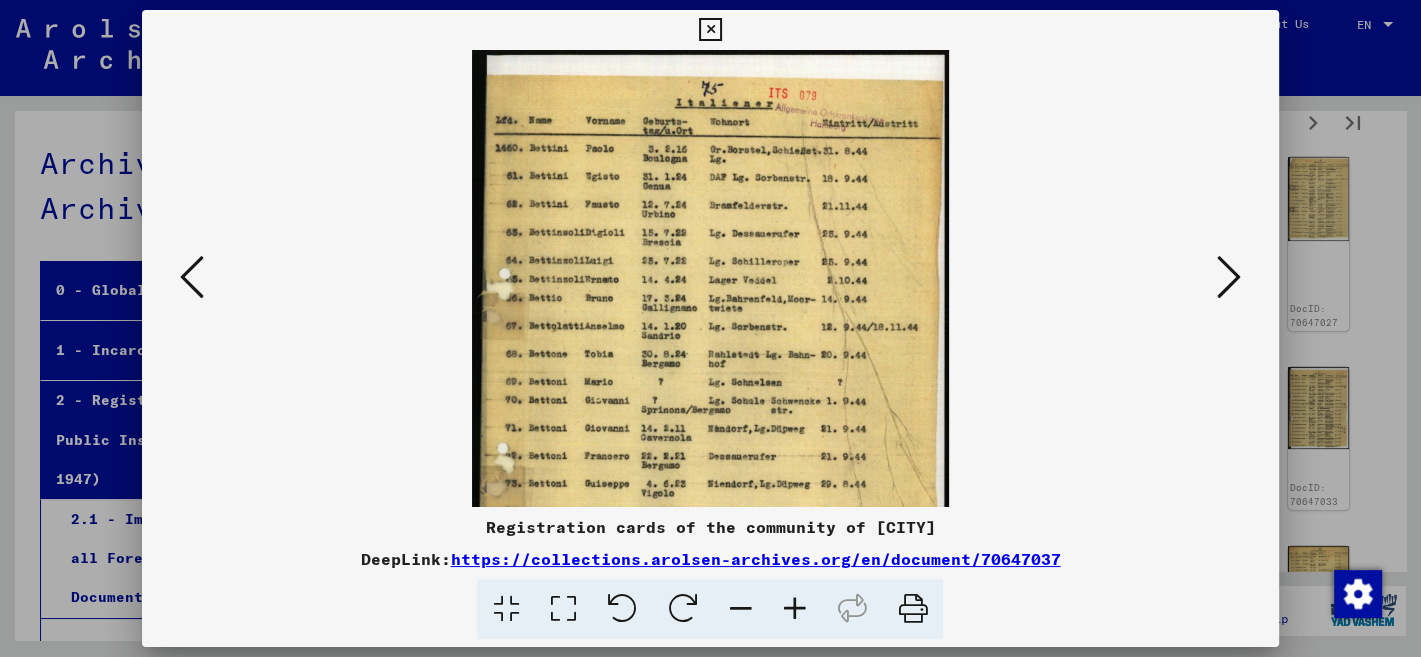 click at bounding box center (794, 609) 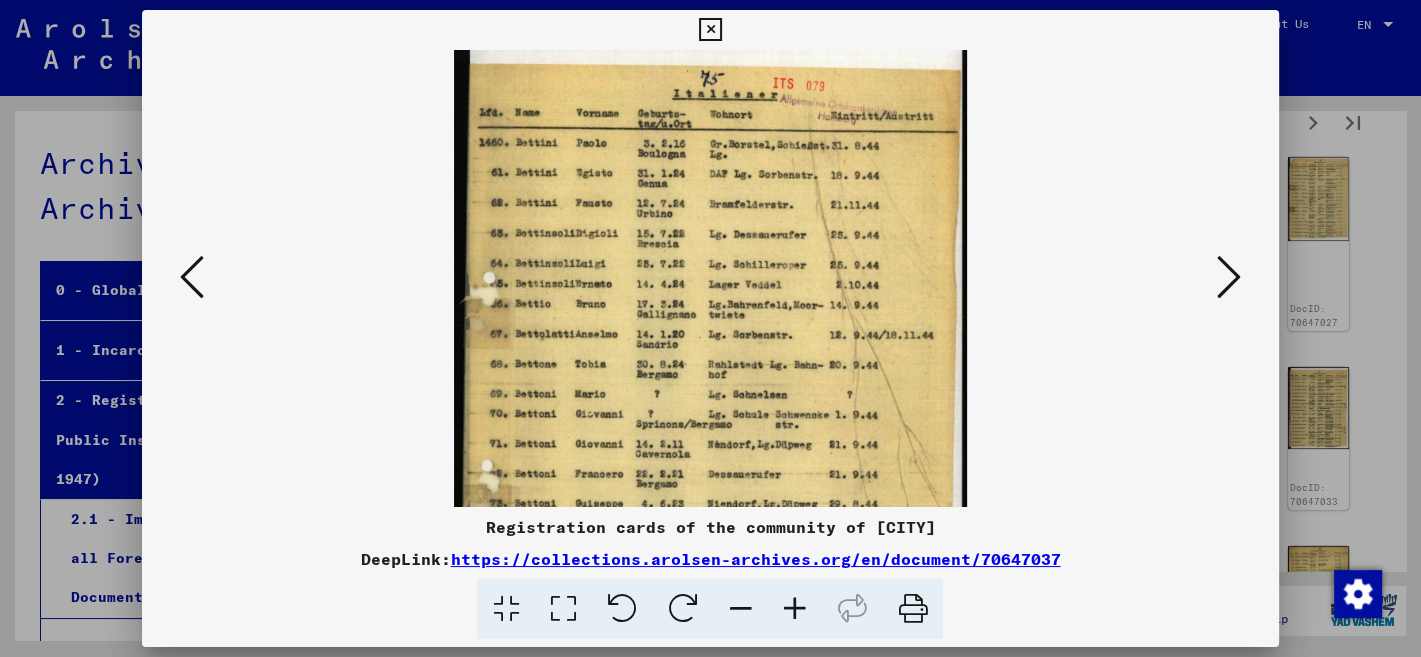scroll, scrollTop: 11, scrollLeft: 0, axis: vertical 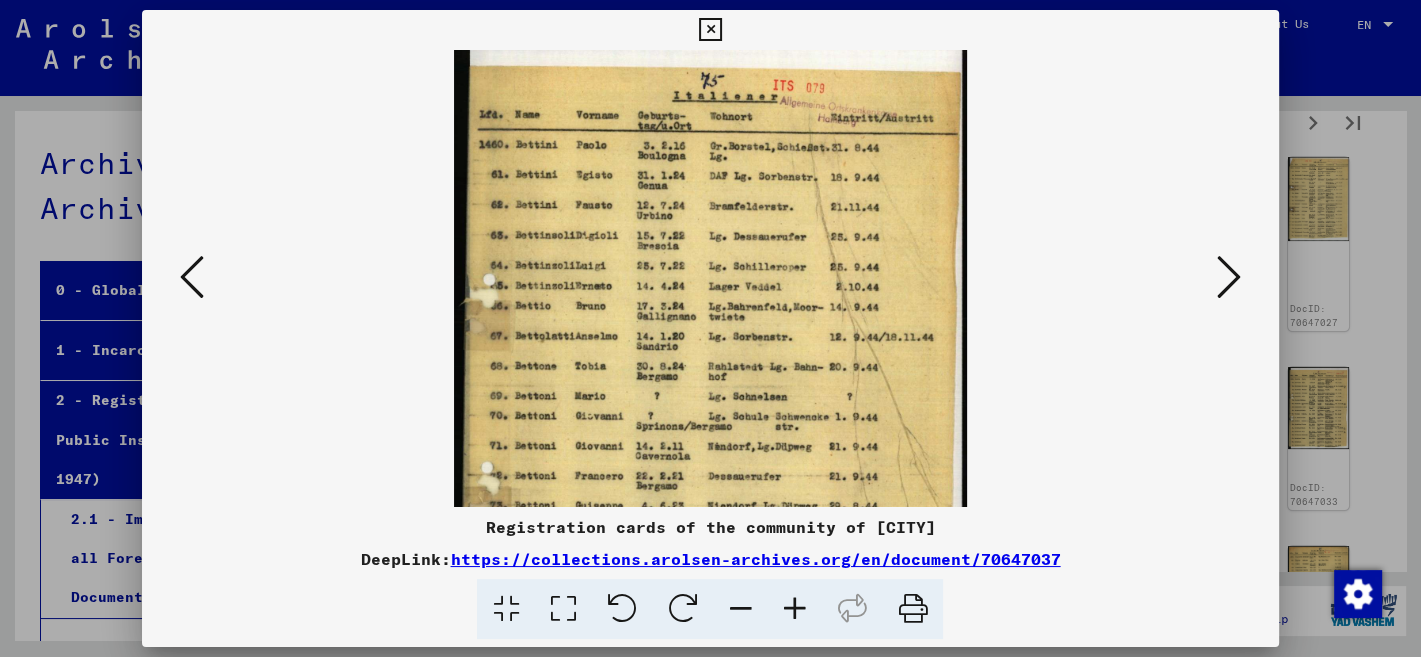 drag, startPoint x: 834, startPoint y: 458, endPoint x: 836, endPoint y: 448, distance: 10.198039 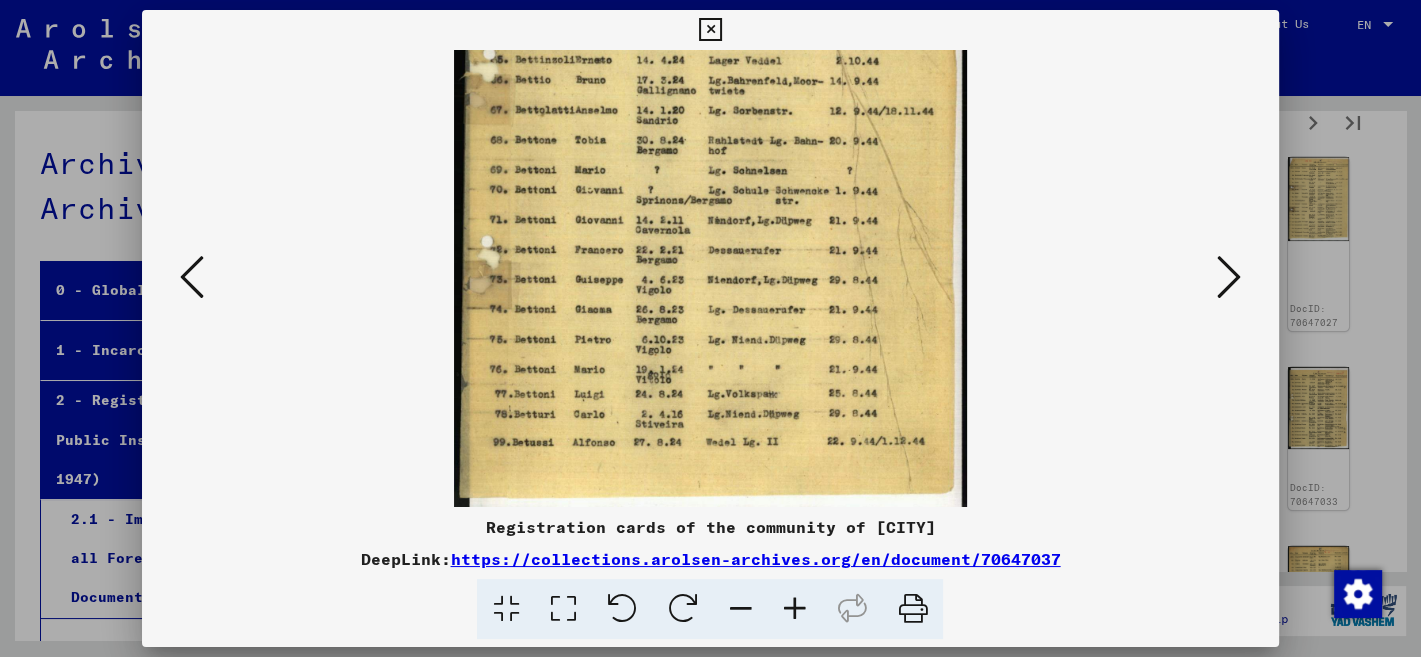 scroll, scrollTop: 250, scrollLeft: 0, axis: vertical 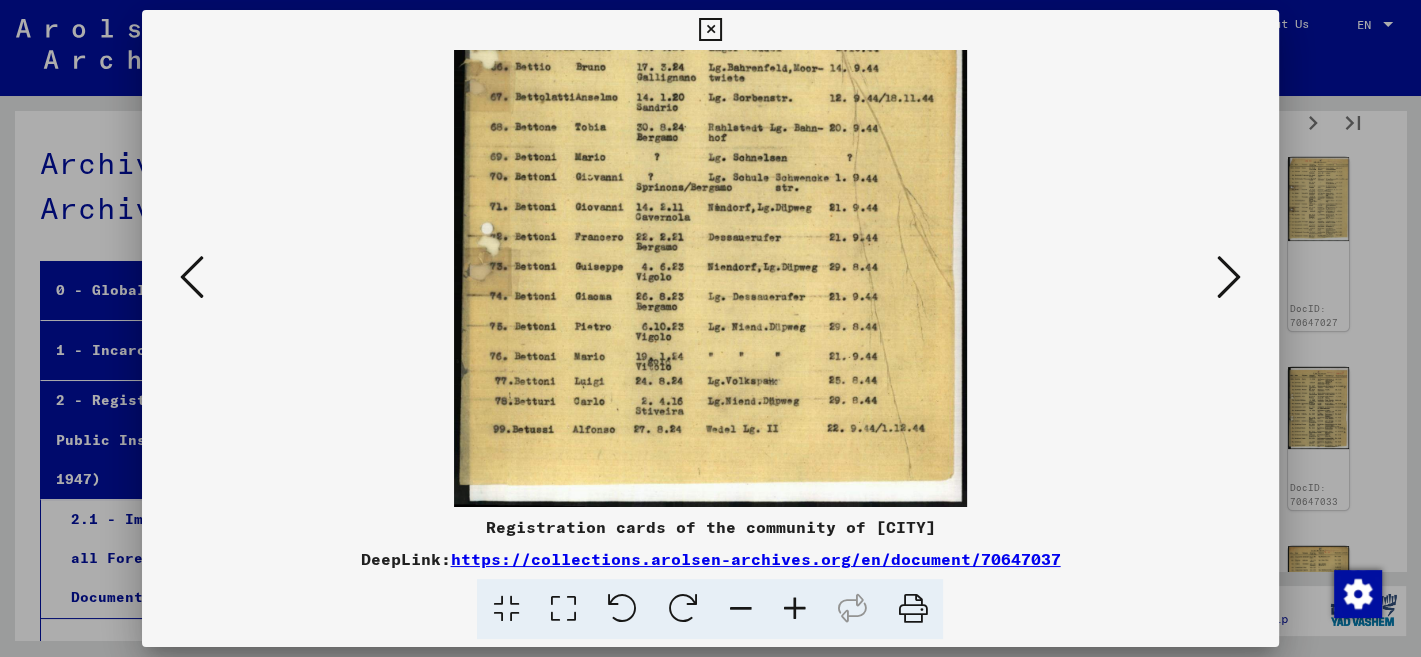 drag, startPoint x: 781, startPoint y: 461, endPoint x: 808, endPoint y: 222, distance: 240.52026 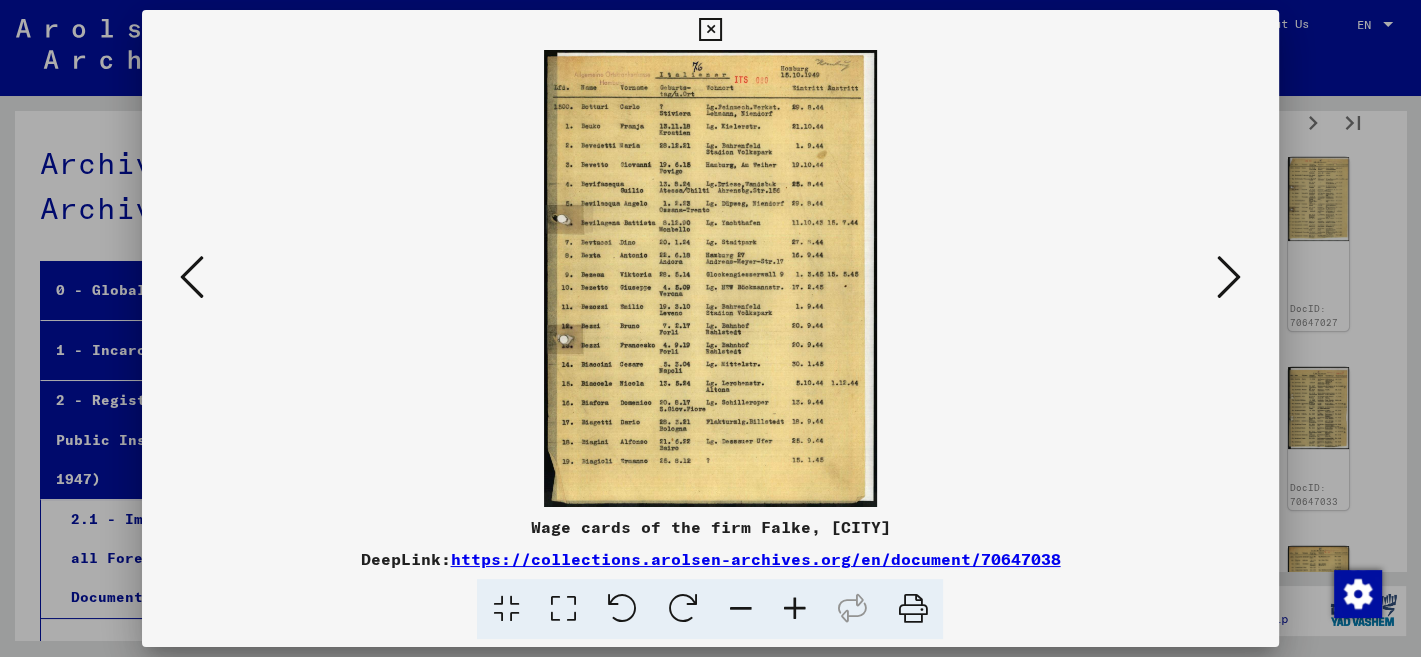 click at bounding box center (794, 609) 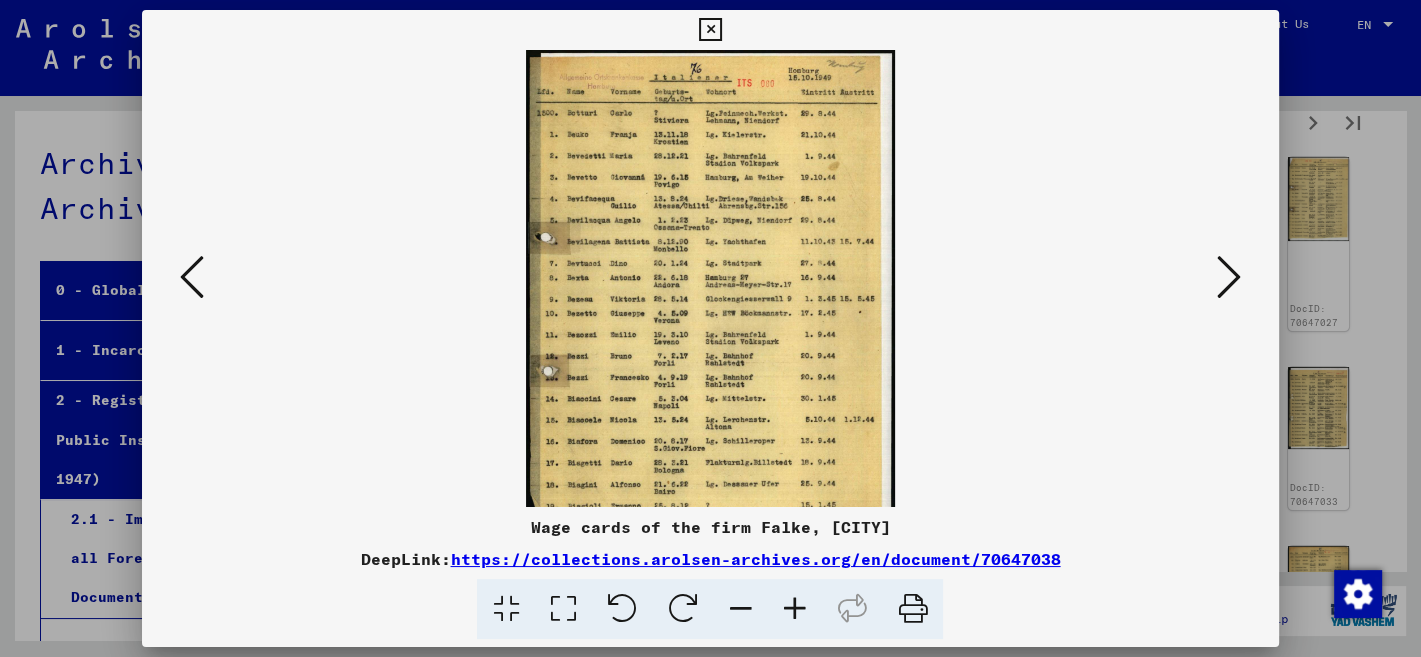 click at bounding box center [794, 609] 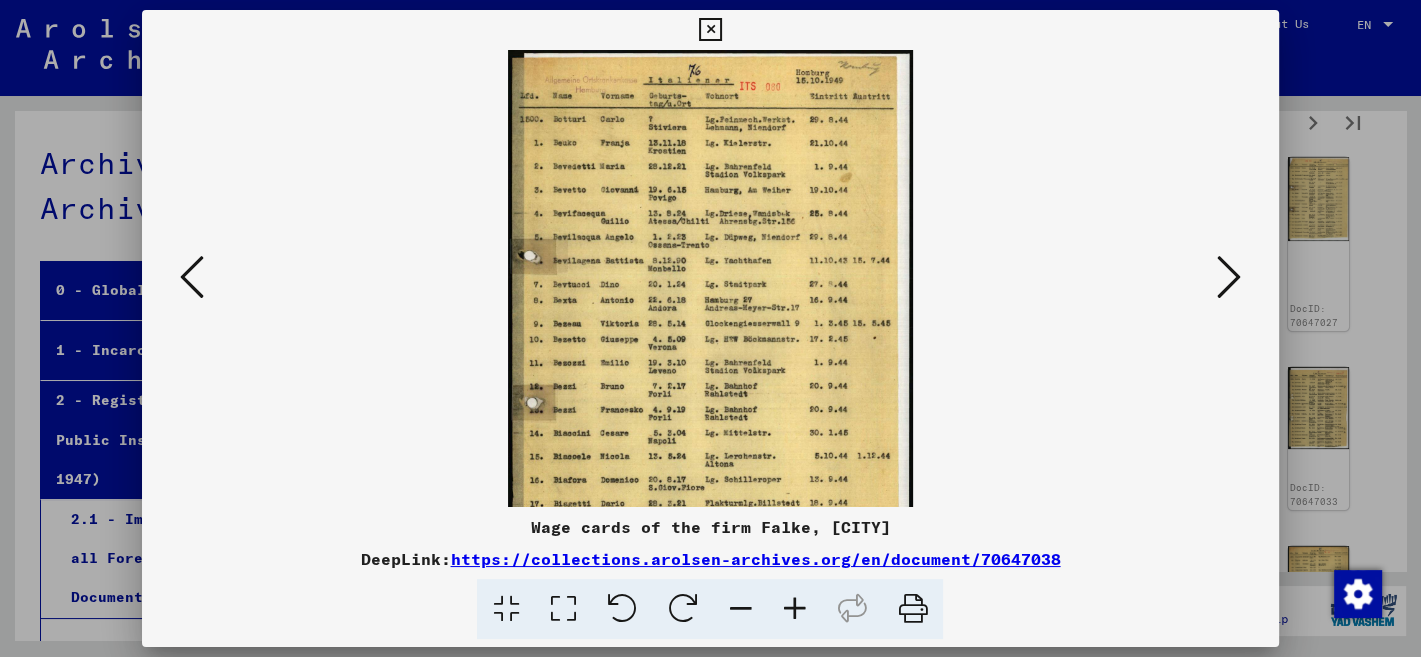 click at bounding box center (794, 609) 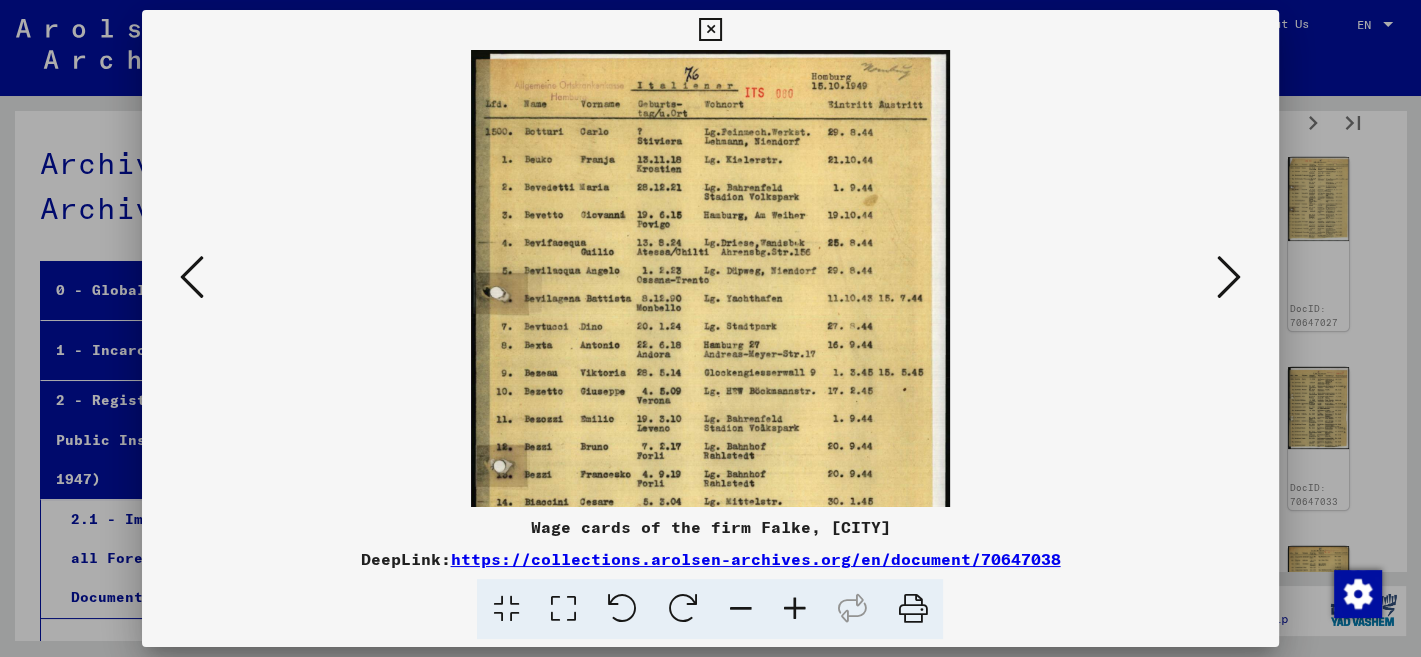 click at bounding box center (794, 609) 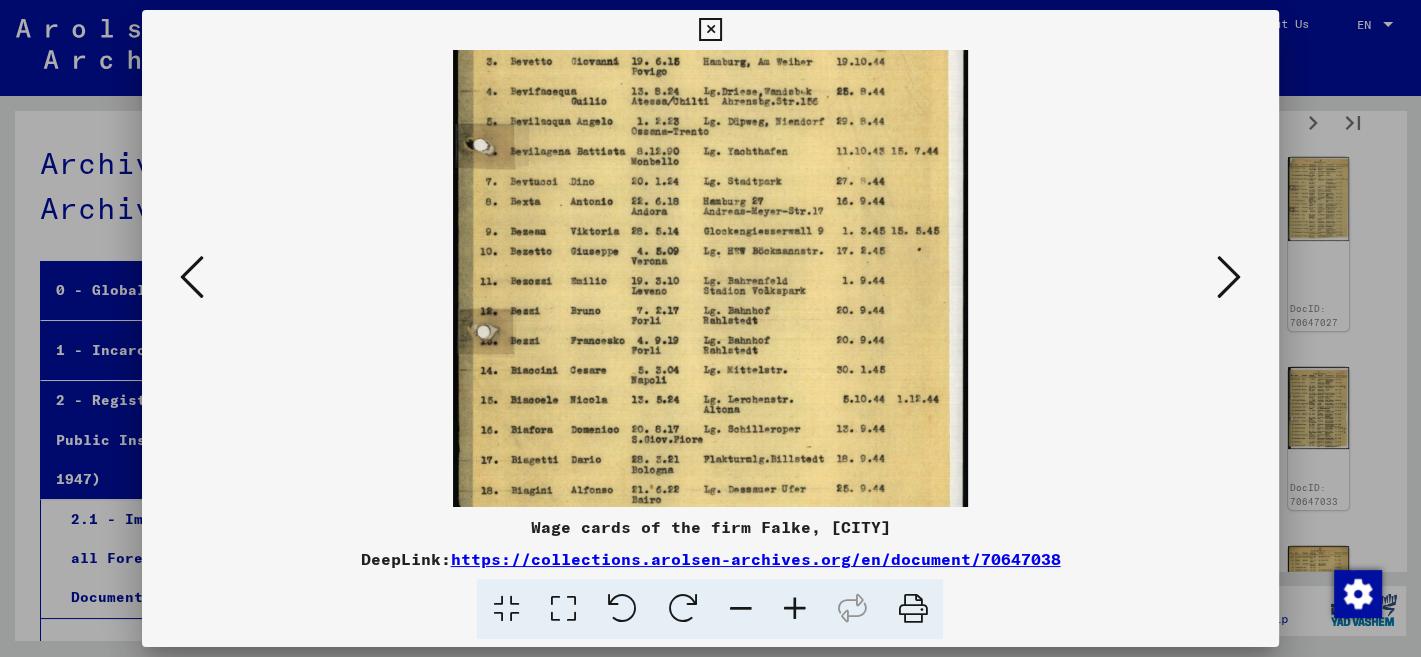 drag, startPoint x: 803, startPoint y: 438, endPoint x: 841, endPoint y: 271, distance: 171.2688 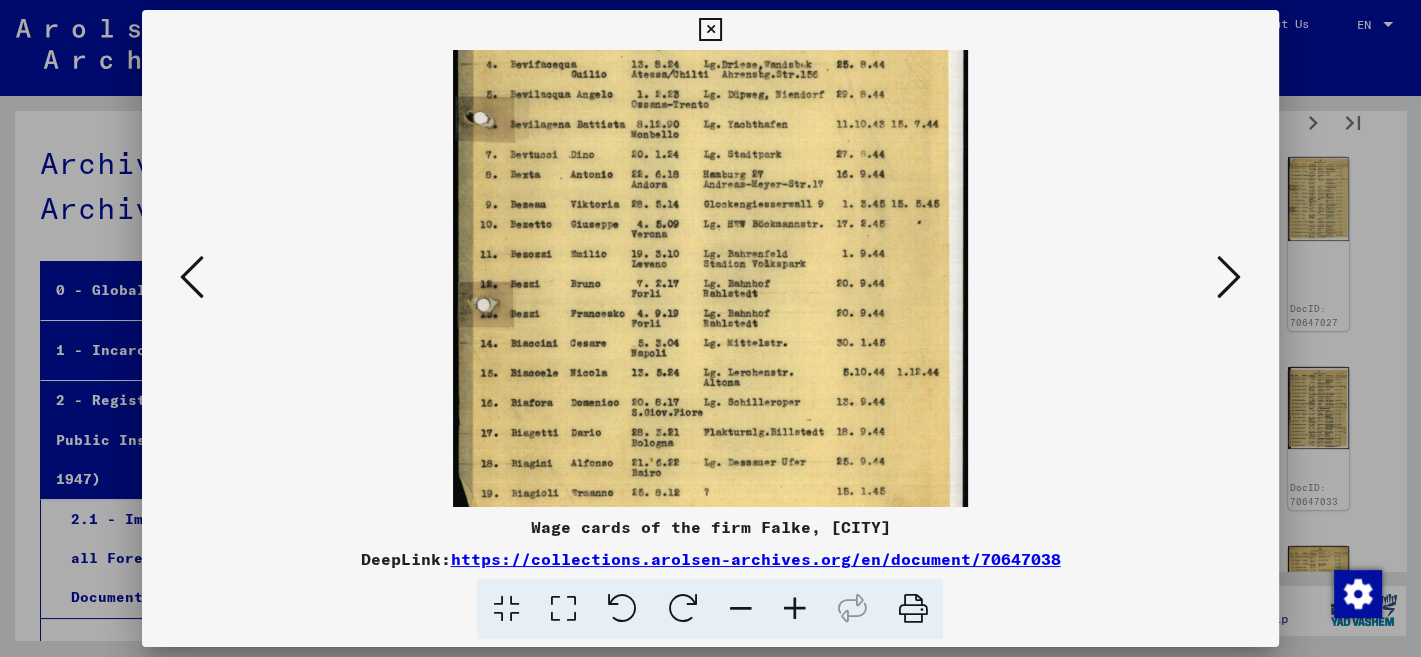 scroll, scrollTop: 202, scrollLeft: 0, axis: vertical 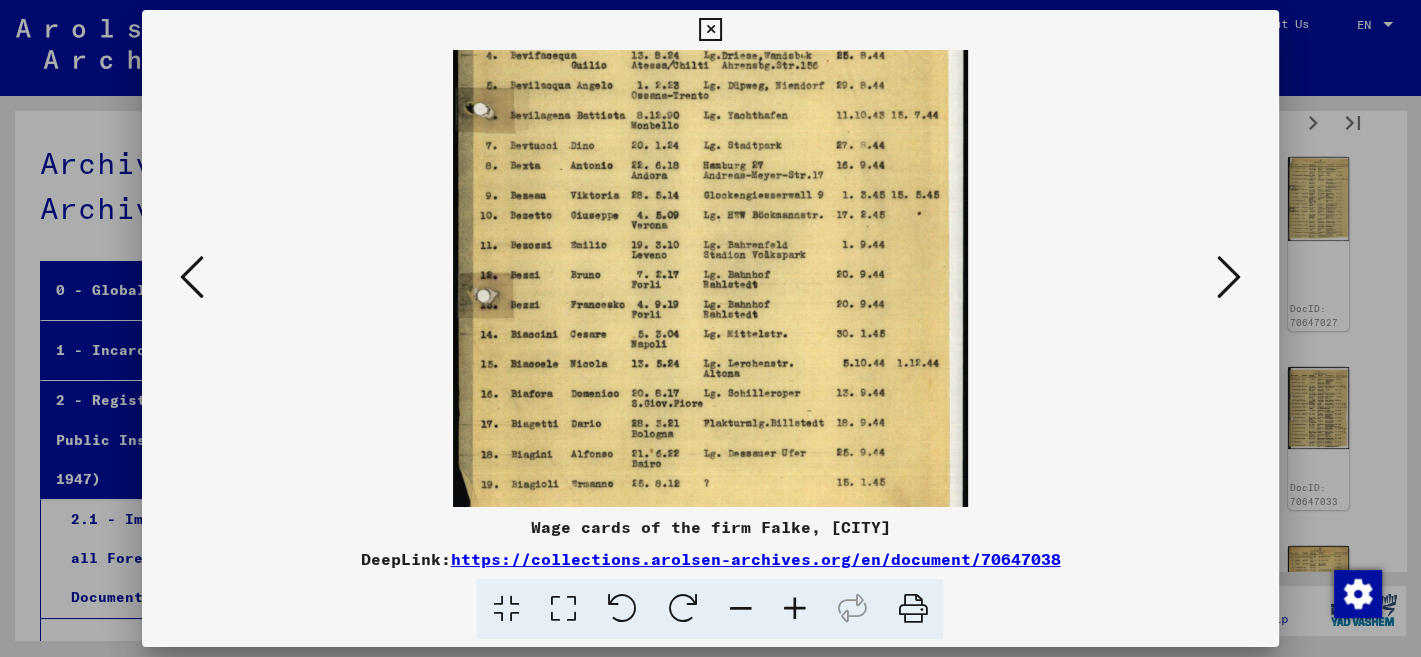 drag, startPoint x: 818, startPoint y: 386, endPoint x: 823, endPoint y: 351, distance: 35.35534 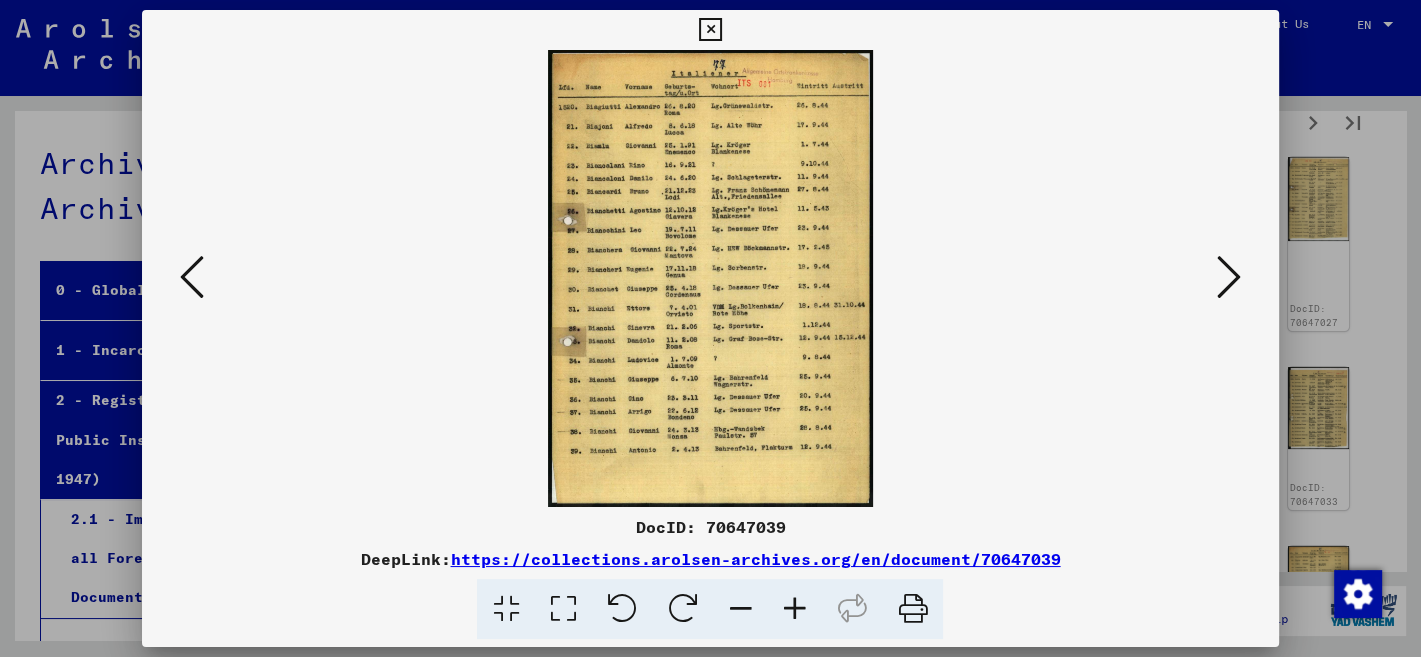 scroll, scrollTop: 0, scrollLeft: 0, axis: both 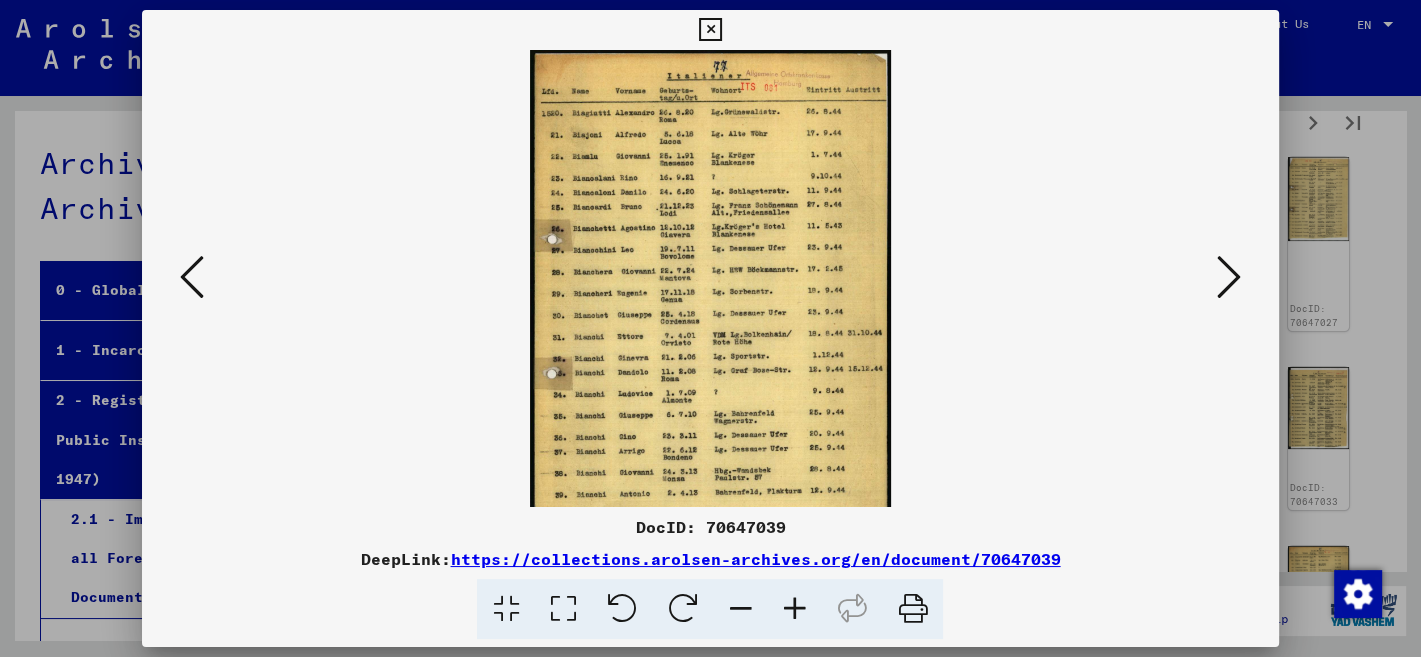 click at bounding box center (794, 609) 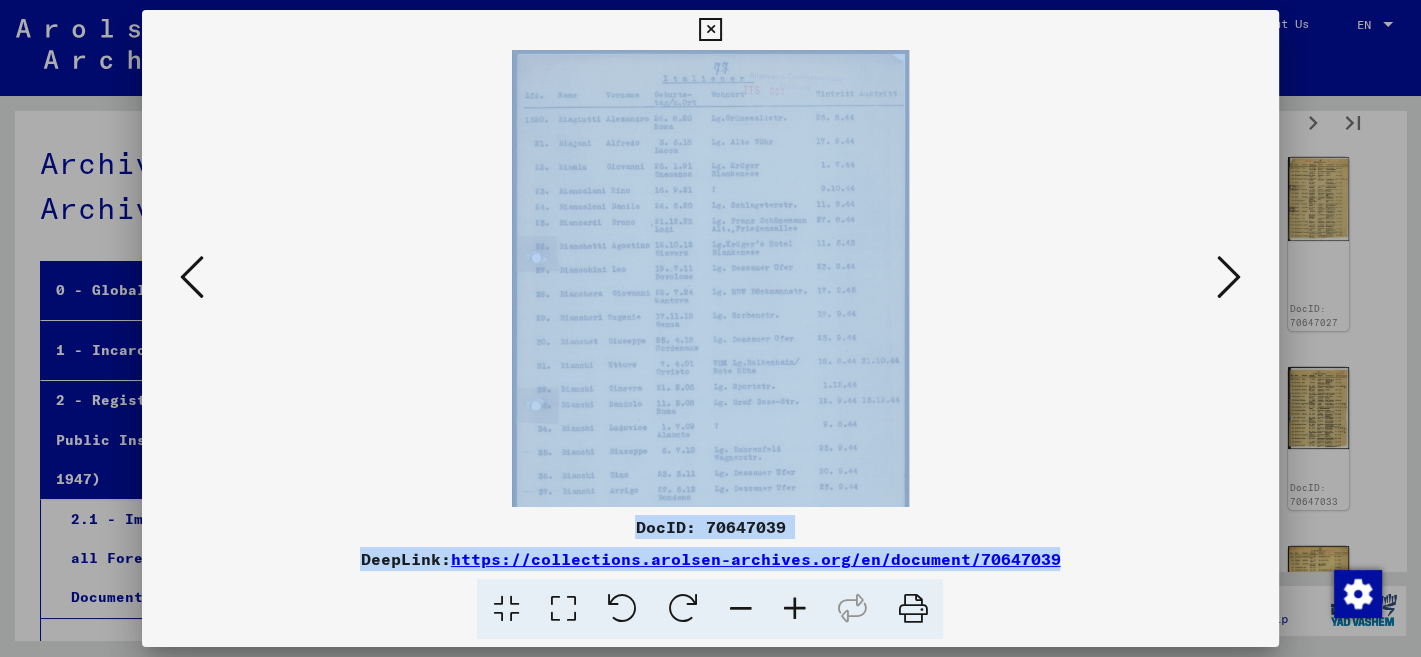 click at bounding box center (794, 609) 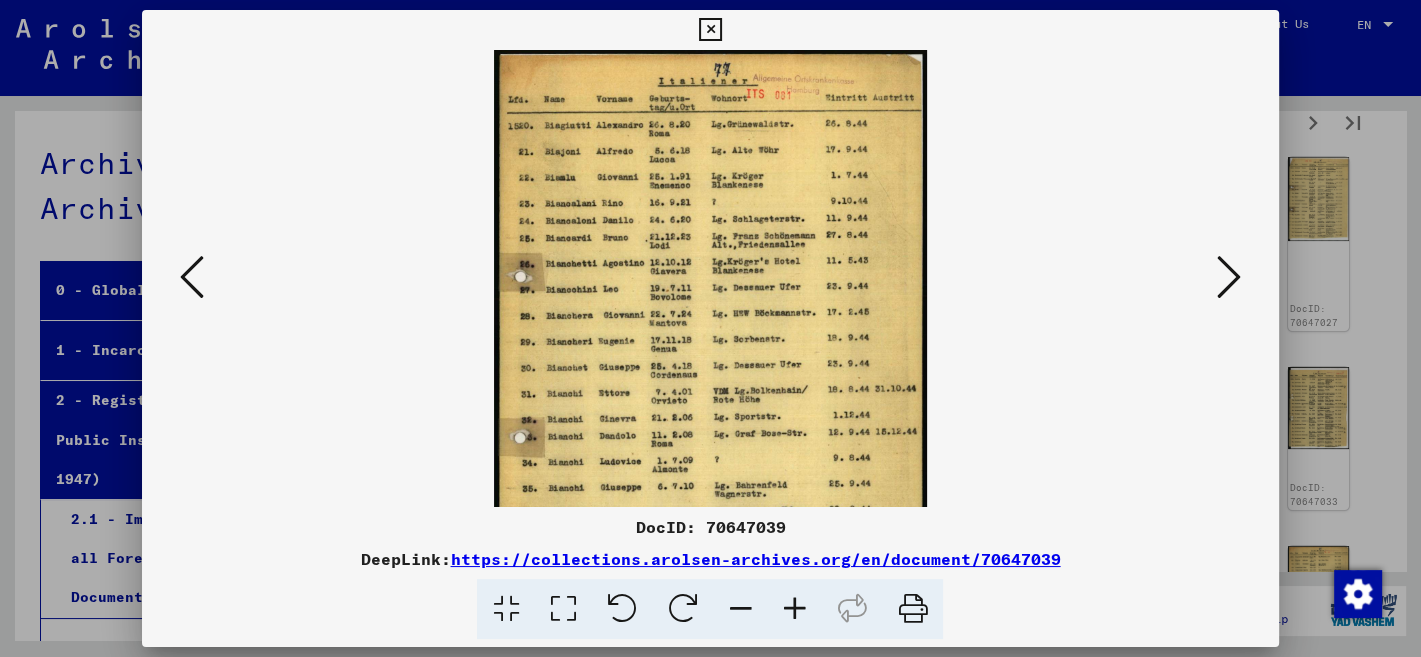 click at bounding box center [794, 609] 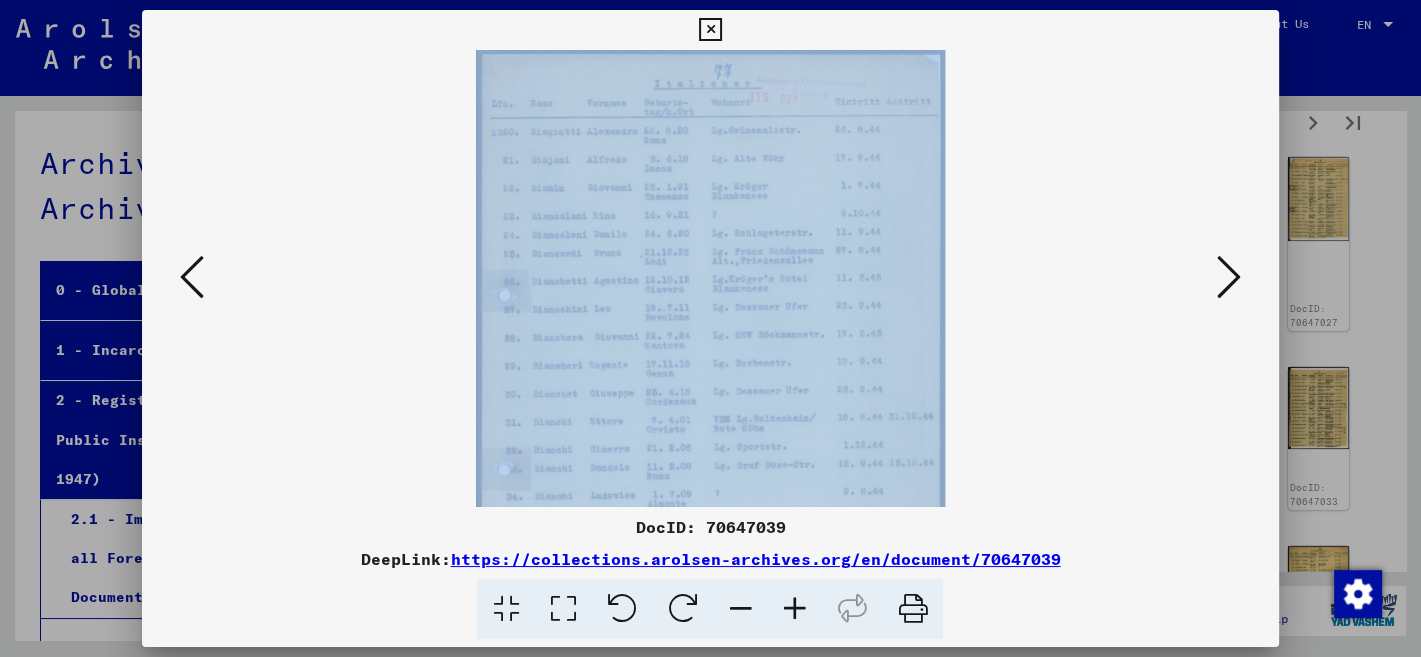 drag, startPoint x: 843, startPoint y: 513, endPoint x: 859, endPoint y: 394, distance: 120.070816 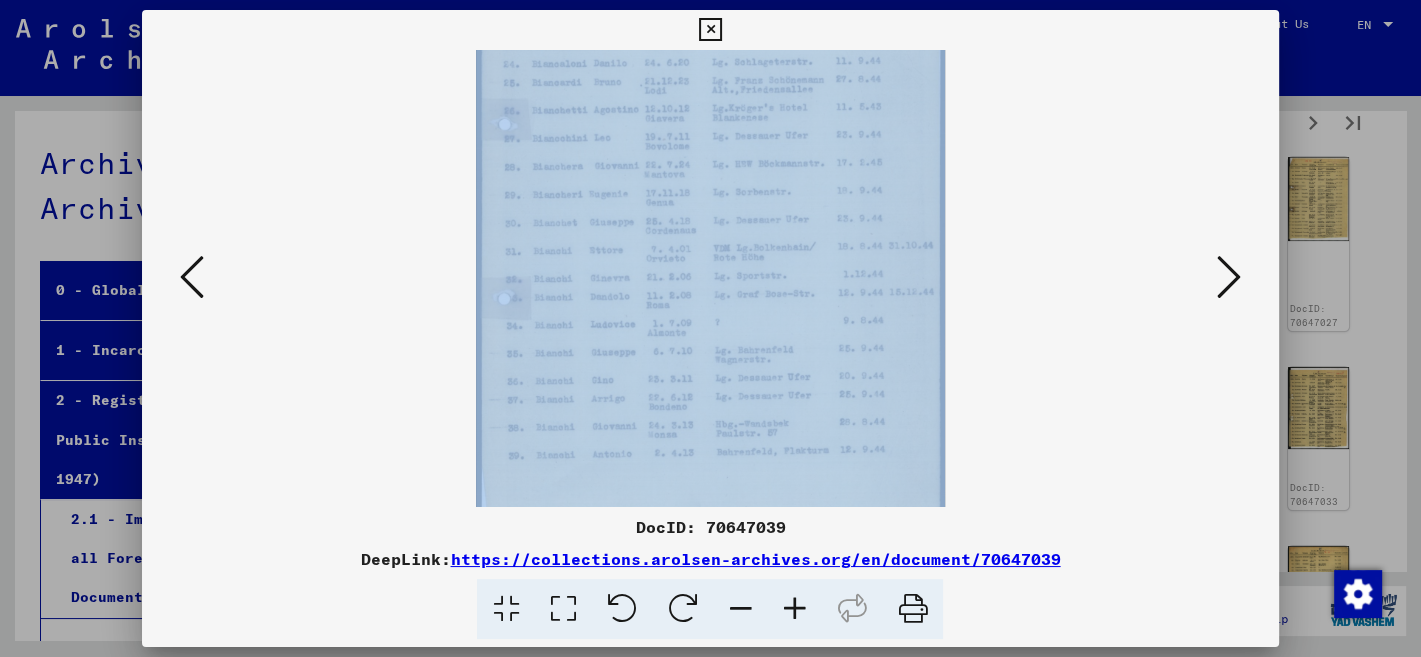 scroll, scrollTop: 184, scrollLeft: 0, axis: vertical 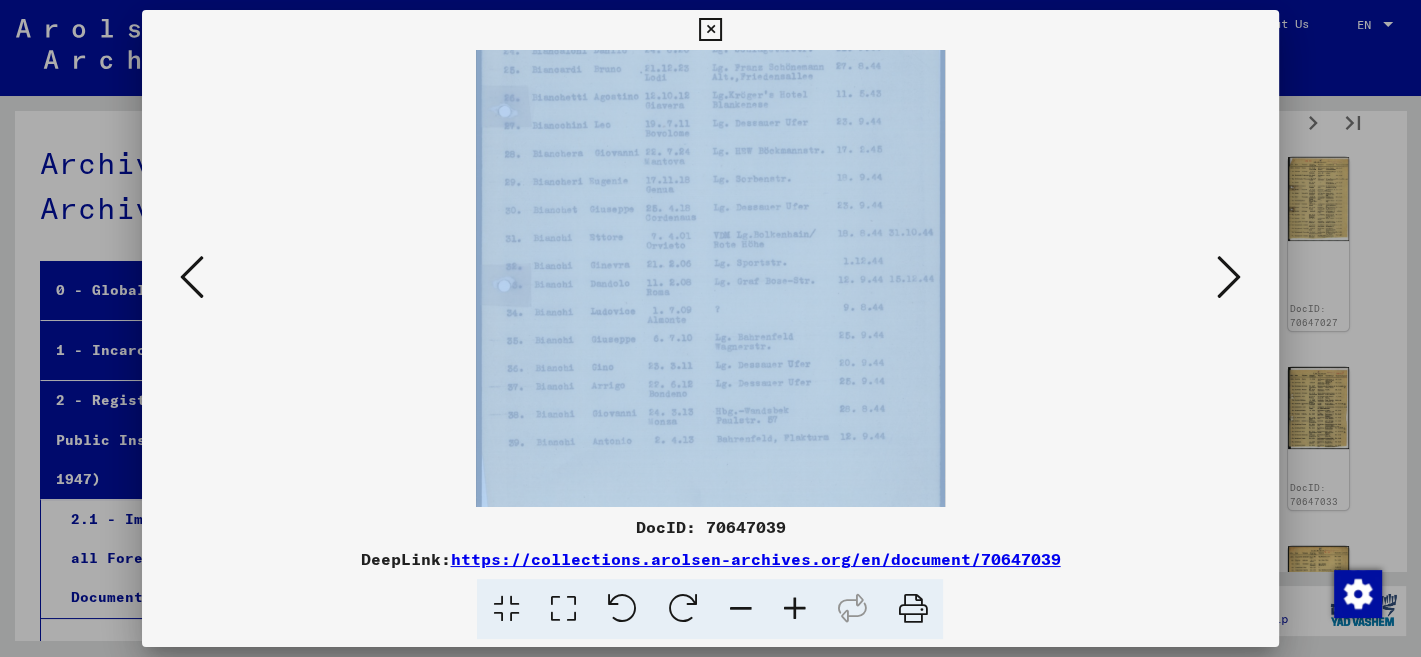 drag, startPoint x: 817, startPoint y: 389, endPoint x: 820, endPoint y: 258, distance: 131.03435 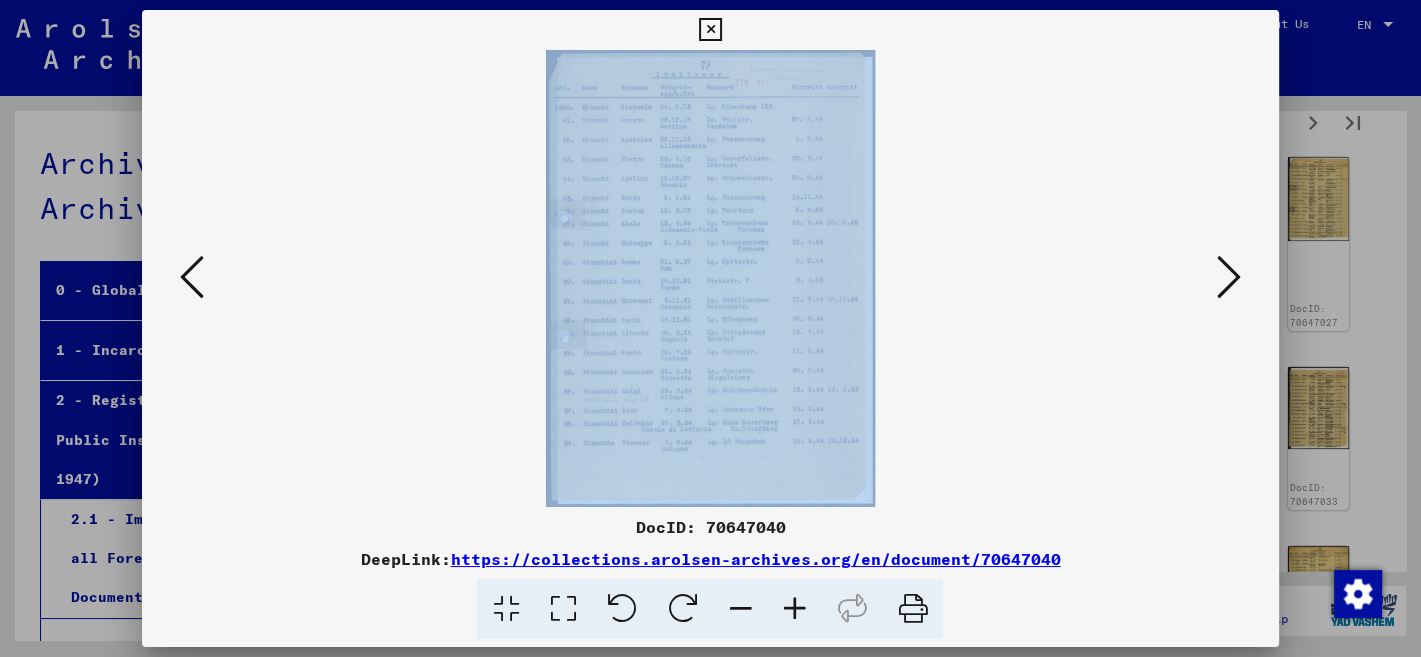 scroll, scrollTop: 0, scrollLeft: 0, axis: both 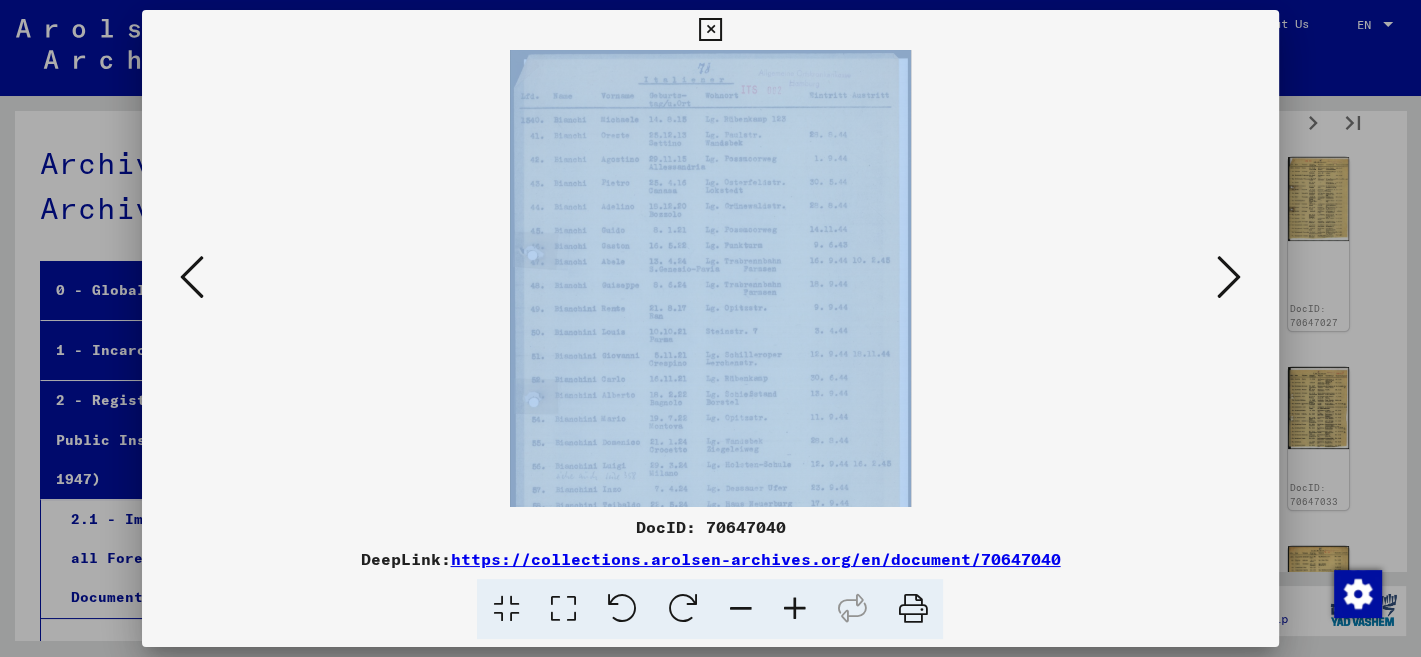 click at bounding box center (794, 609) 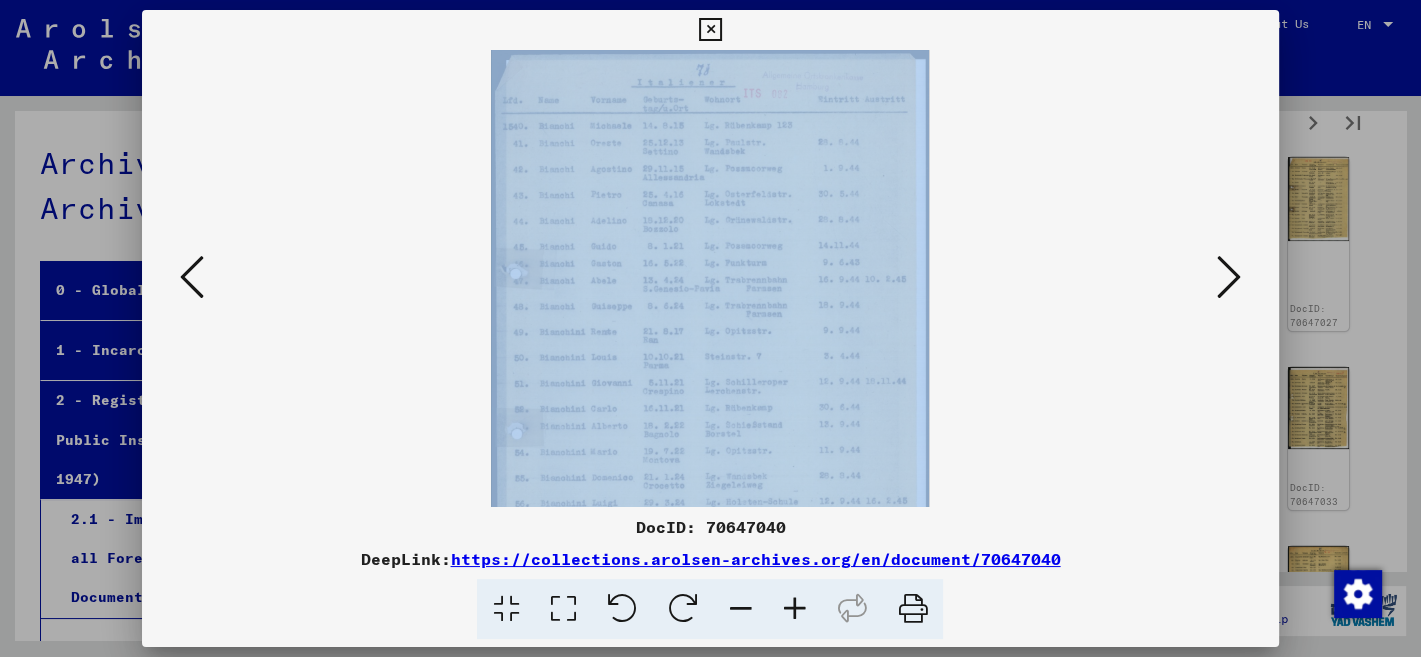 click at bounding box center (794, 609) 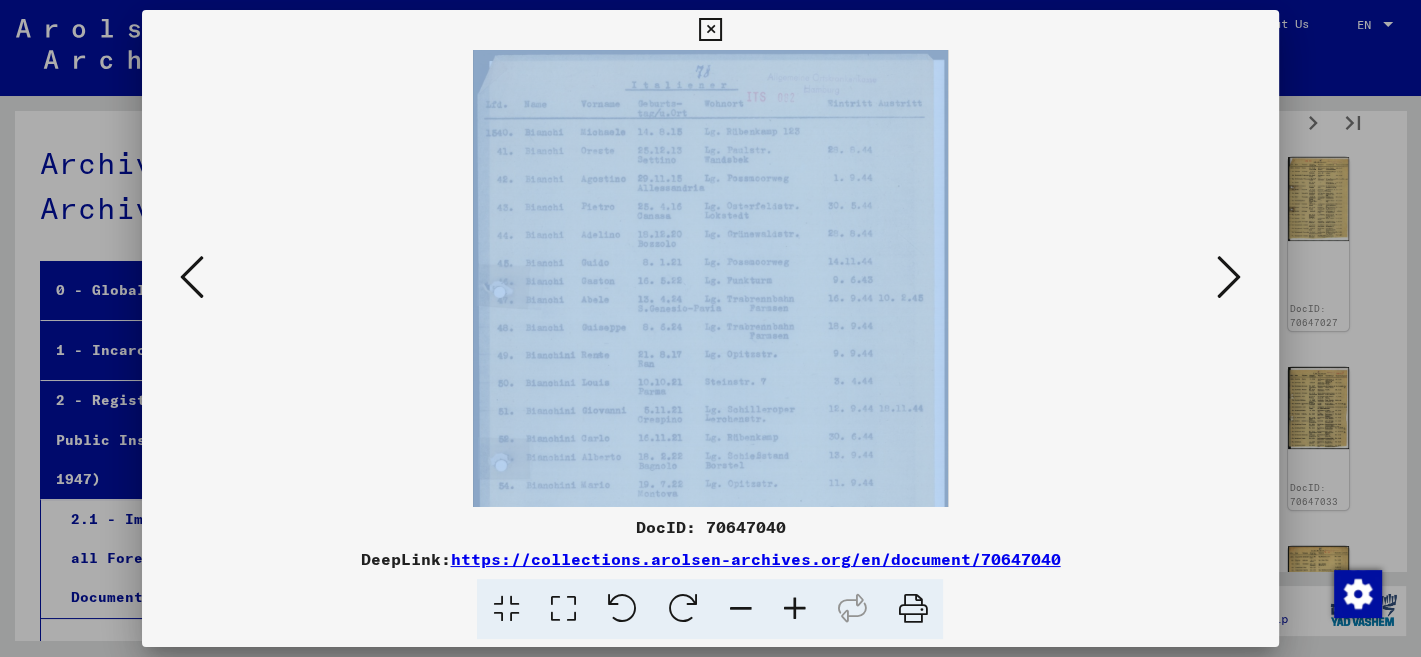 click at bounding box center (794, 609) 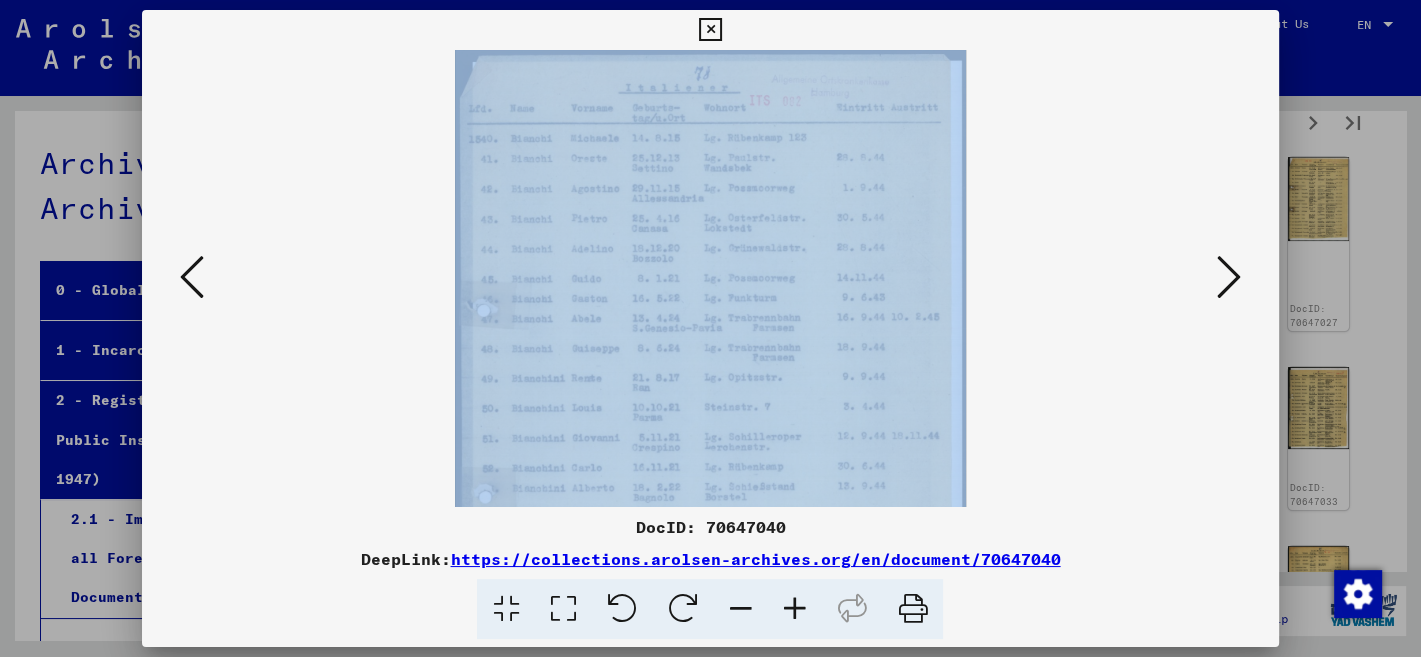 click at bounding box center [794, 609] 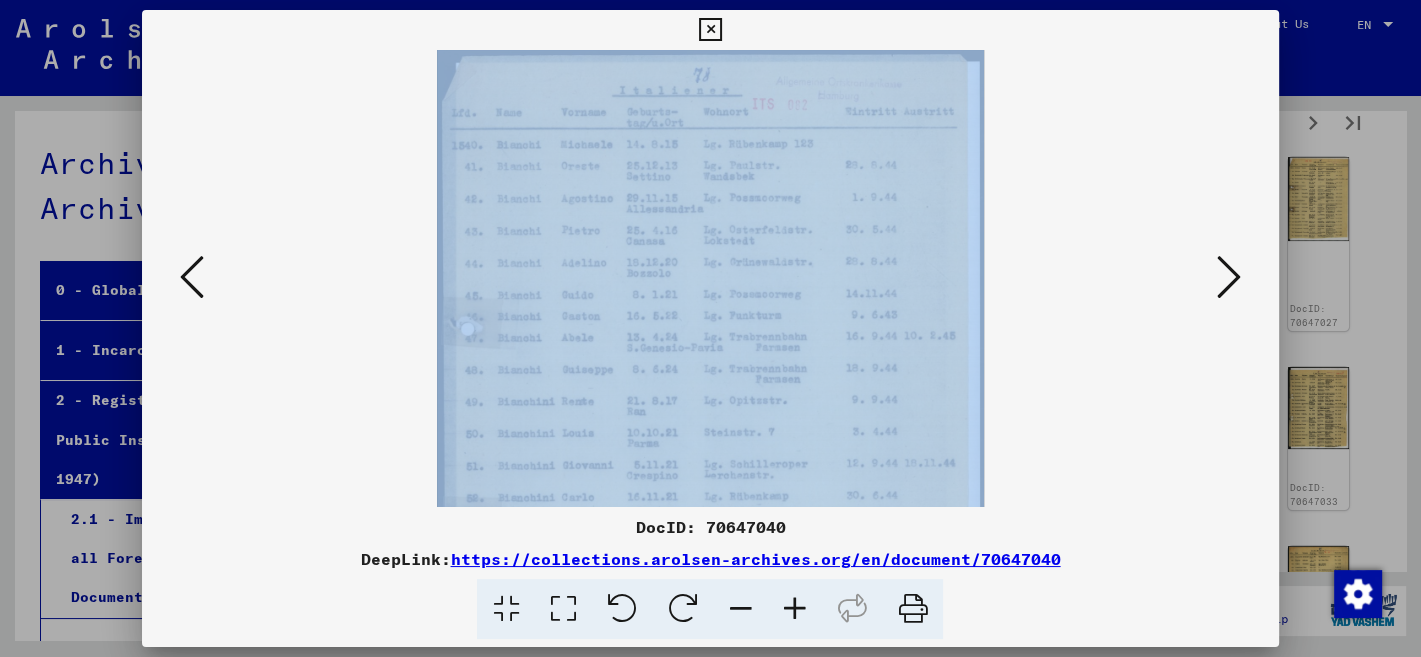 click at bounding box center [794, 609] 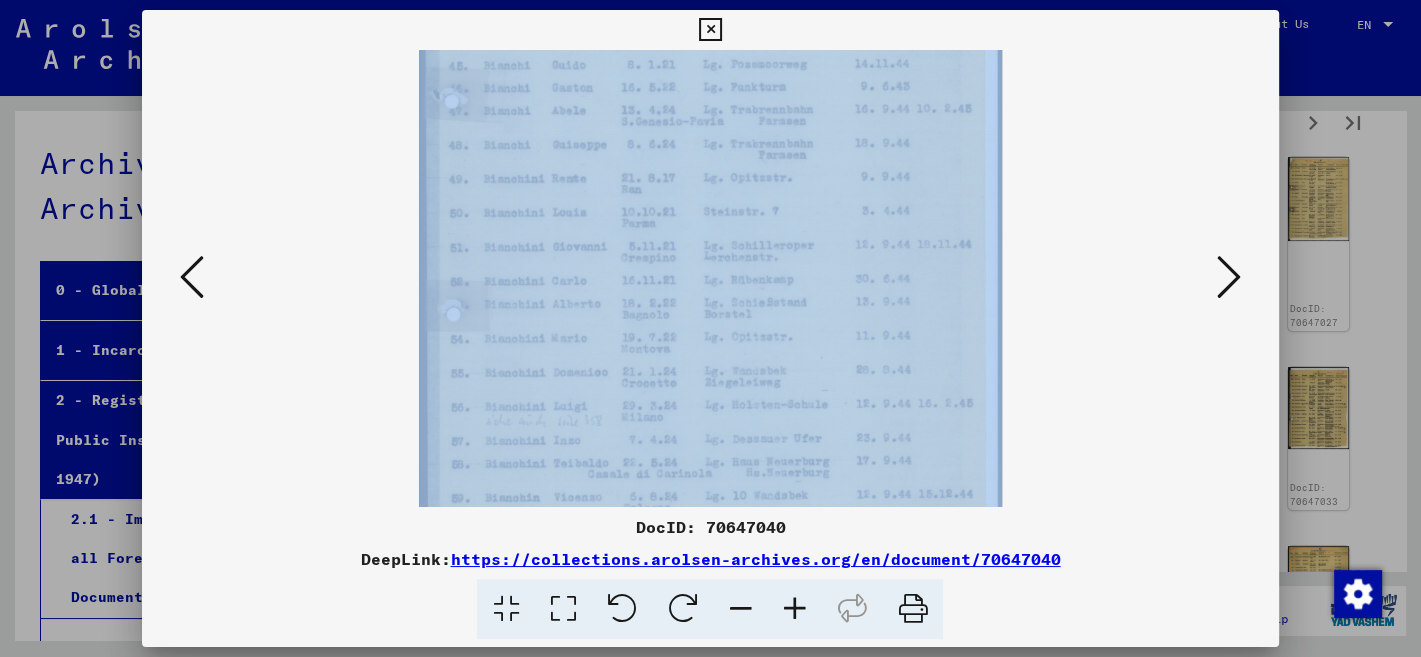 scroll, scrollTop: 263, scrollLeft: 0, axis: vertical 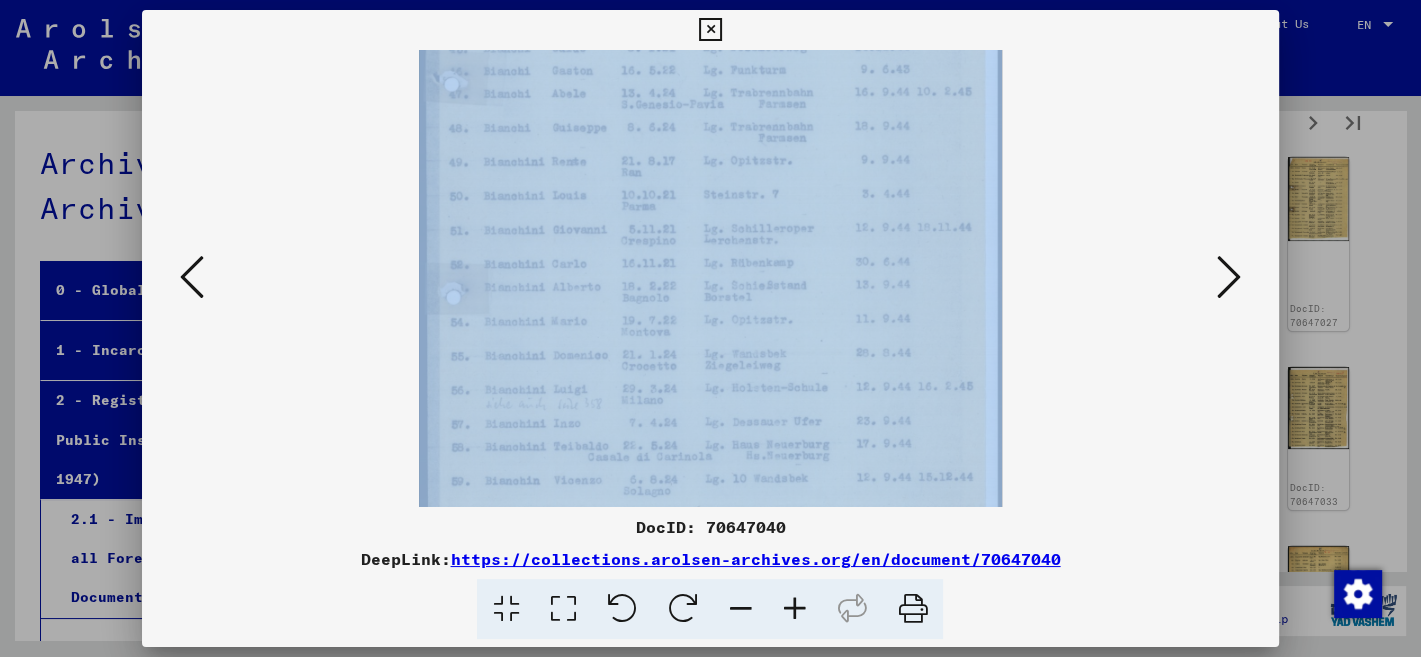 drag, startPoint x: 815, startPoint y: 466, endPoint x: 849, endPoint y: 217, distance: 251.31056 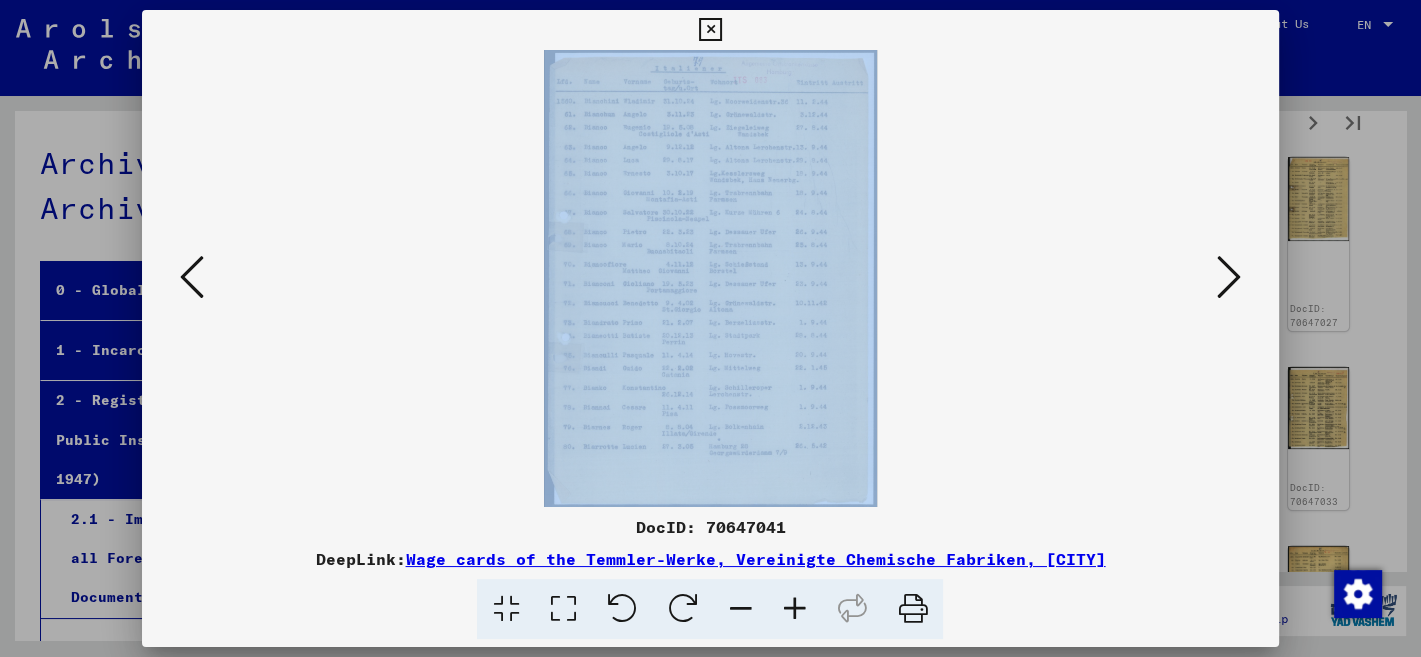 click at bounding box center [1229, 277] 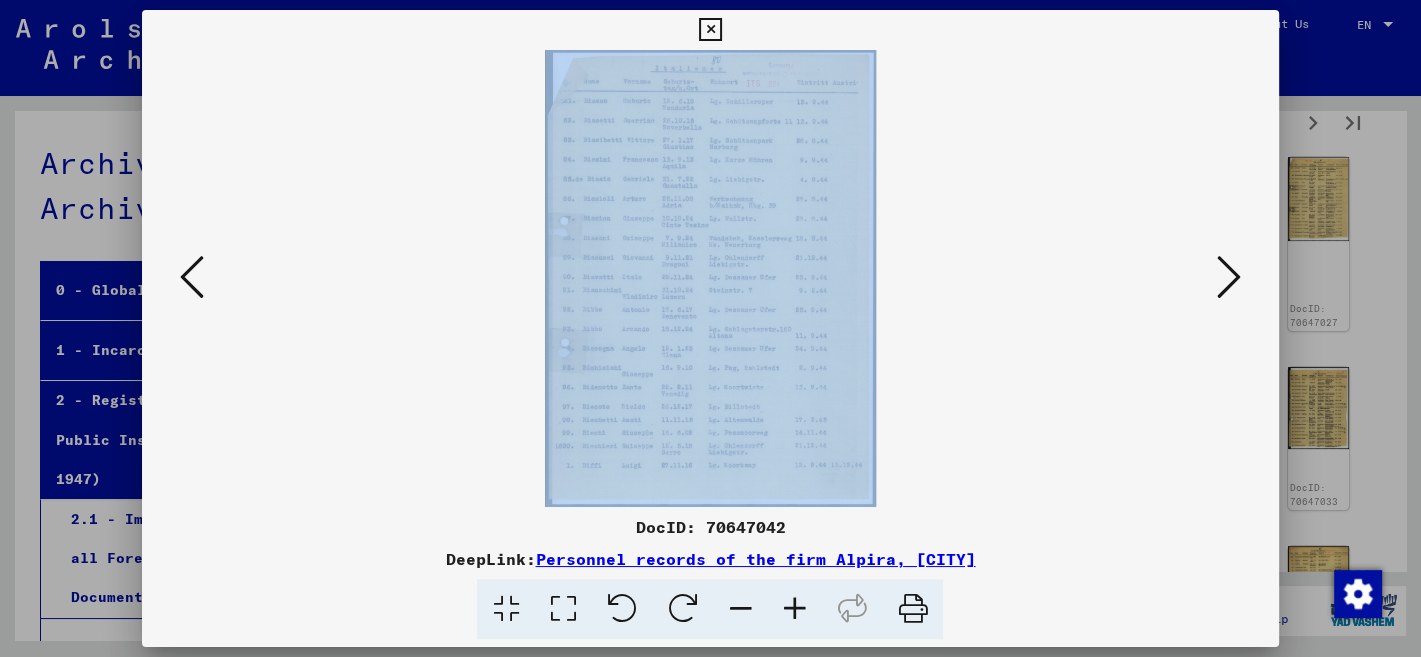click at bounding box center [1229, 277] 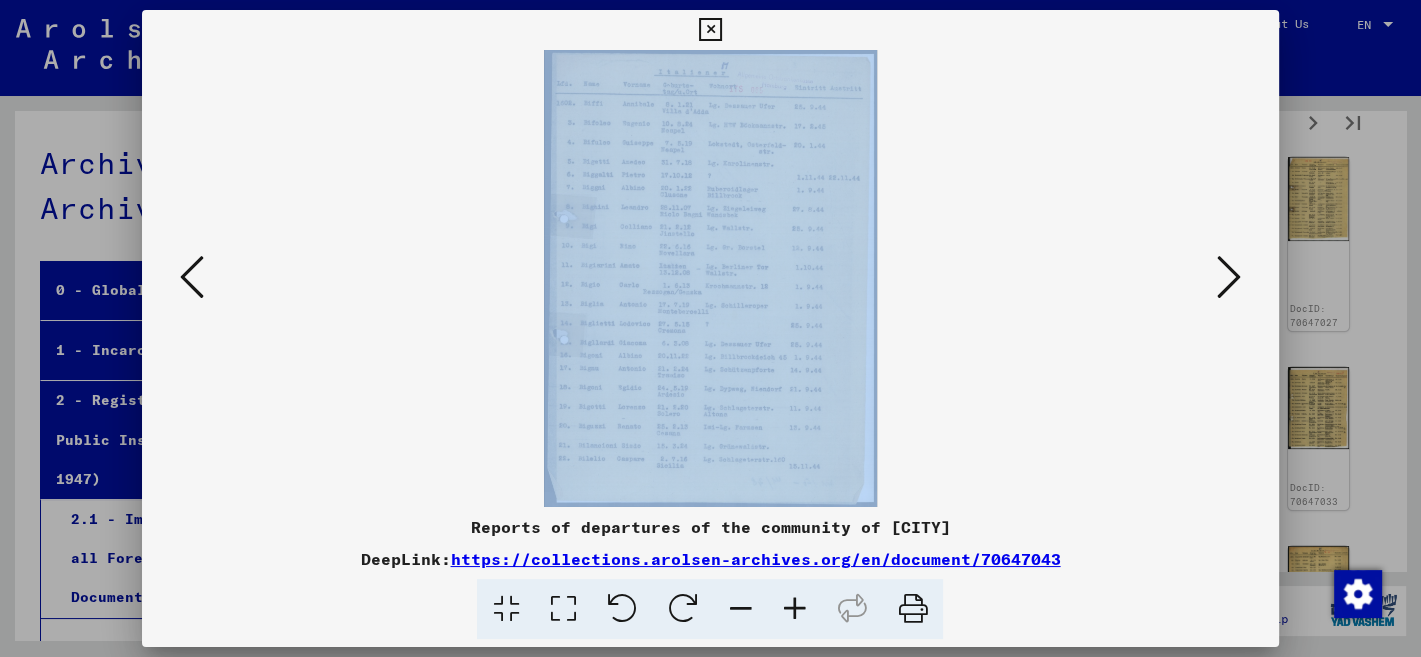 click at bounding box center (1229, 277) 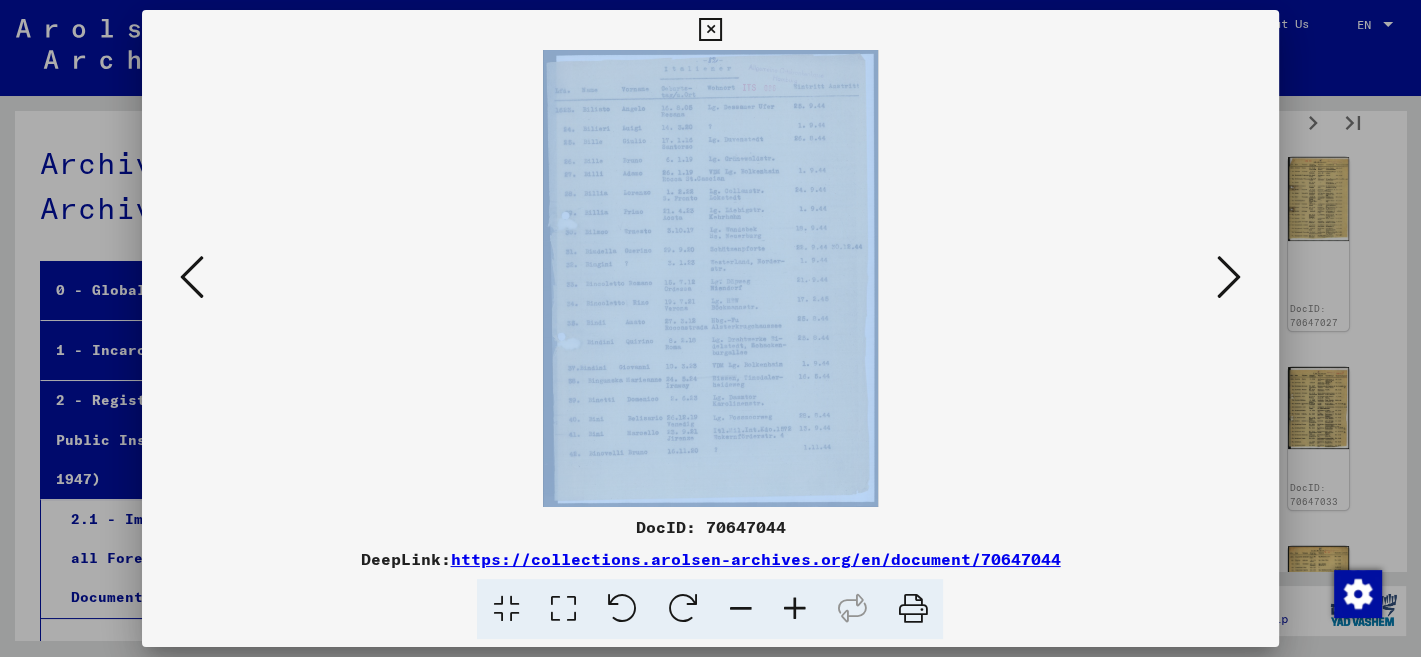 click at bounding box center (1229, 277) 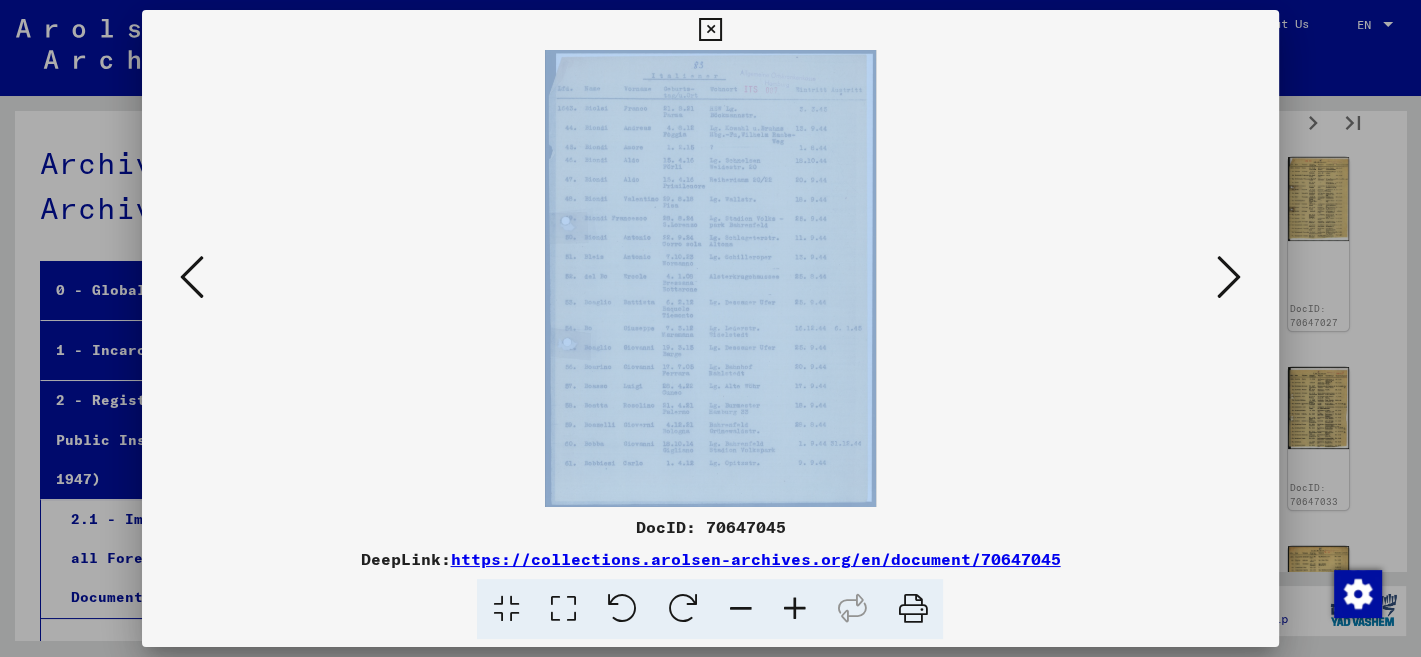 click at bounding box center (1229, 277) 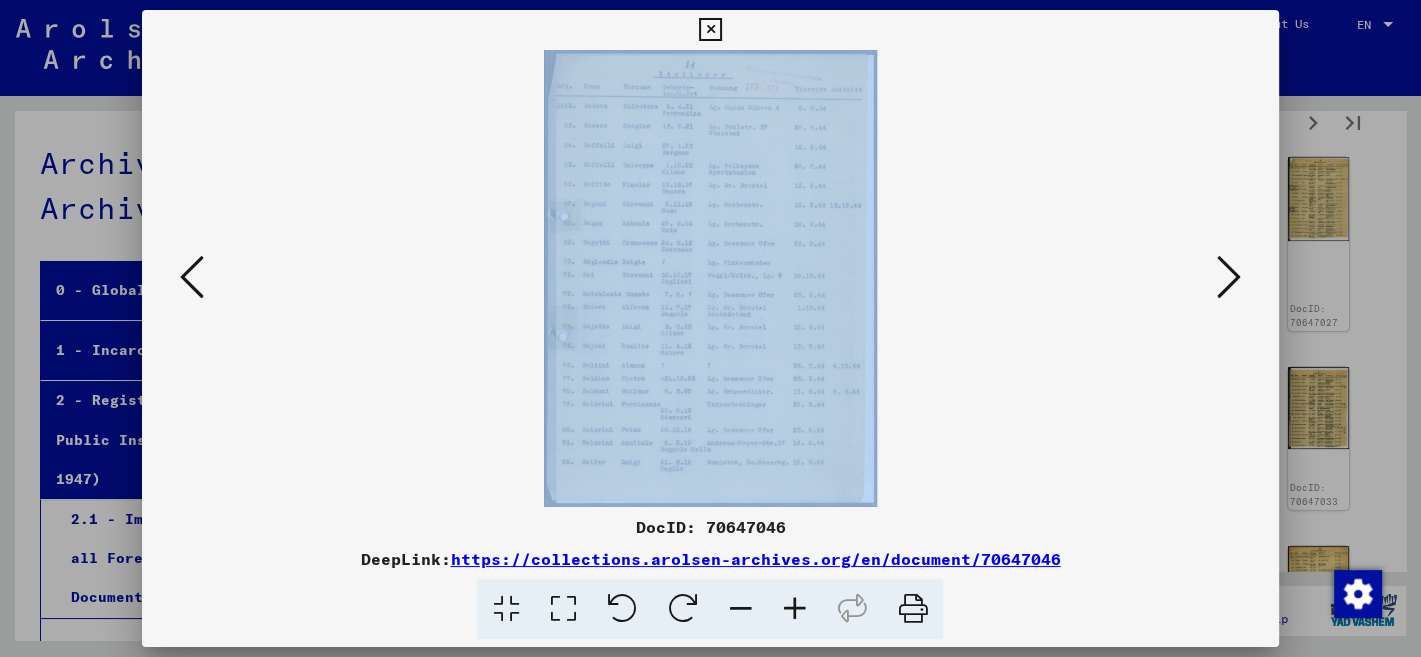 click at bounding box center [1229, 277] 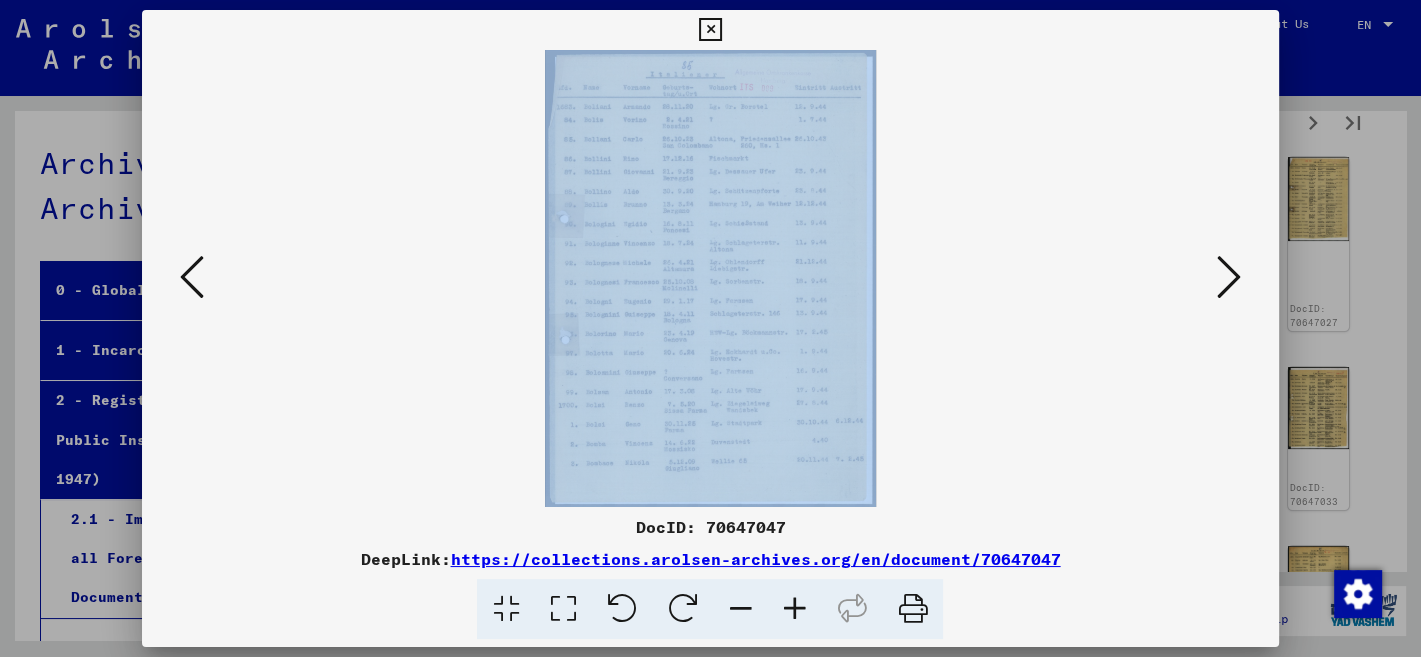 click at bounding box center [1229, 277] 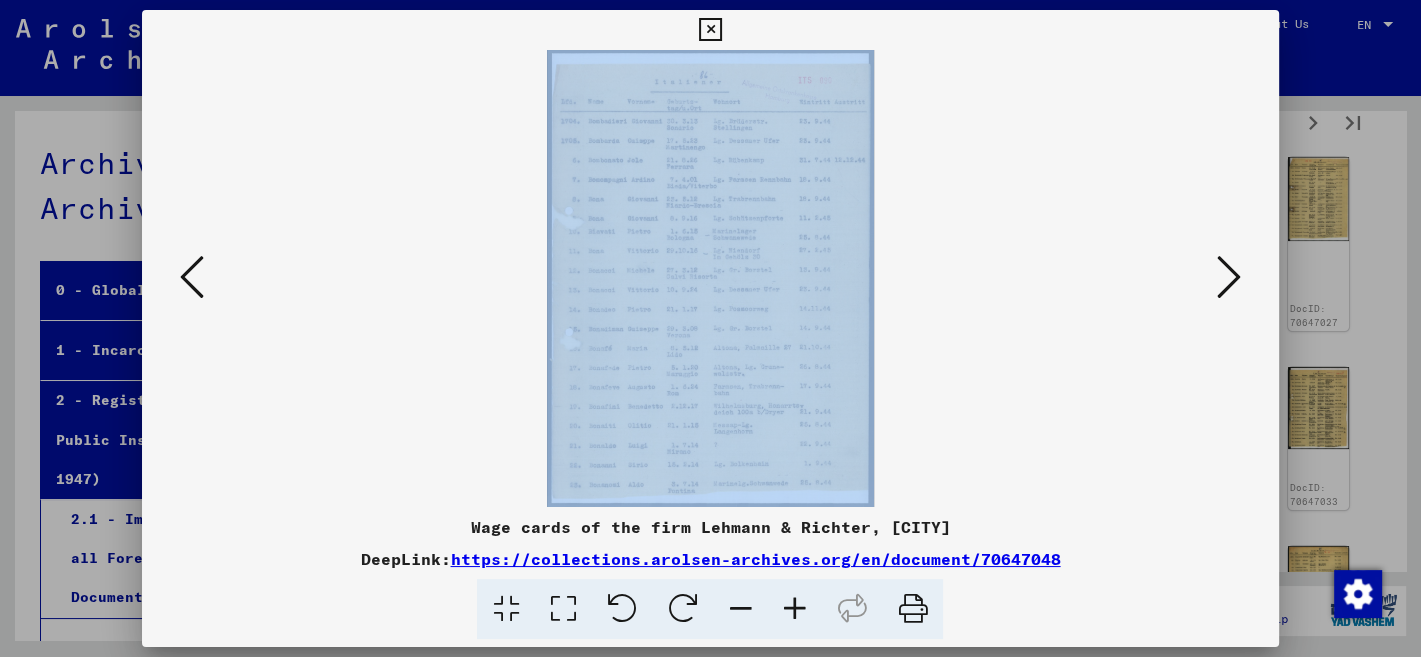 click at bounding box center [1229, 277] 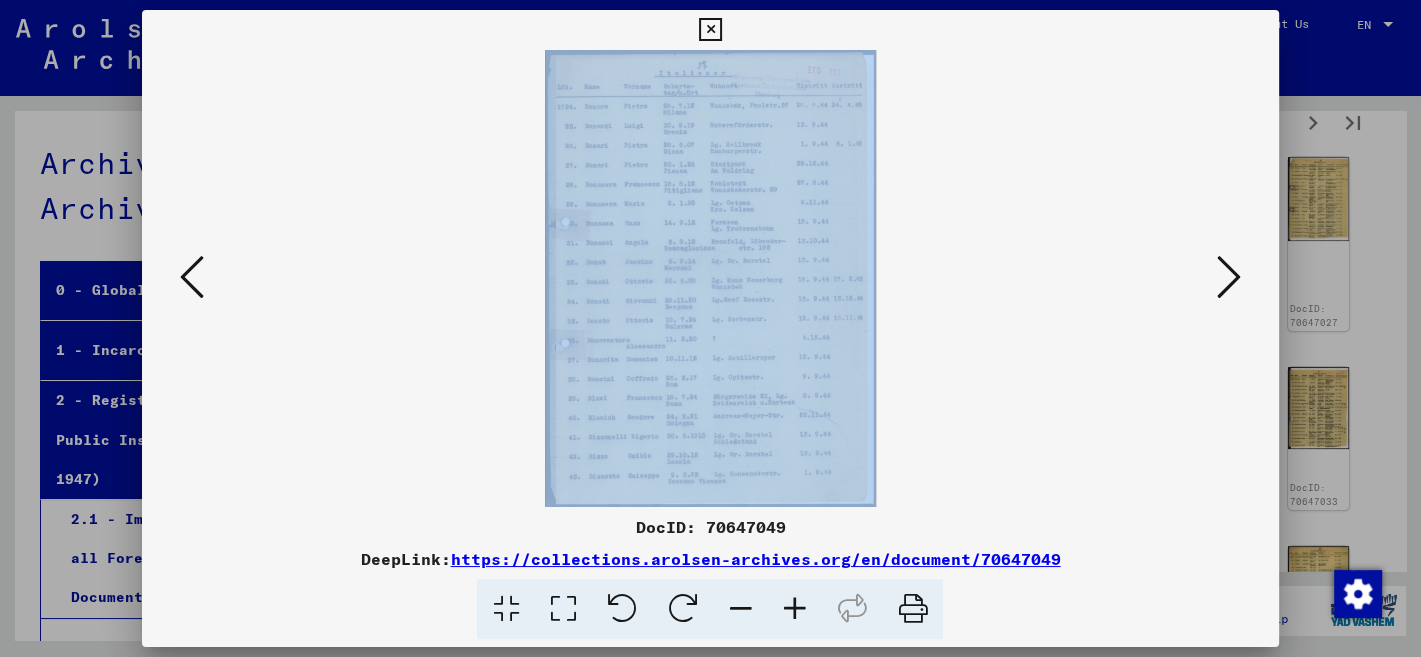 click at bounding box center (1229, 277) 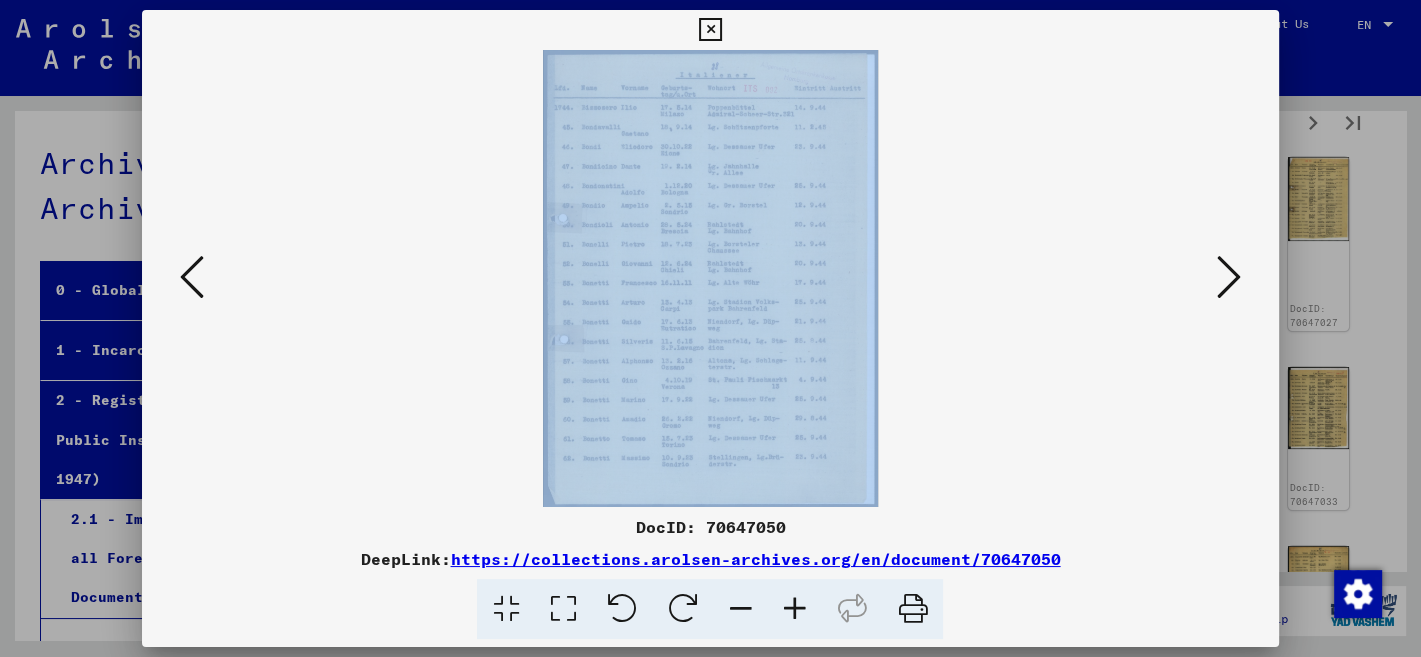 click at bounding box center [794, 609] 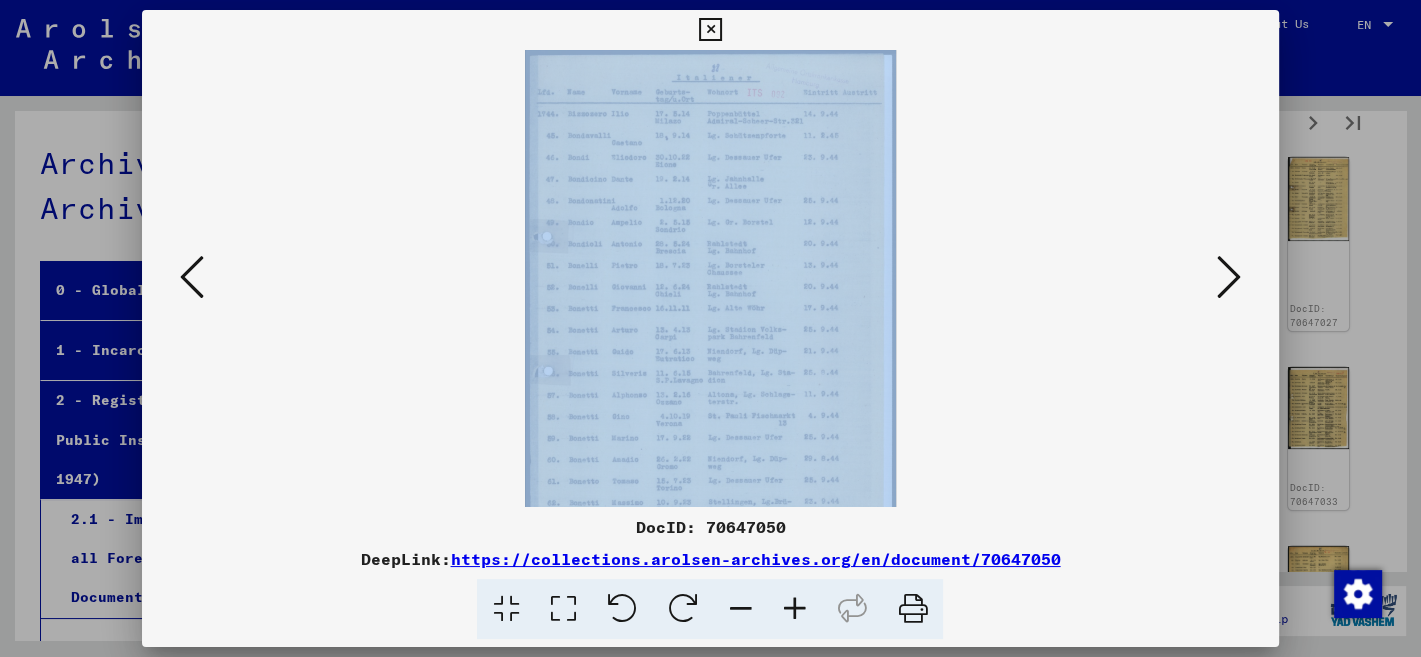 click at bounding box center (794, 609) 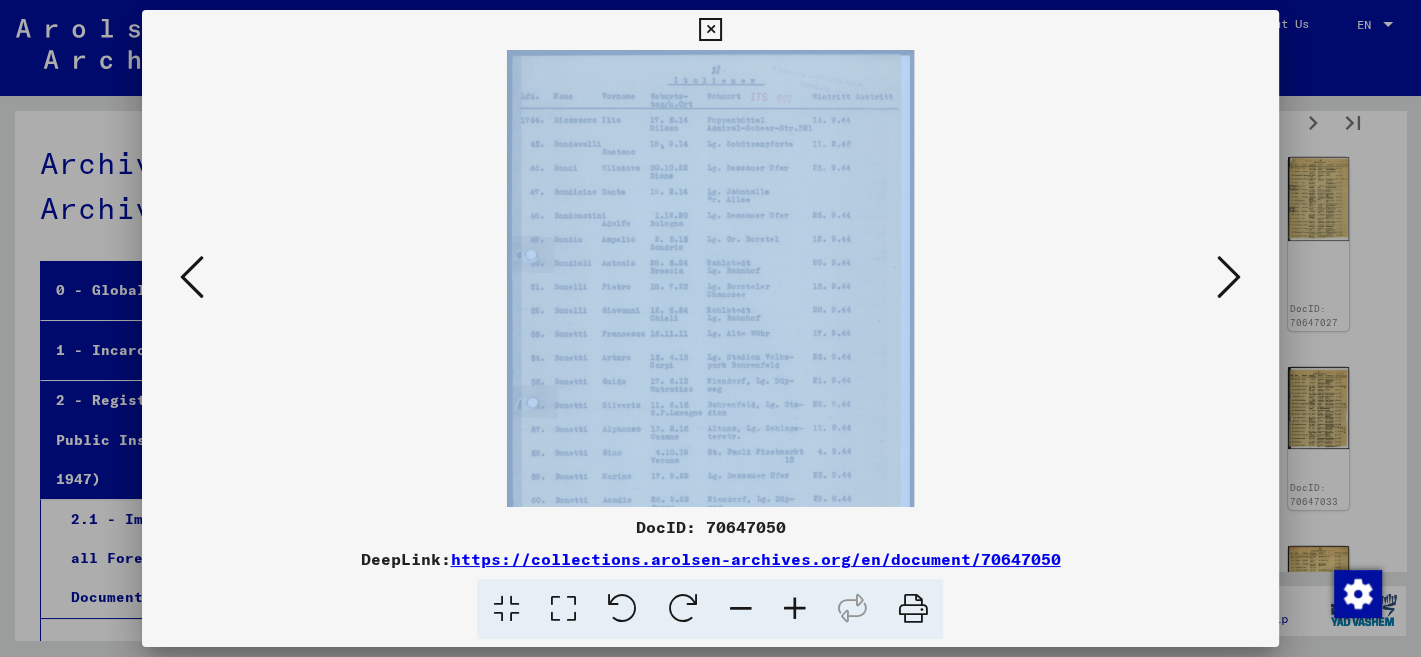 click at bounding box center (794, 609) 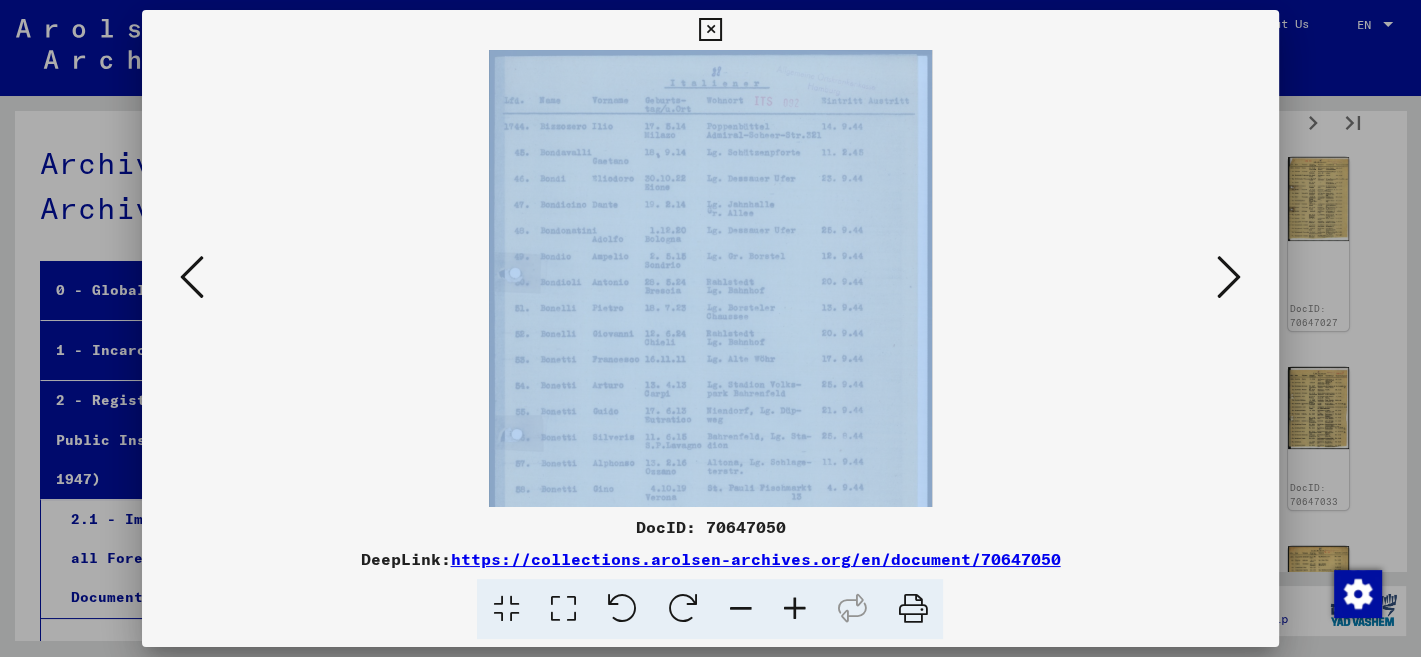 click at bounding box center (794, 609) 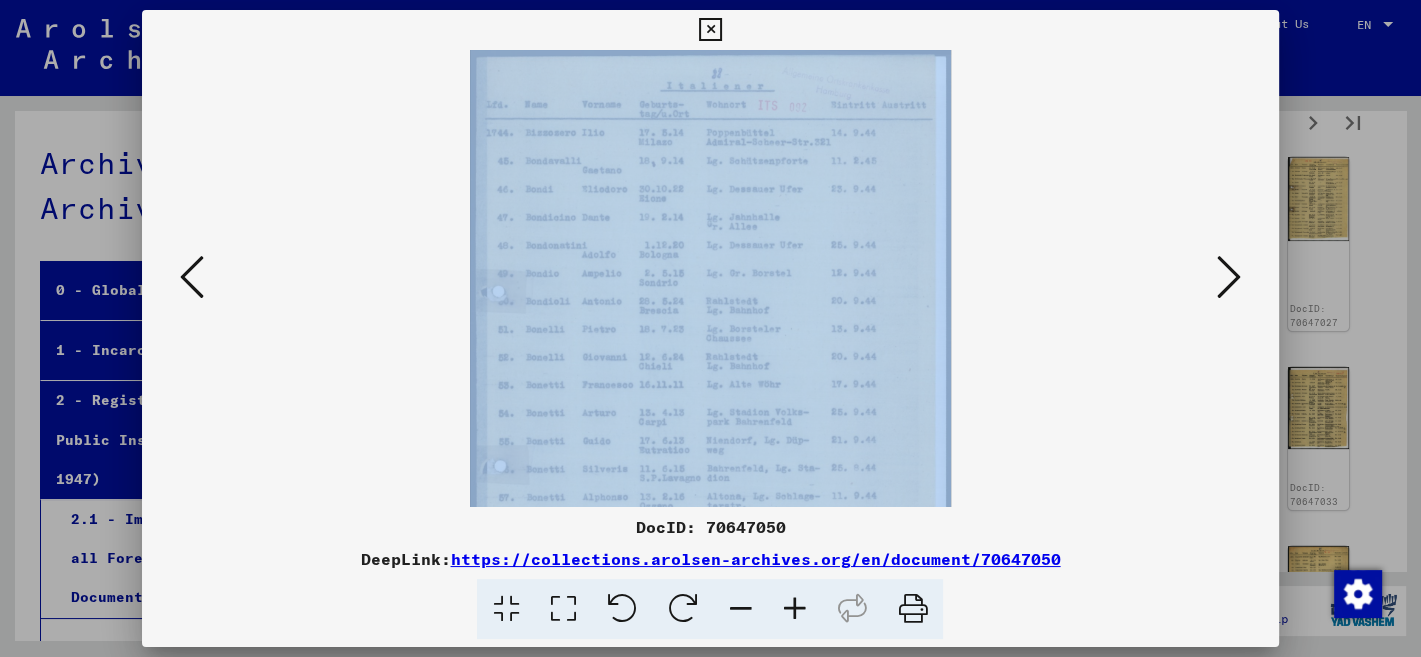 click at bounding box center (794, 609) 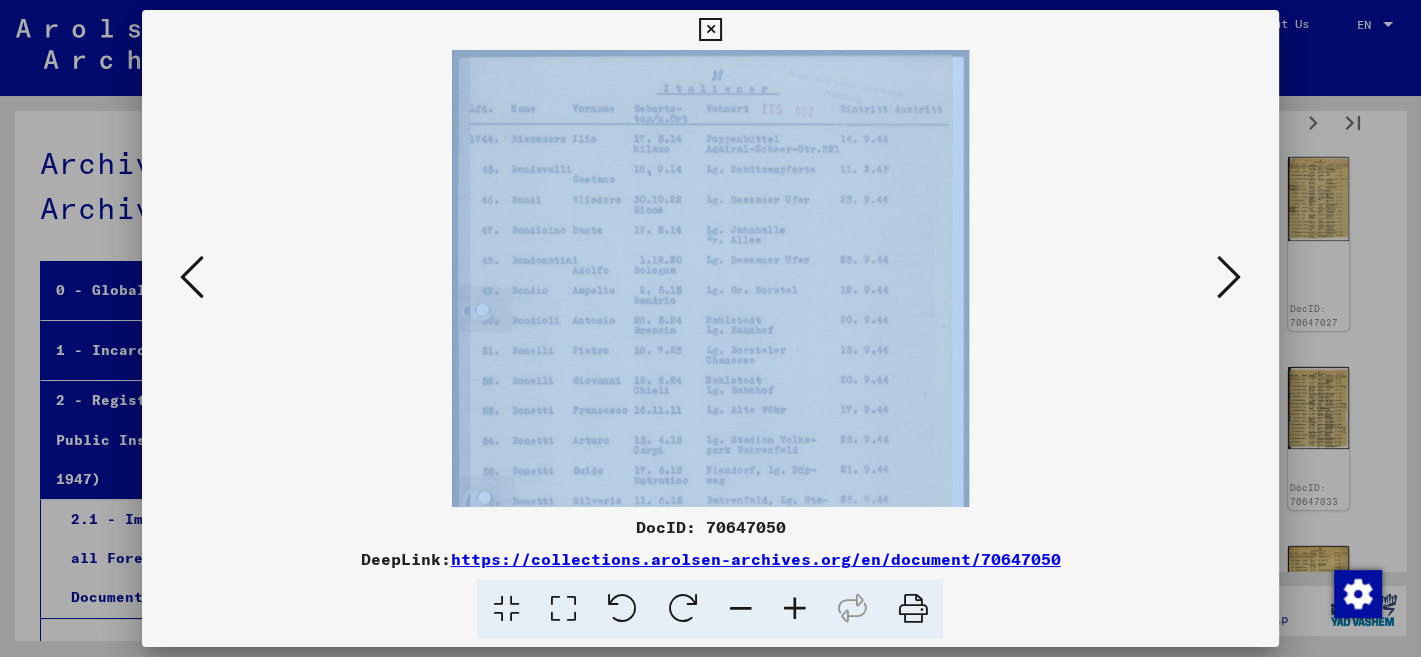 click at bounding box center (794, 609) 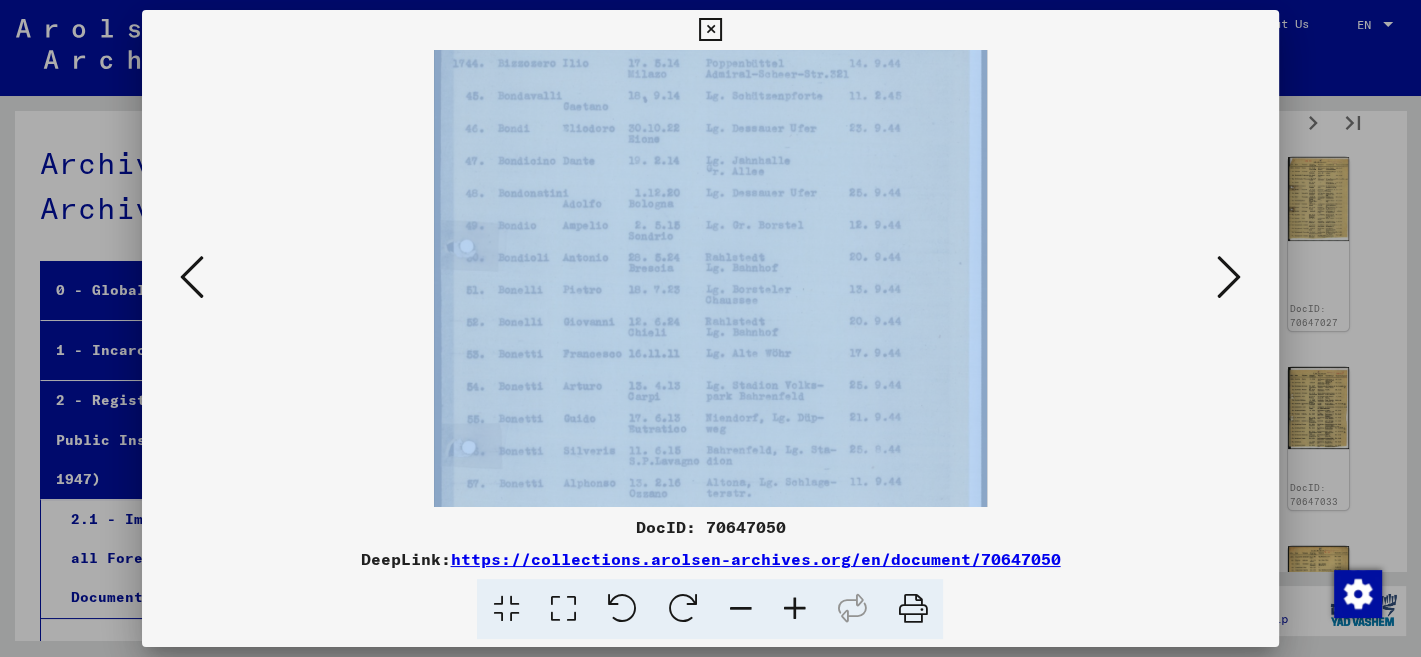 scroll, scrollTop: 78, scrollLeft: 0, axis: vertical 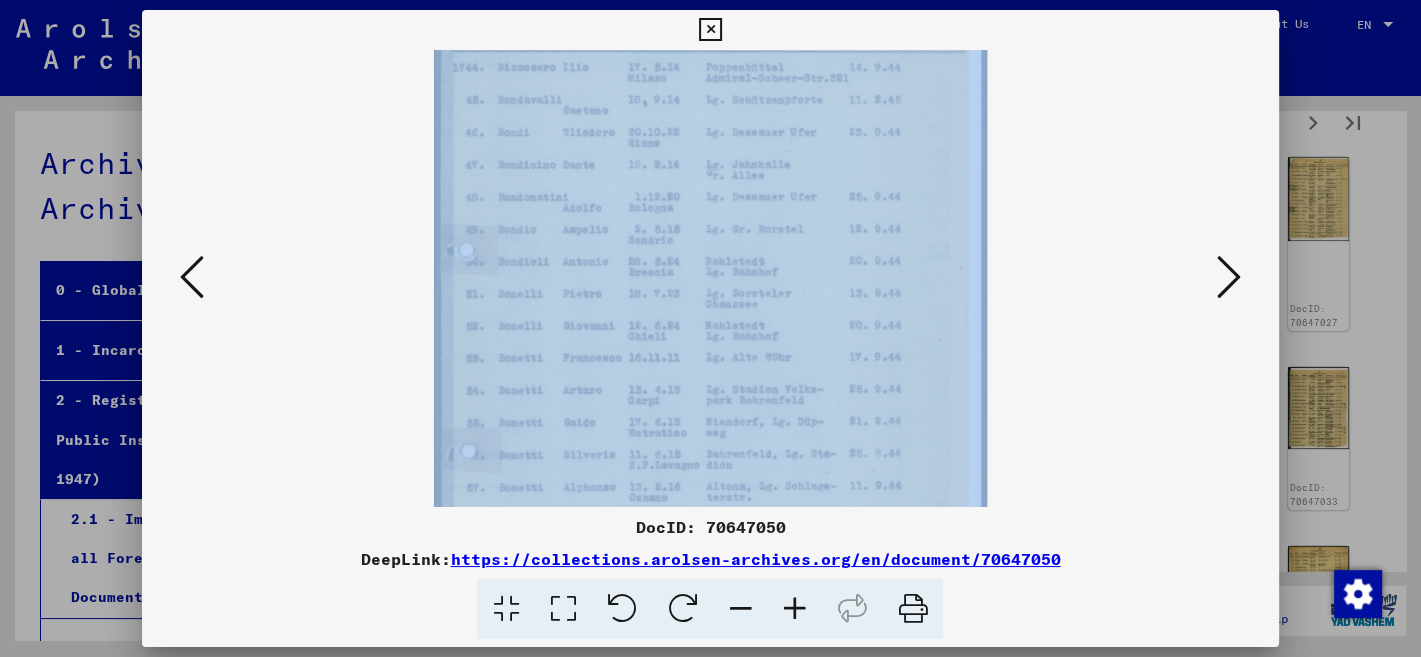 drag, startPoint x: 830, startPoint y: 437, endPoint x: 913, endPoint y: 354, distance: 117.37972 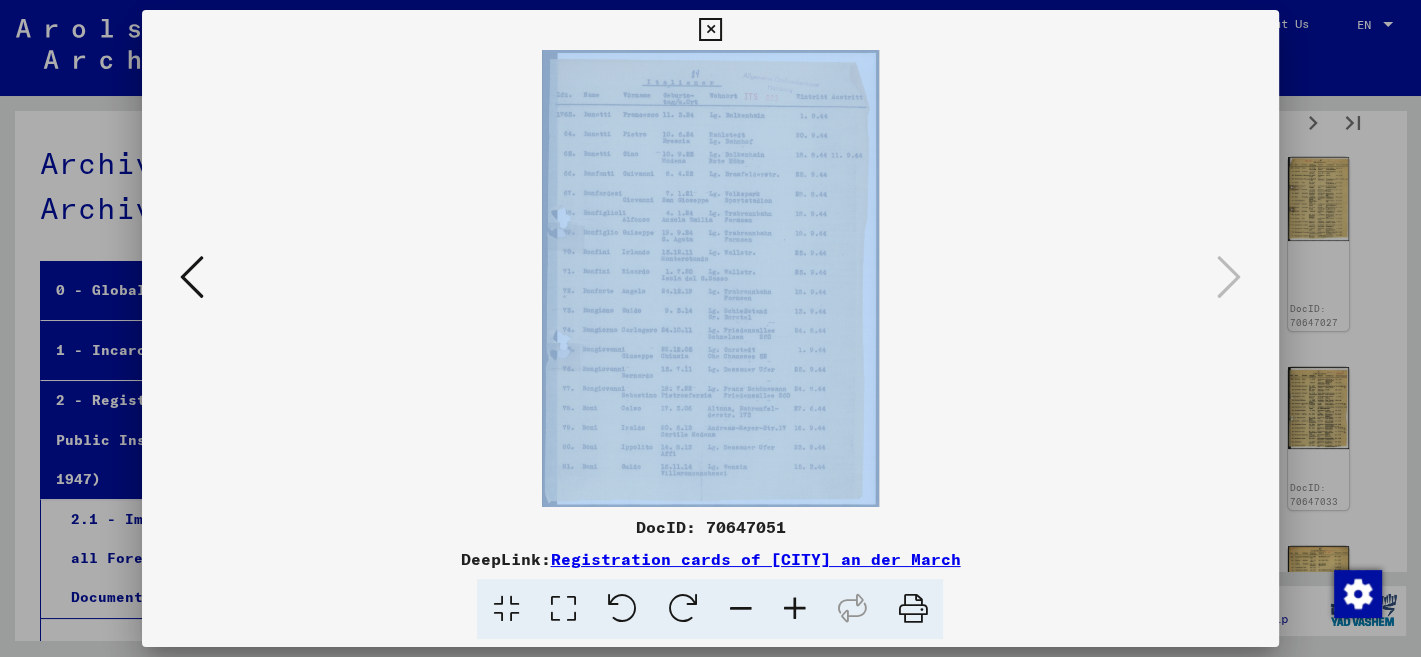 scroll, scrollTop: 0, scrollLeft: 0, axis: both 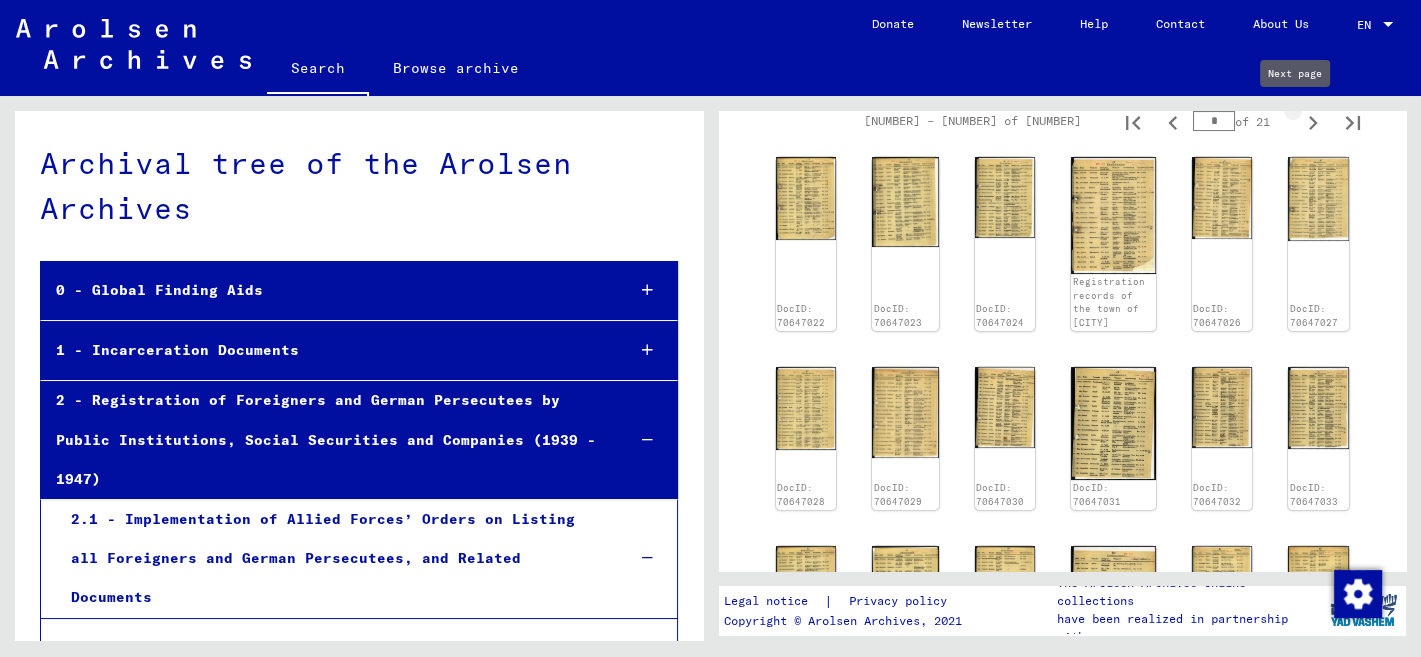 click 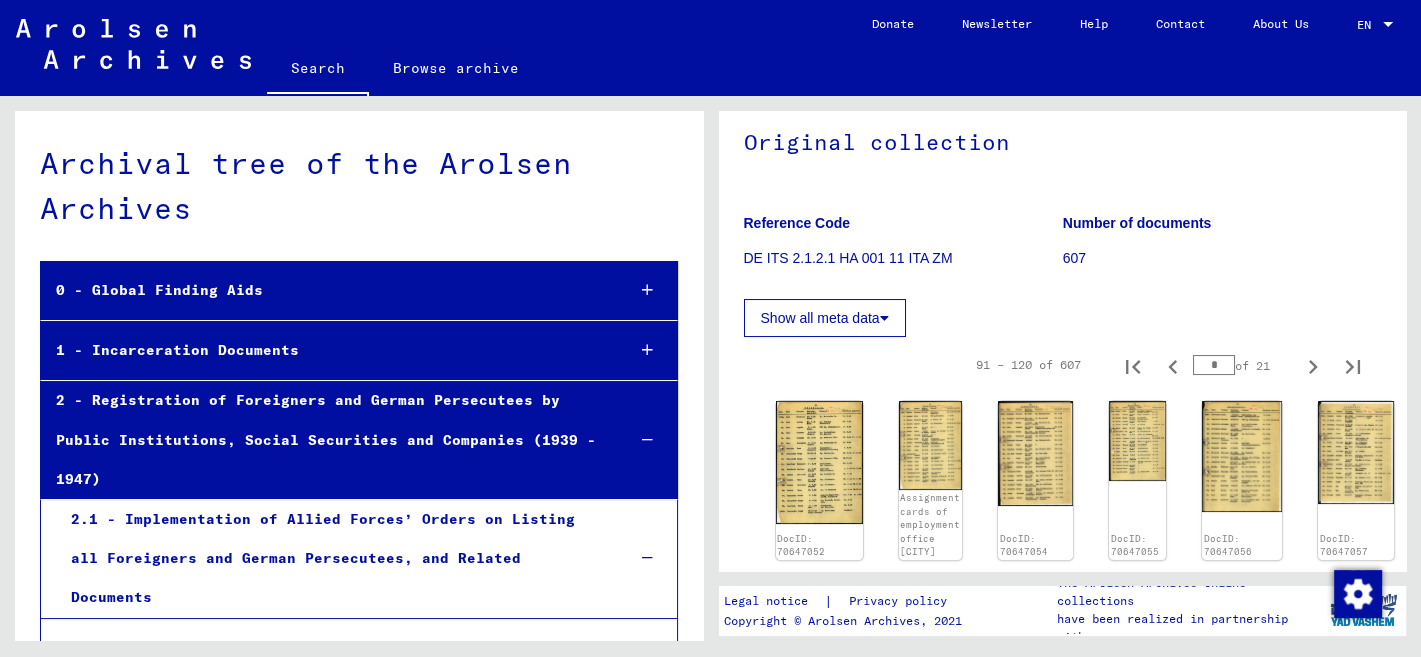 scroll, scrollTop: 0, scrollLeft: 0, axis: both 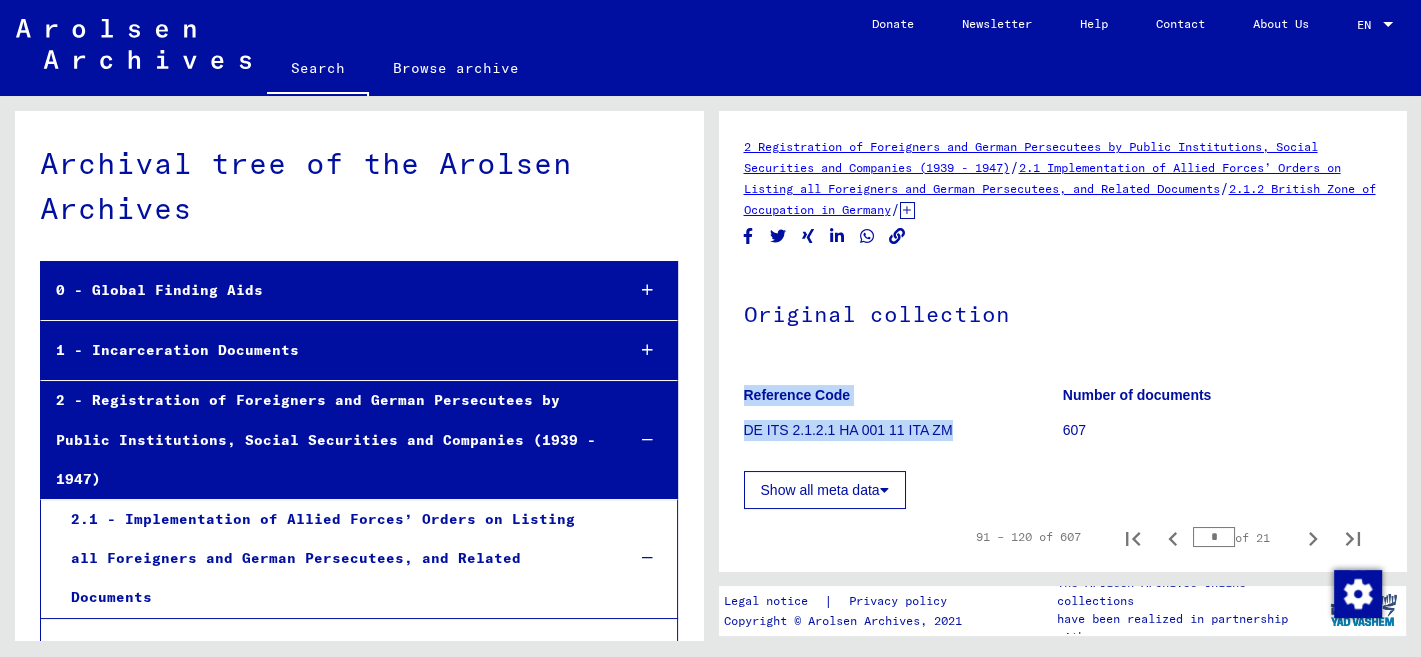drag, startPoint x: 966, startPoint y: 431, endPoint x: 741, endPoint y: 427, distance: 225.03555 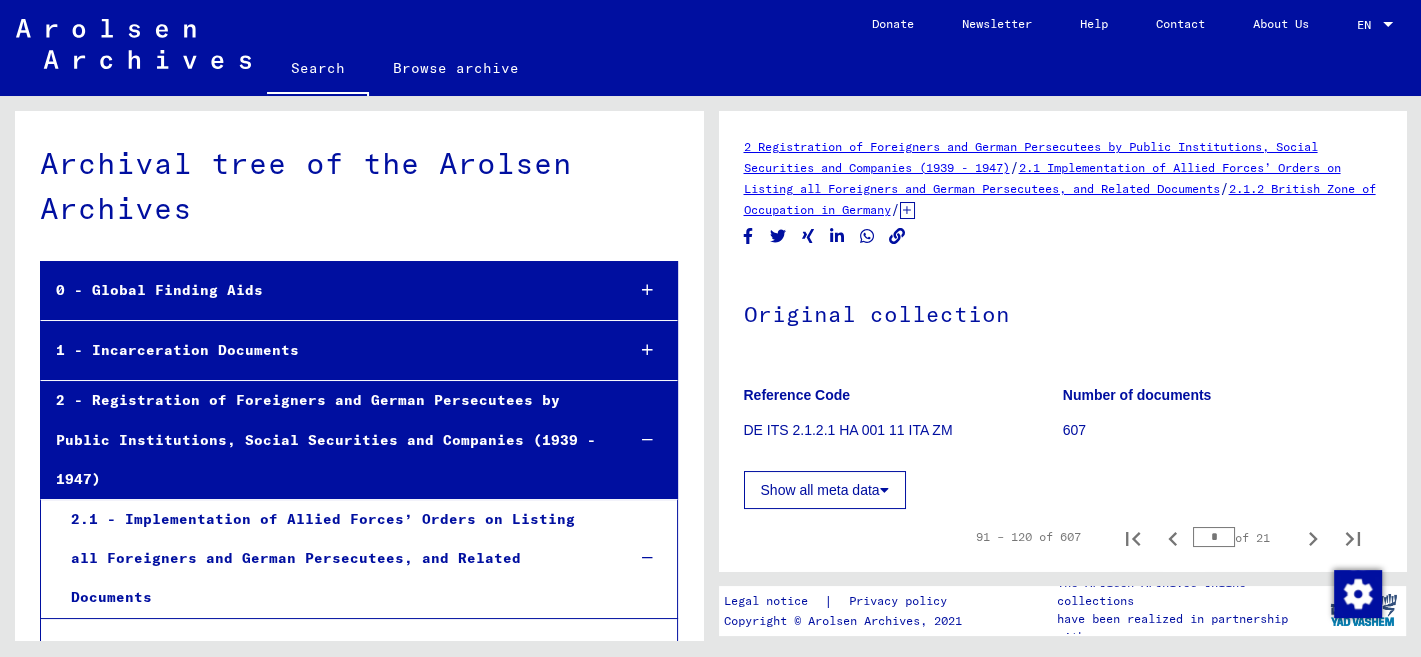 click on "2 Registration of Foreigners and German Persecutees by Public Institutions, Social Securities and Companies (1939 - 1947)   /   2.1 Implementation of Allied Forces’ Orders on Listing all Foreigners and German Persecutees, and Related Documents   /   2.1.2 British Zone of Occupation in Germany   /   2.1.2.1 Lists of all persons of United Nations and other foreigners, German Jews and stateless persons; British Zone   /   2.1.2.1 HA Documentation from [CITY]   /   2.1.2.1 HA 001 Documents from the rural district [CITY] (SK)   /   2.1.2.1 HA 001 11 Information on foreigners extracted from files of social securities and employment agencies of the district [CITY] (SK)   /   2.1.2.1 HA 001 11 ITA Nationality/origin of person listed : Italian   /  Original collection Reference Code DE ITS 2.1.2.1 HA 001 11 ITA ZM Number of documents 607 Show all meta data   91 – 120 of 607  *  of 21  DocID: 70647052 DocID: 70647053 DocID: 70647054 DocID: 70647055 DocID: 70647056 DocID: 70647057 DocID: 70647058 DocID: 70647059" 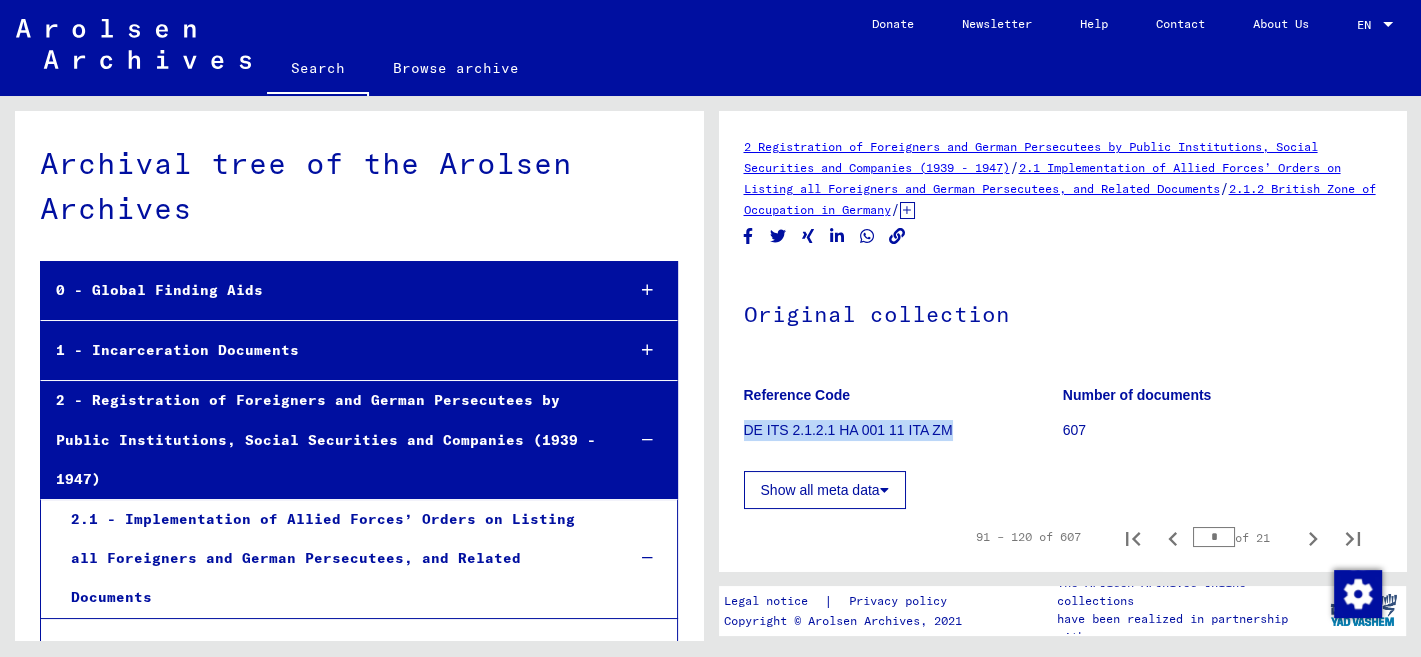 drag, startPoint x: 745, startPoint y: 430, endPoint x: 971, endPoint y: 426, distance: 226.0354 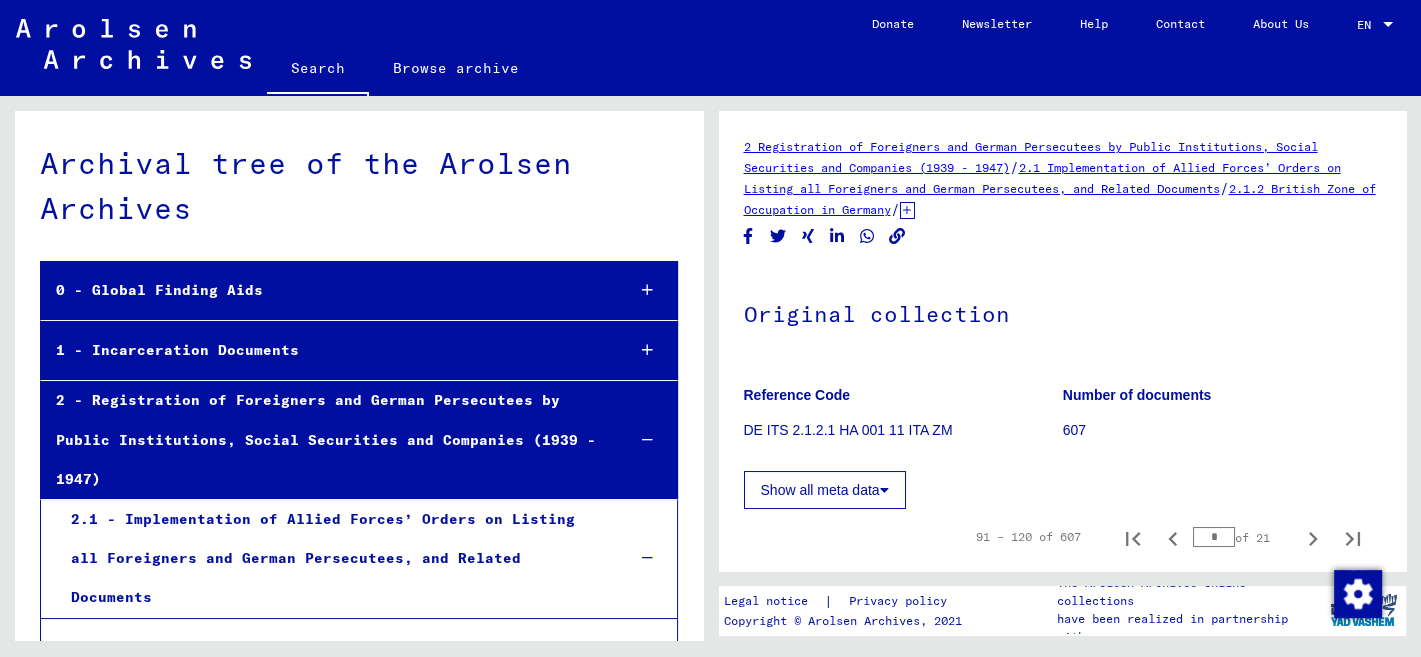 click on "Original collection" 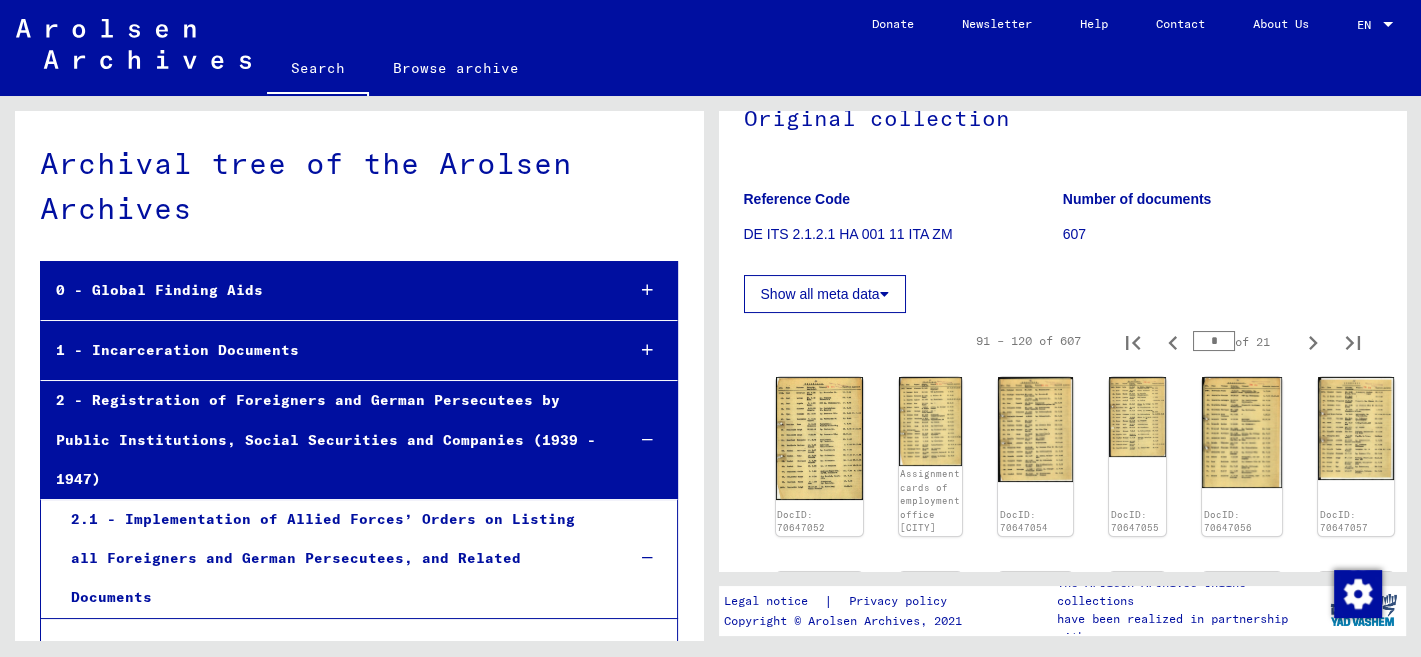 scroll, scrollTop: 0, scrollLeft: 0, axis: both 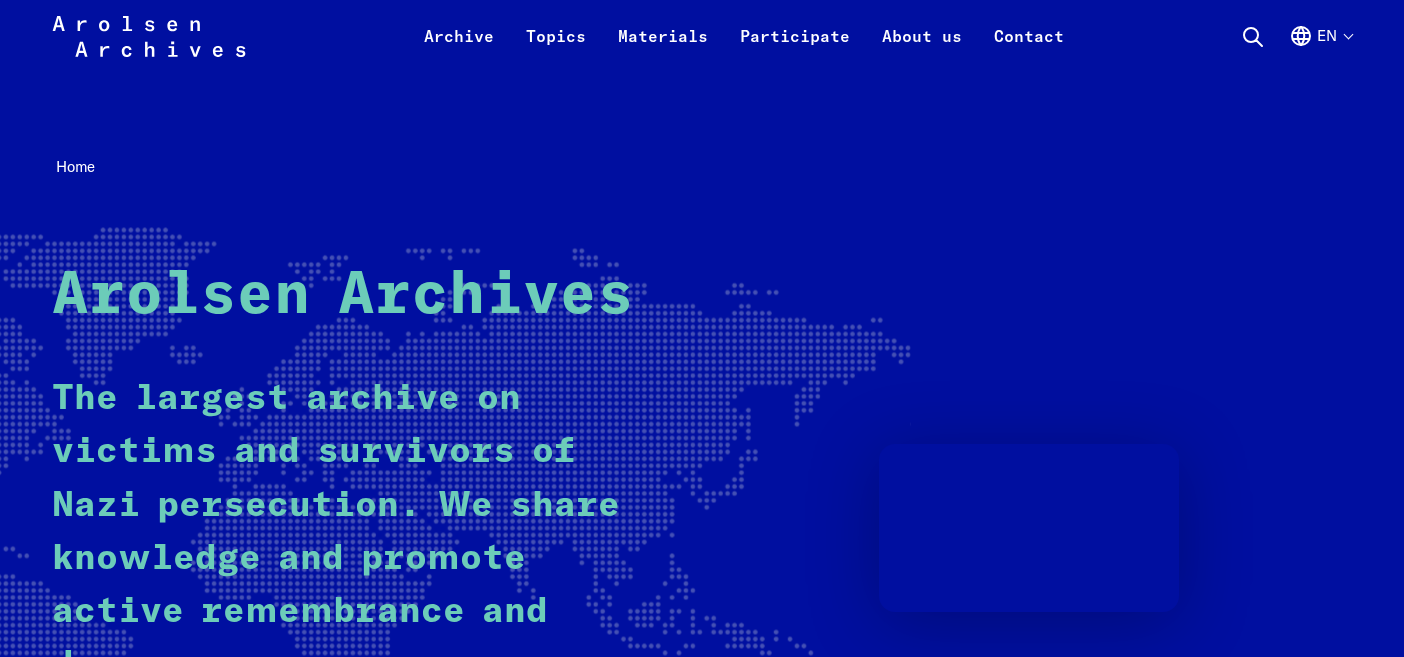 click on "Search the online archive" at bounding box center [208, 767] 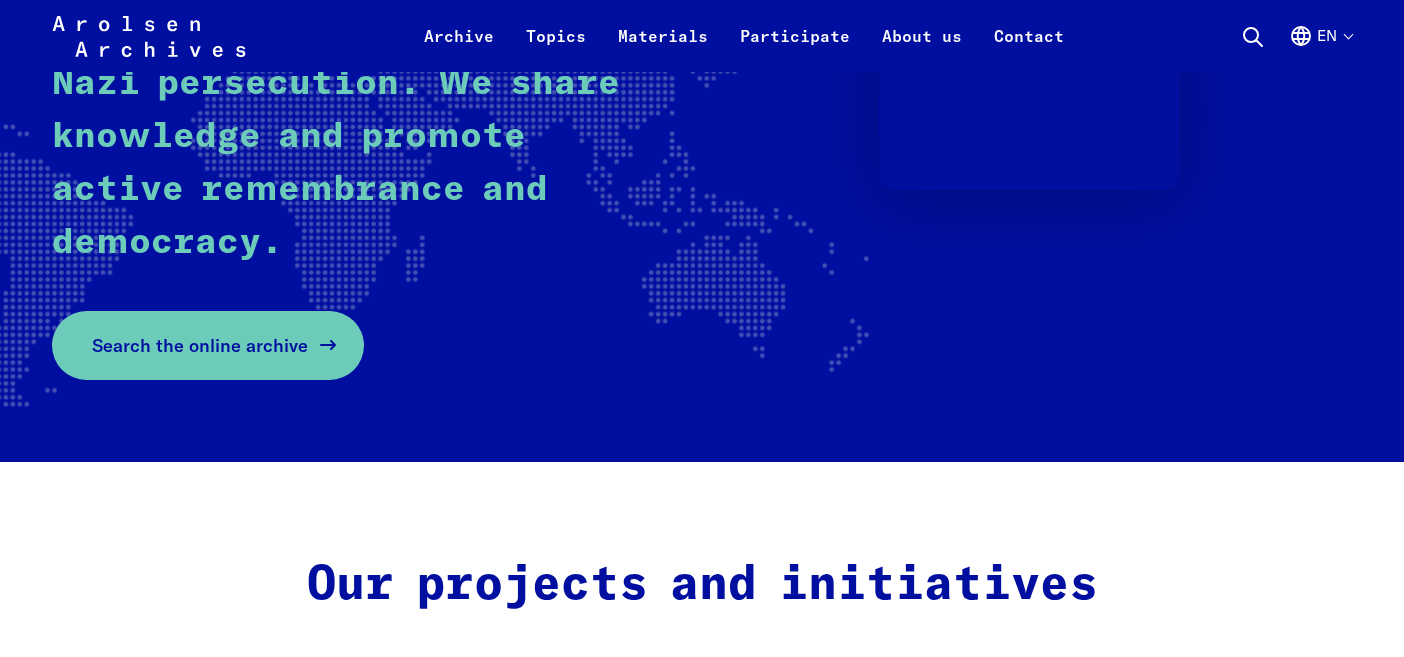scroll, scrollTop: 422, scrollLeft: 0, axis: vertical 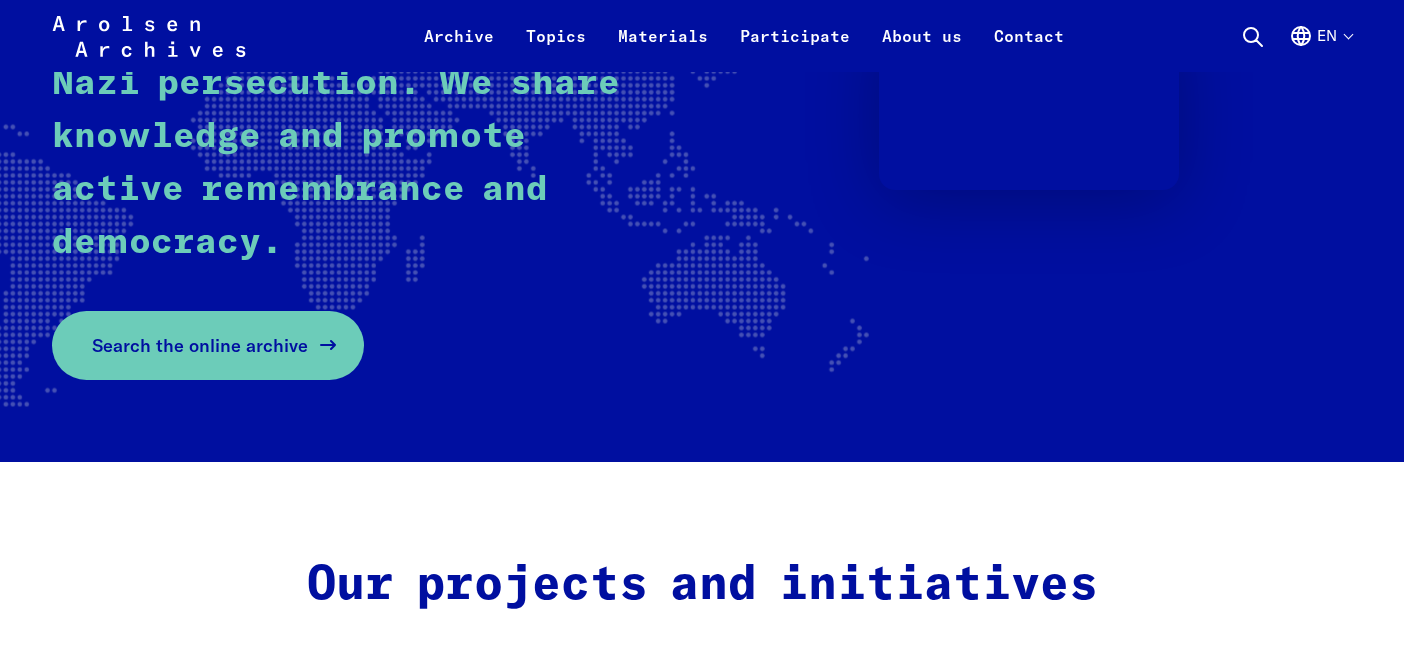 click on "Search the online archive" at bounding box center [208, 345] 